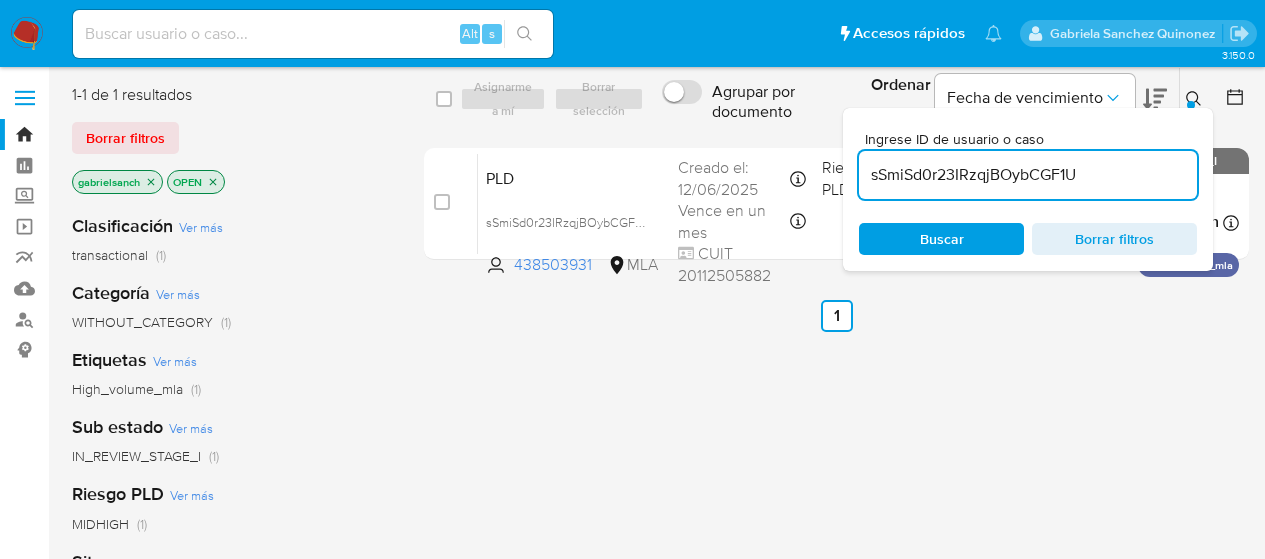 scroll, scrollTop: 0, scrollLeft: 0, axis: both 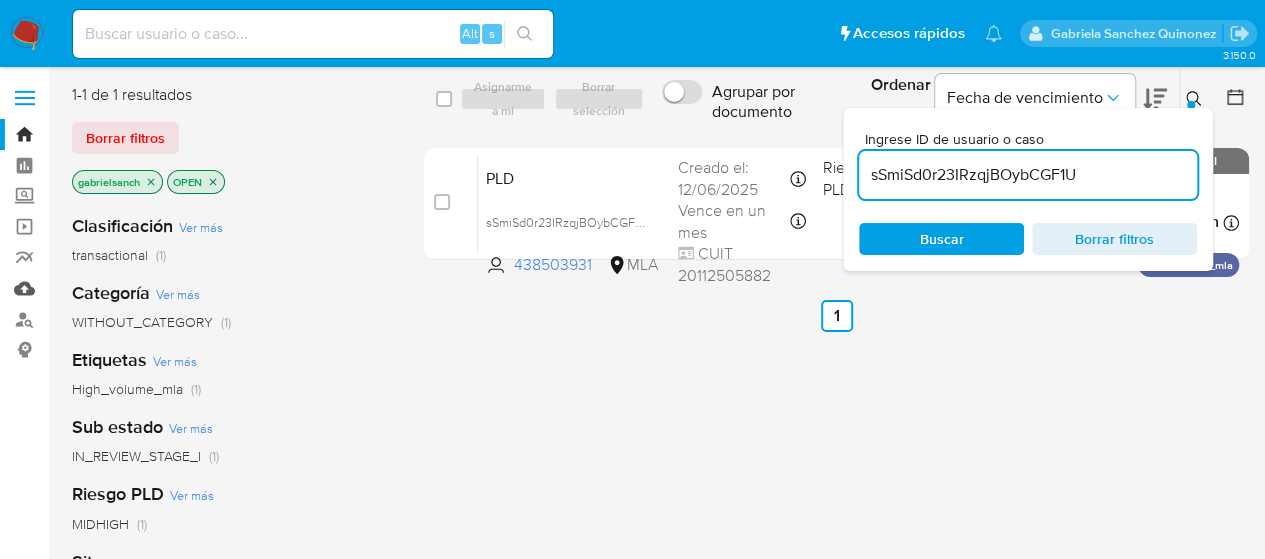 click on "Mulan" at bounding box center [119, 288] 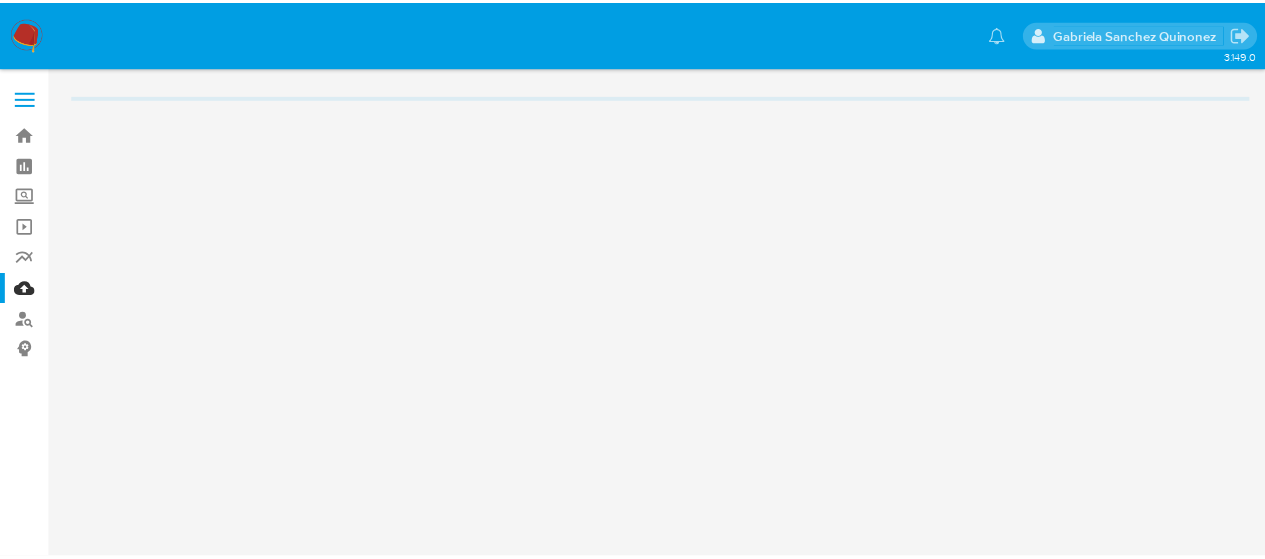scroll, scrollTop: 0, scrollLeft: 0, axis: both 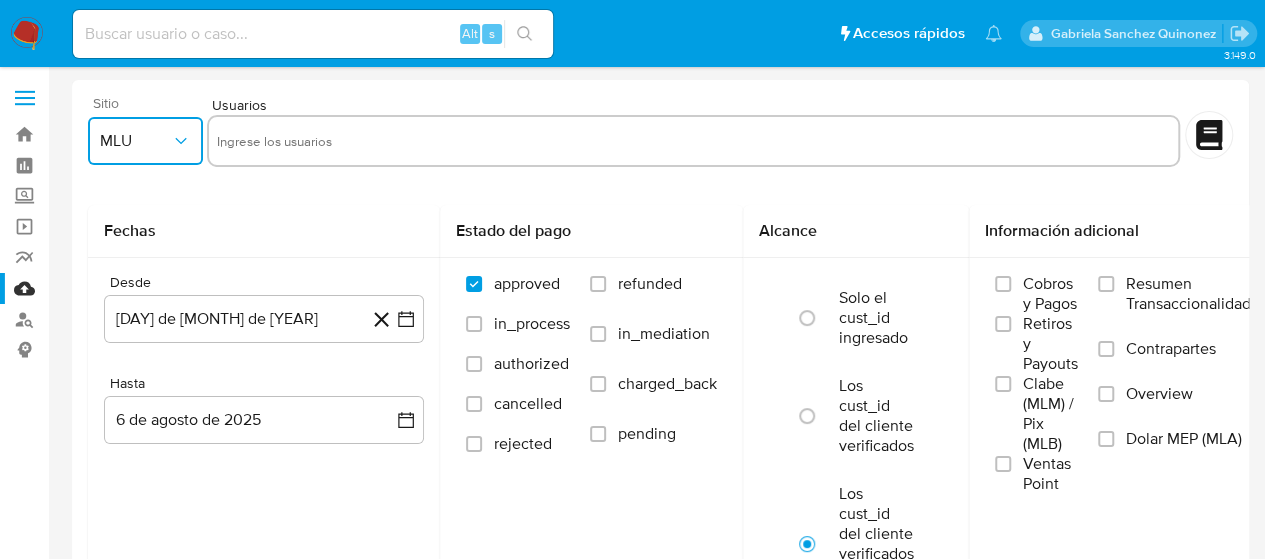 click 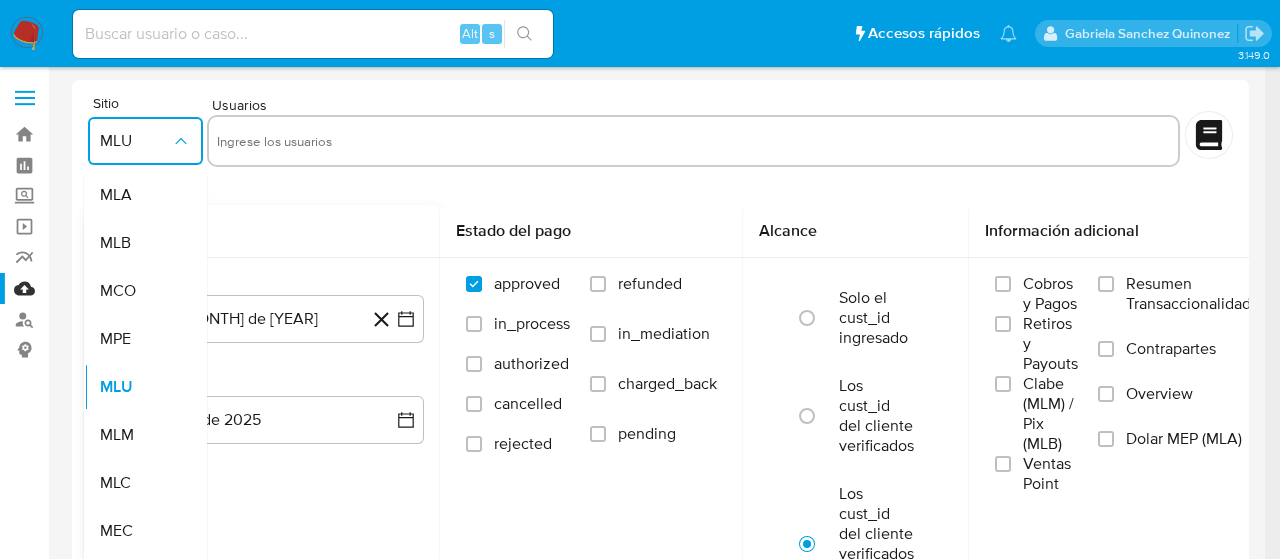 click on "Desde [DAY] de [MONTH] de [YEAR] [DATE] Hasta [DAY] de [MONTH] de [YEAR] [DATE]" at bounding box center (264, 375) 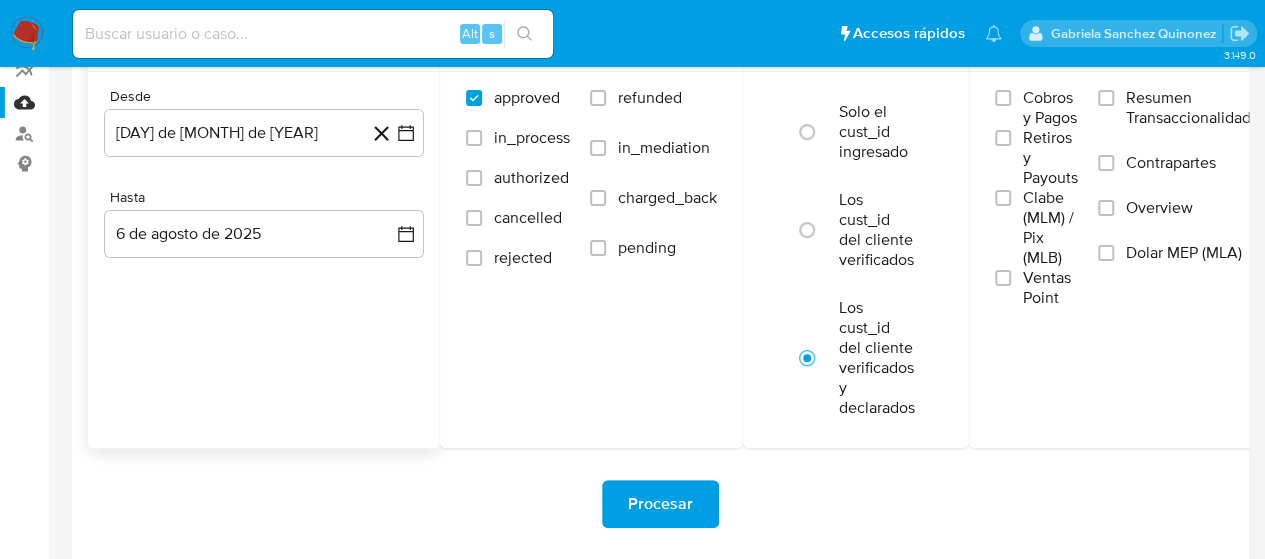 scroll, scrollTop: 317, scrollLeft: 0, axis: vertical 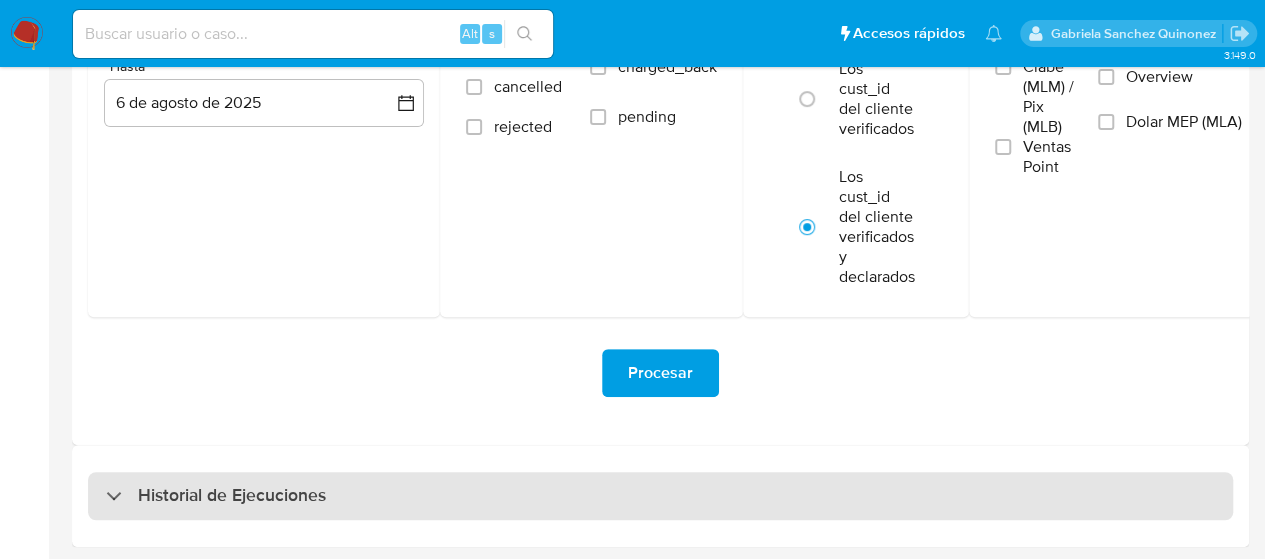 click on "Historial de Ejecuciones" at bounding box center (232, 496) 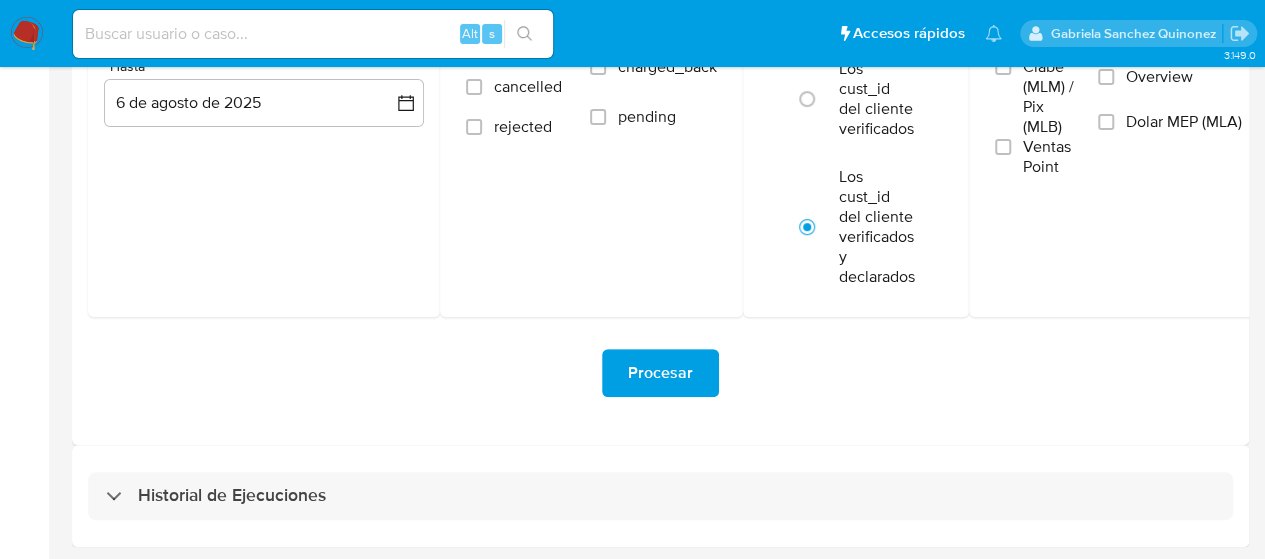 select on "10" 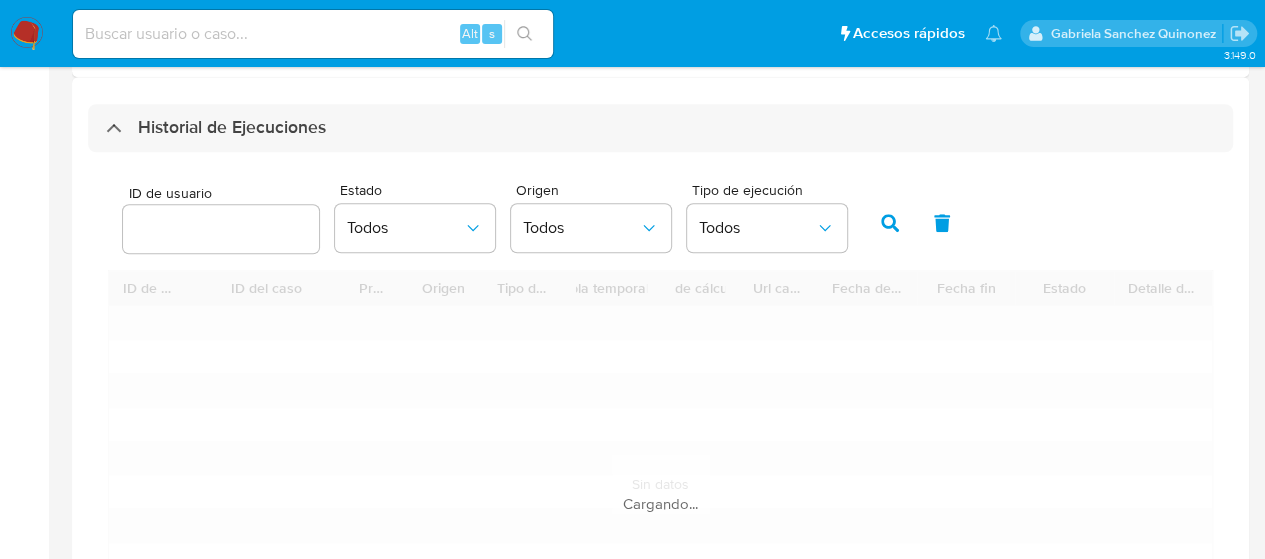 scroll, scrollTop: 717, scrollLeft: 0, axis: vertical 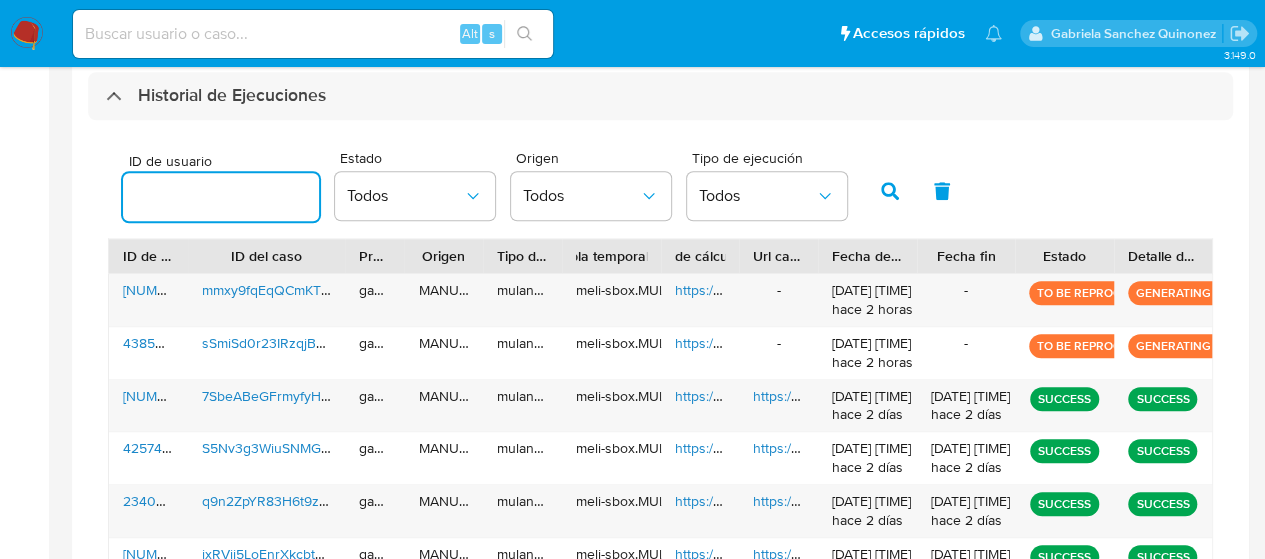 click at bounding box center (221, 197) 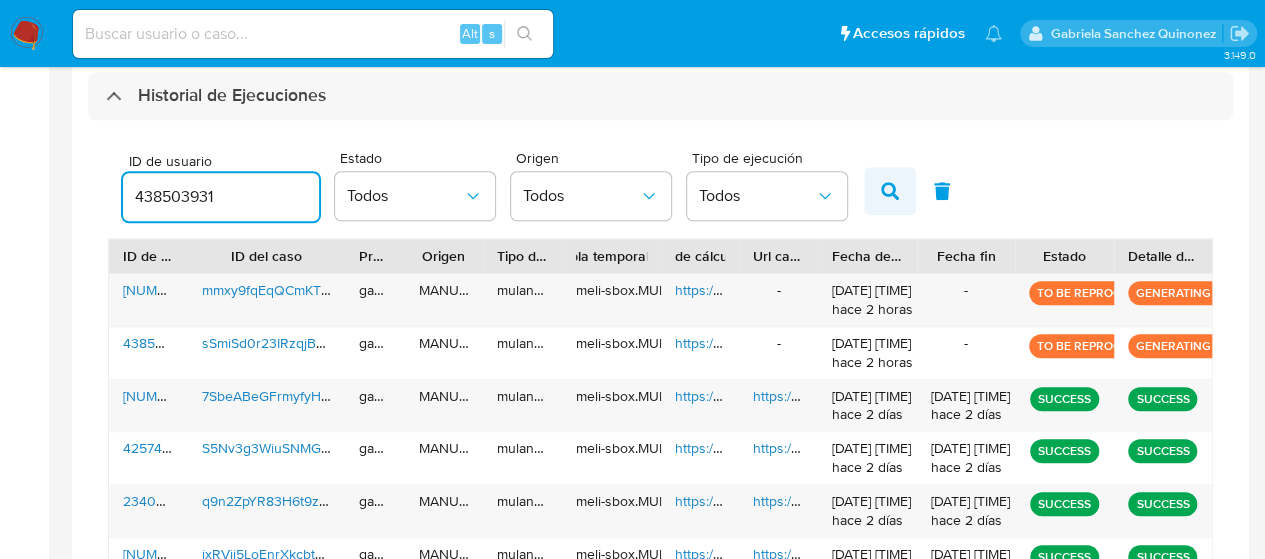 type on "438503931" 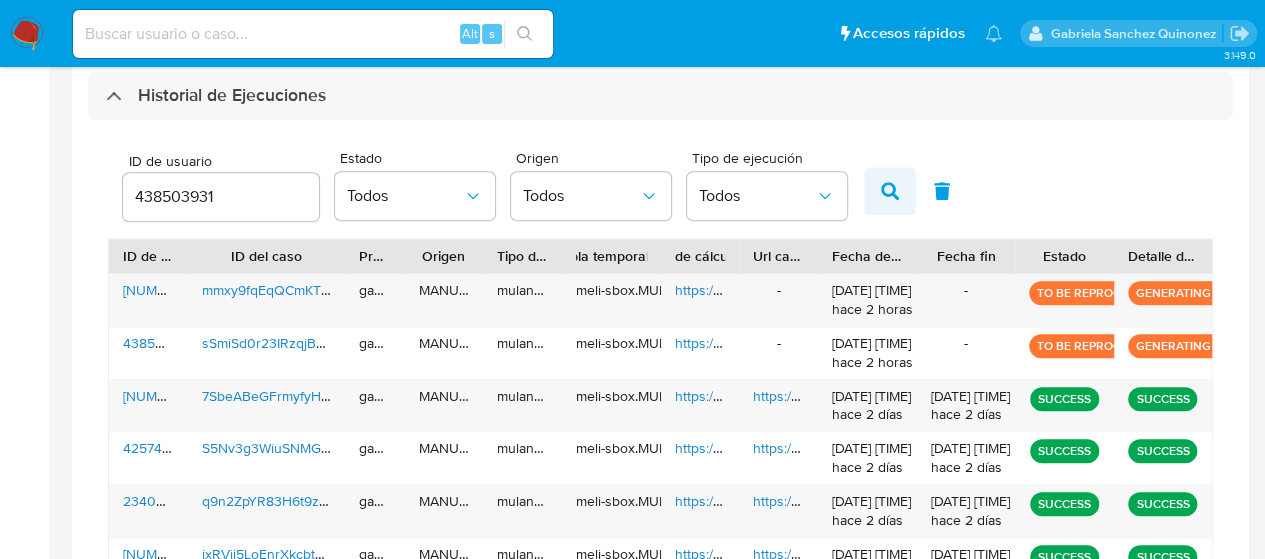 click at bounding box center [890, 191] 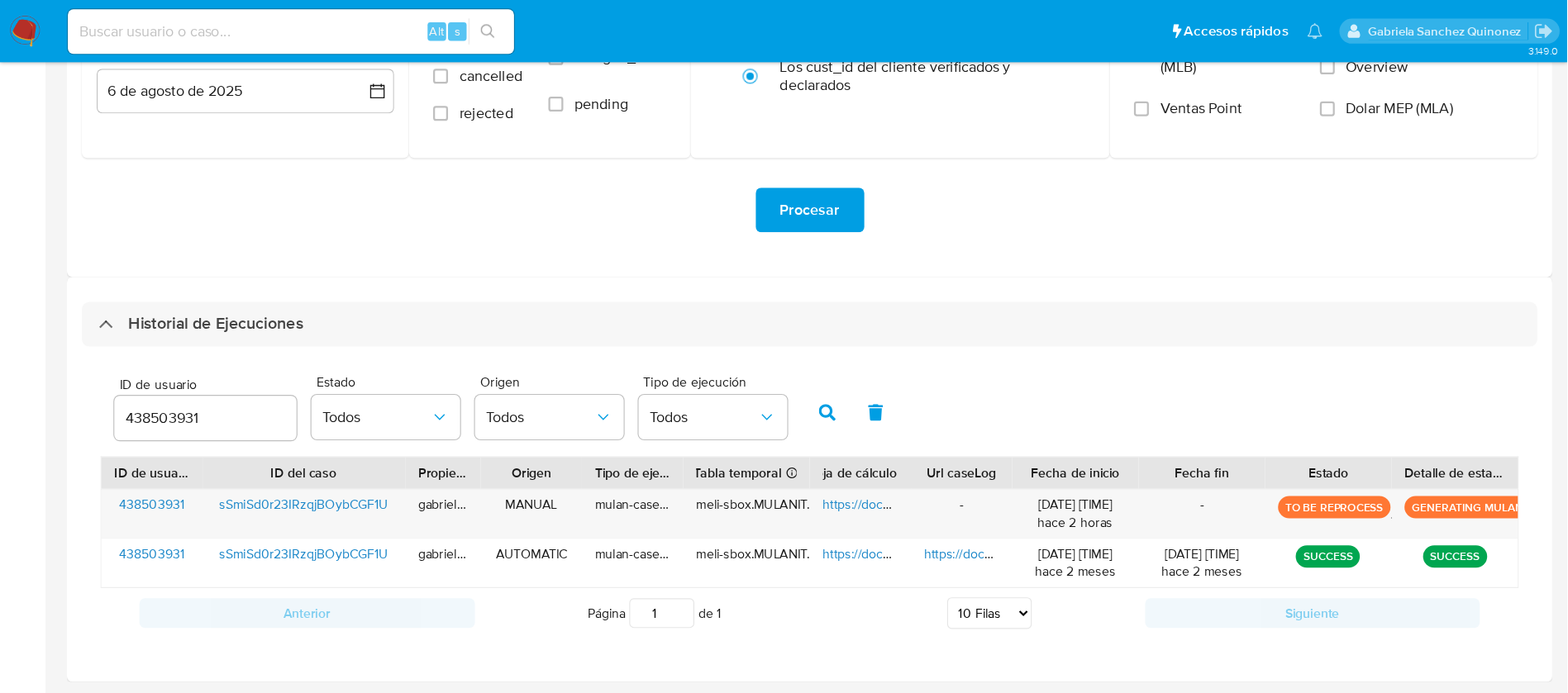 scroll, scrollTop: 189, scrollLeft: 0, axis: vertical 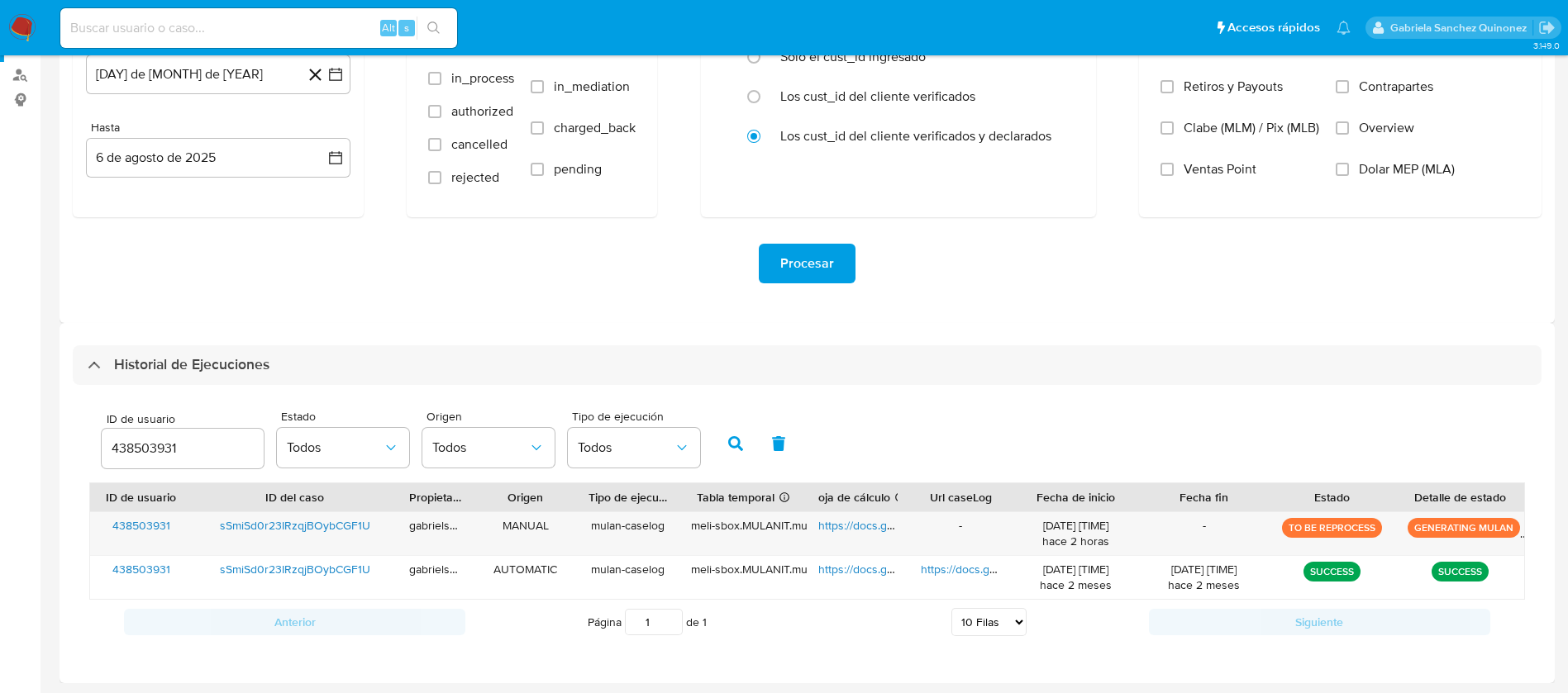 drag, startPoint x: 1013, startPoint y: 1, endPoint x: 1051, endPoint y: 341, distance: 342.12 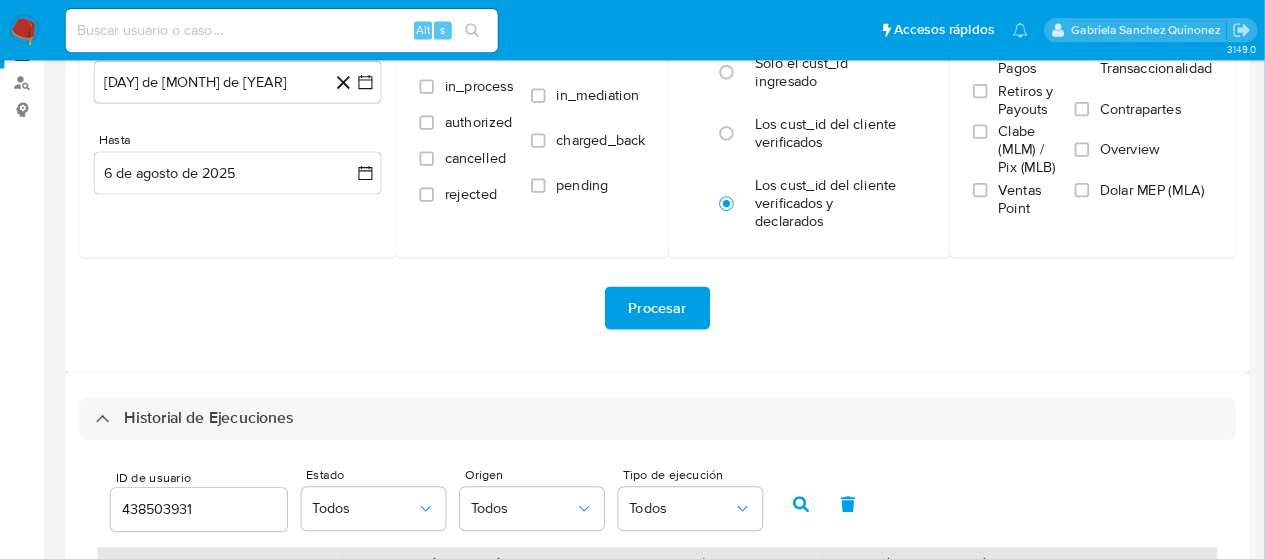 scroll, scrollTop: 228, scrollLeft: 0, axis: vertical 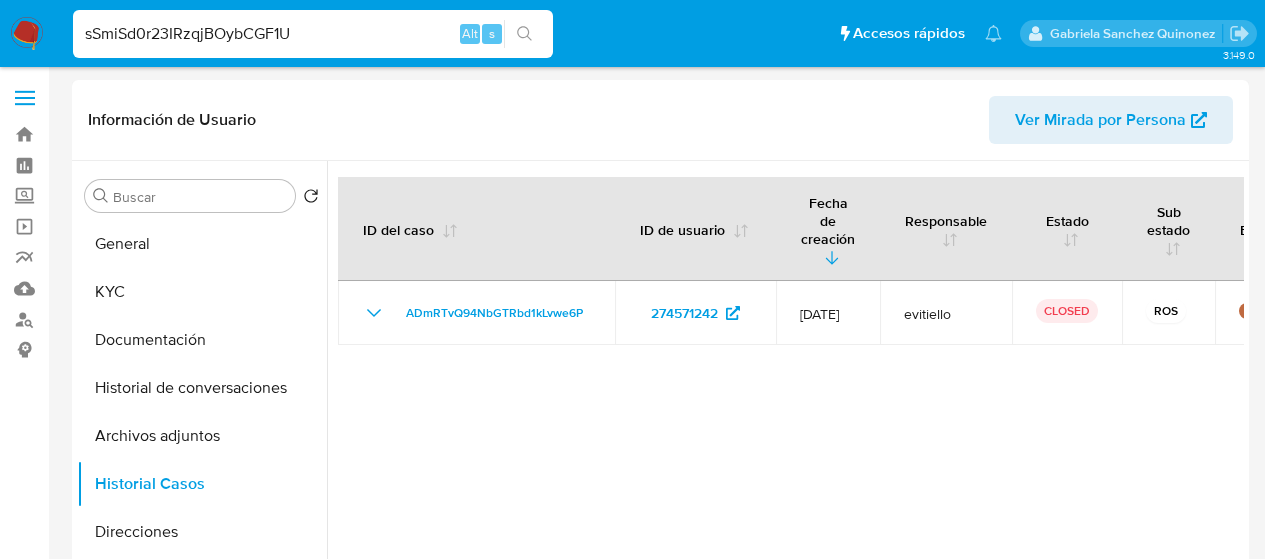 select on "10" 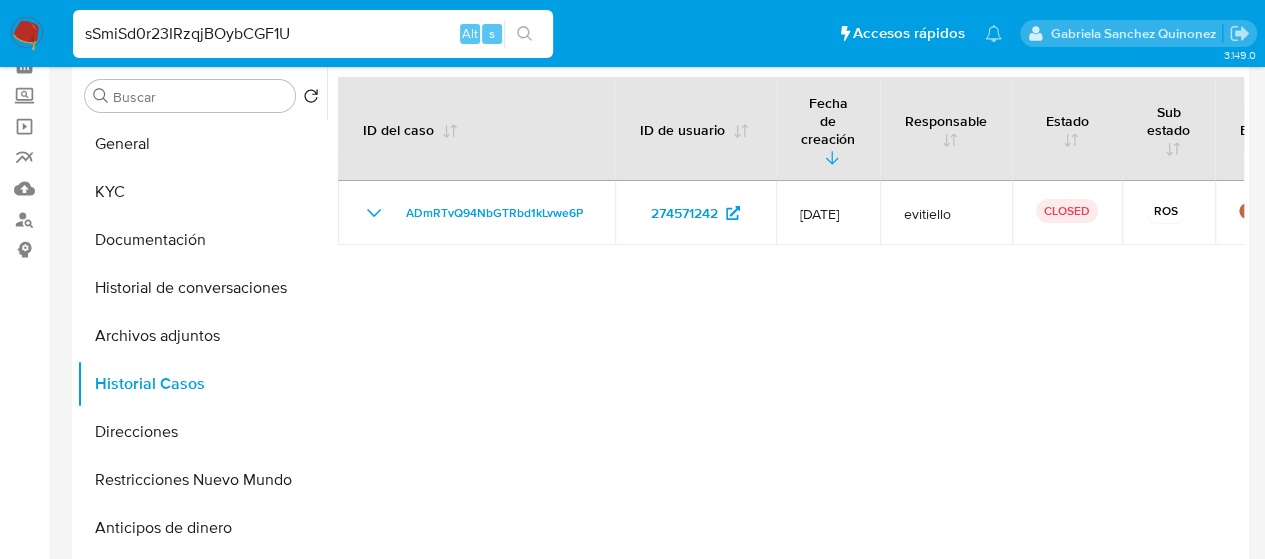 type on "sSmiSd0r23IRzqjBOybCGF1U" 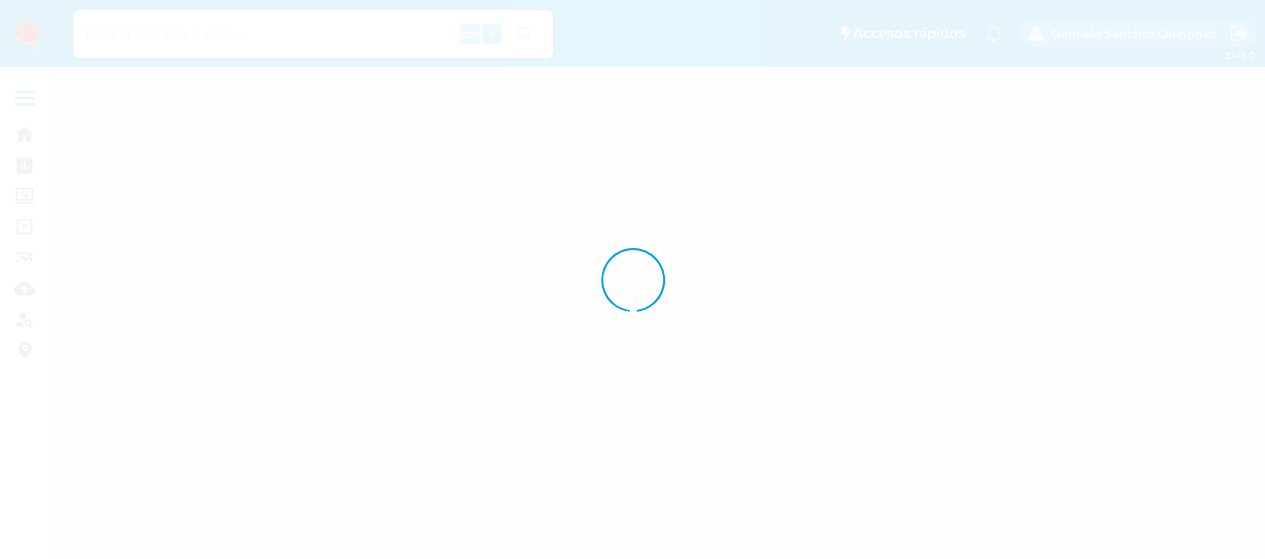 scroll, scrollTop: 0, scrollLeft: 0, axis: both 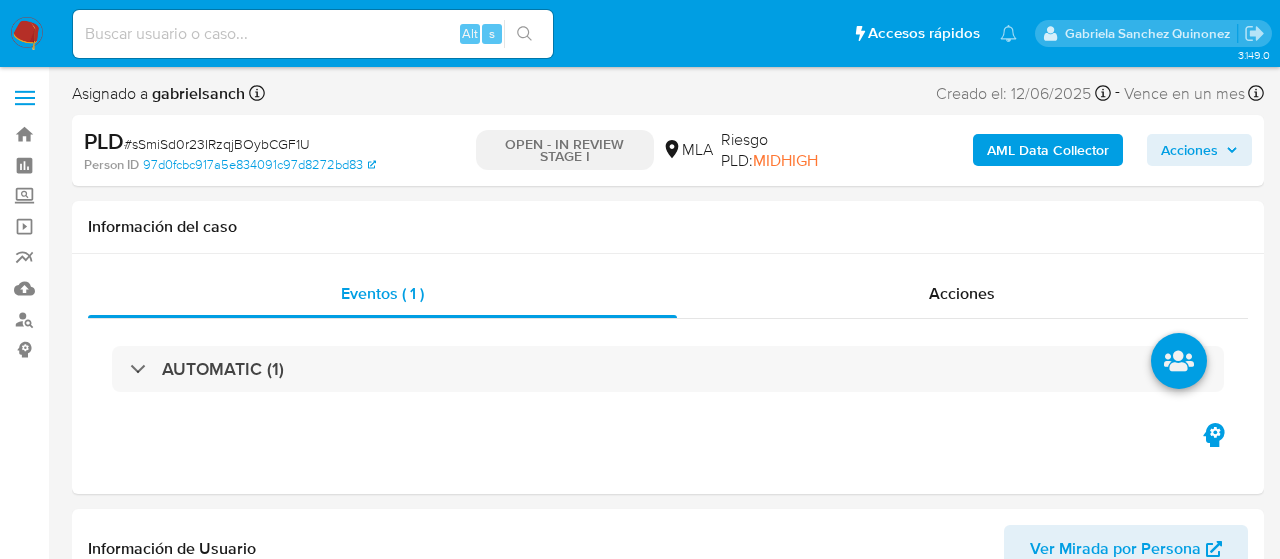 select on "10" 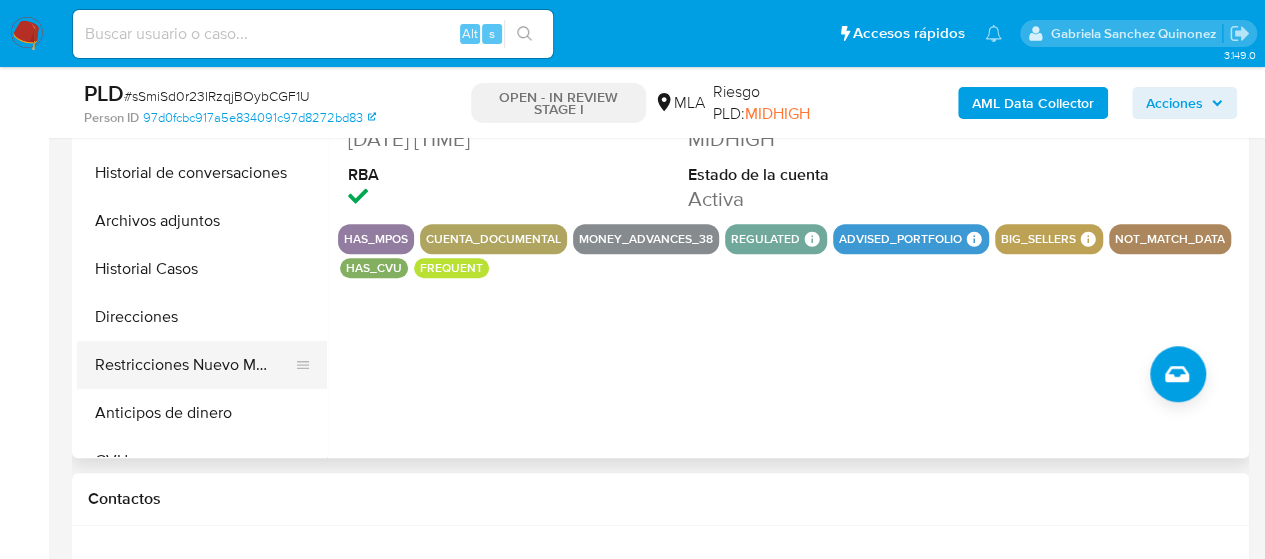 scroll, scrollTop: 600, scrollLeft: 0, axis: vertical 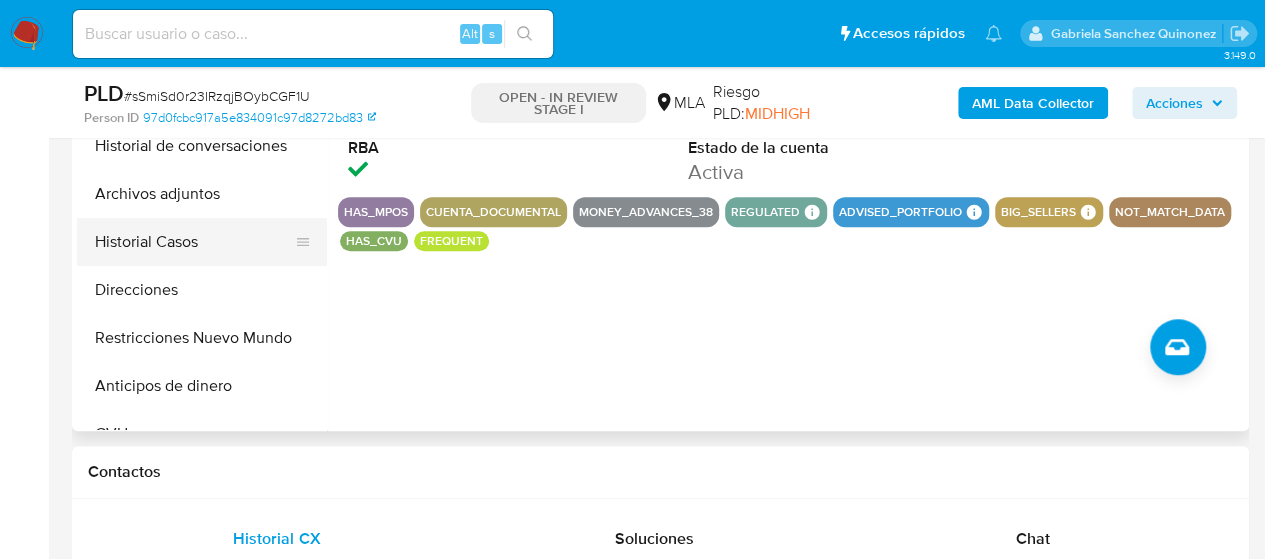 click on "Historial Casos" at bounding box center (194, 242) 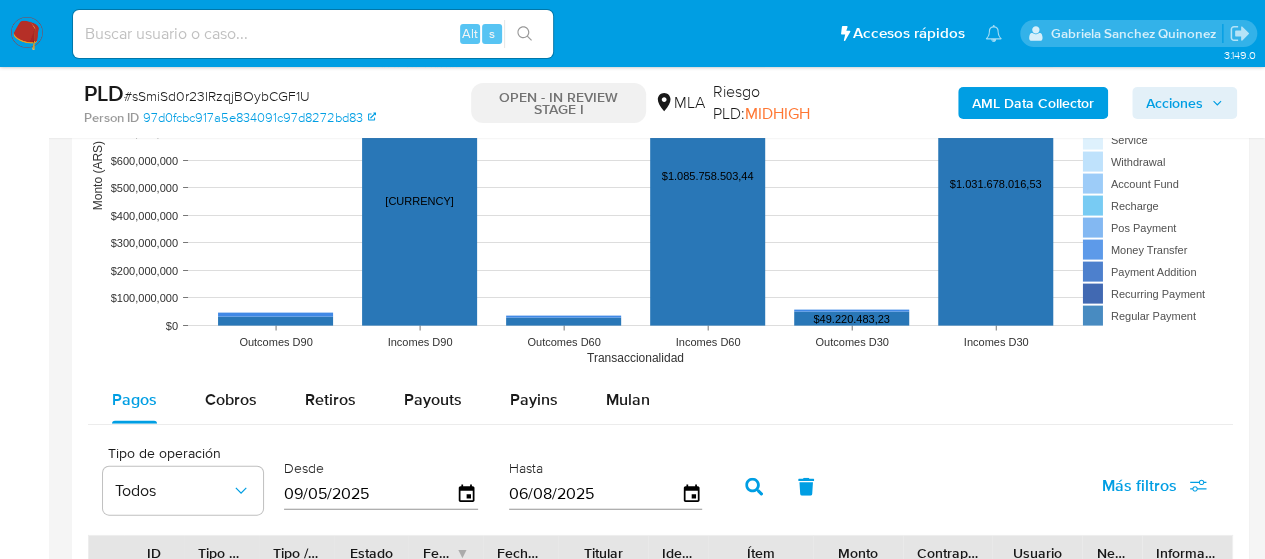 scroll, scrollTop: 2100, scrollLeft: 0, axis: vertical 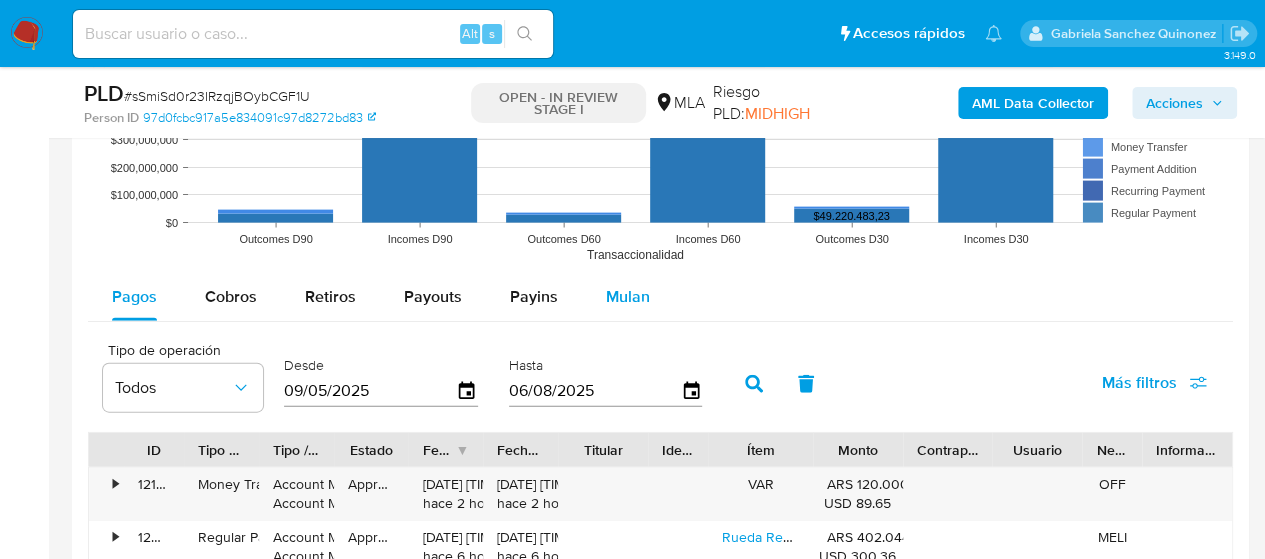 click on "Mulan" at bounding box center [628, 296] 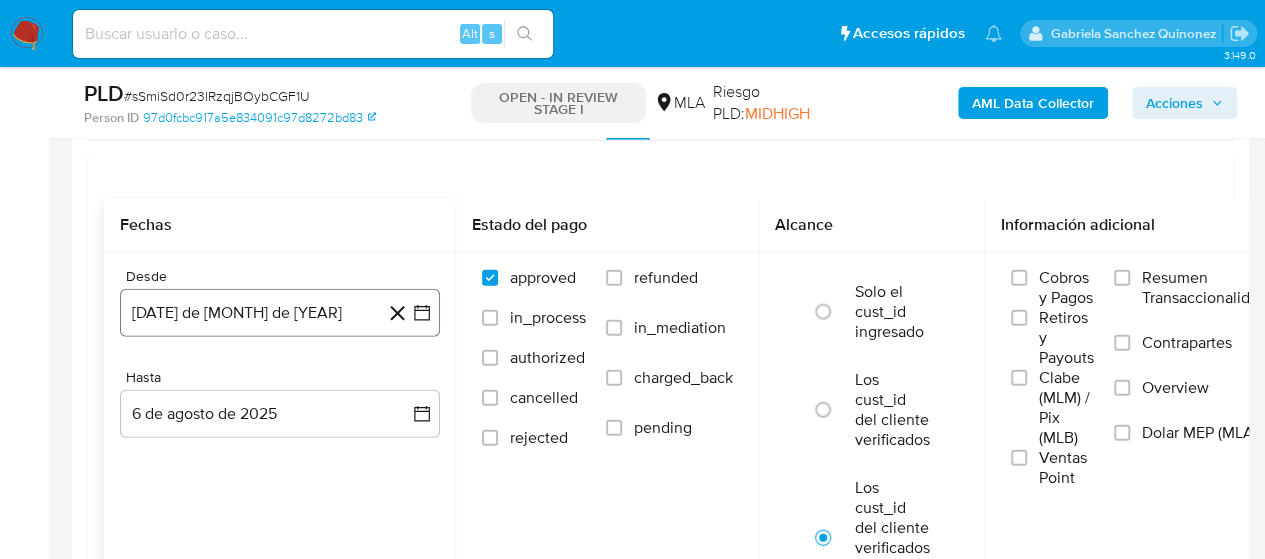 scroll, scrollTop: 2300, scrollLeft: 0, axis: vertical 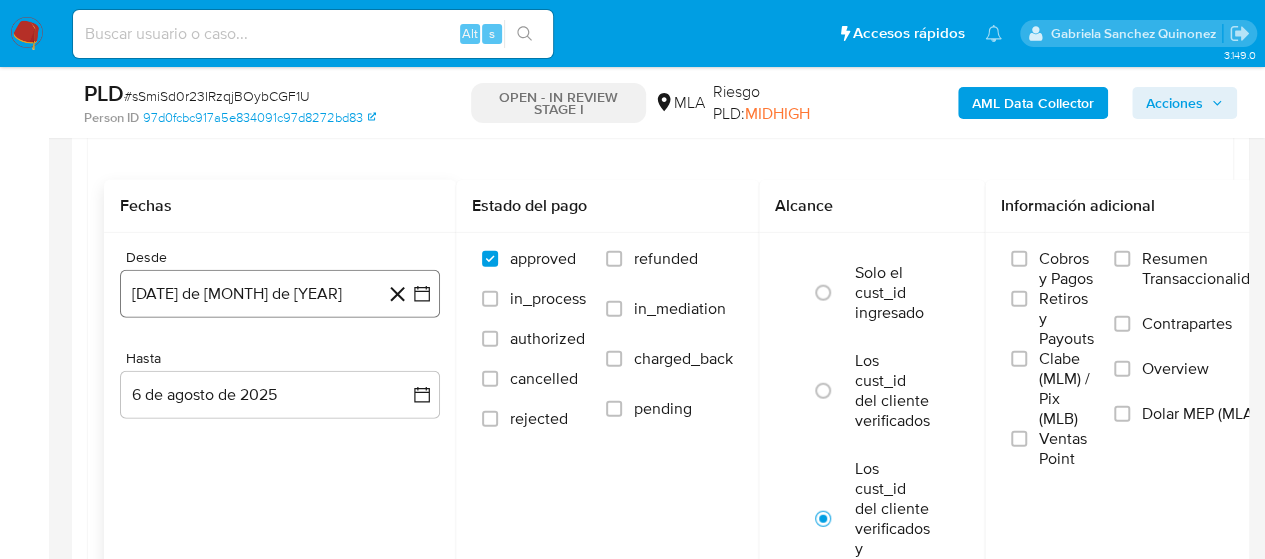 click on "6 de julio de 2024" at bounding box center [280, 294] 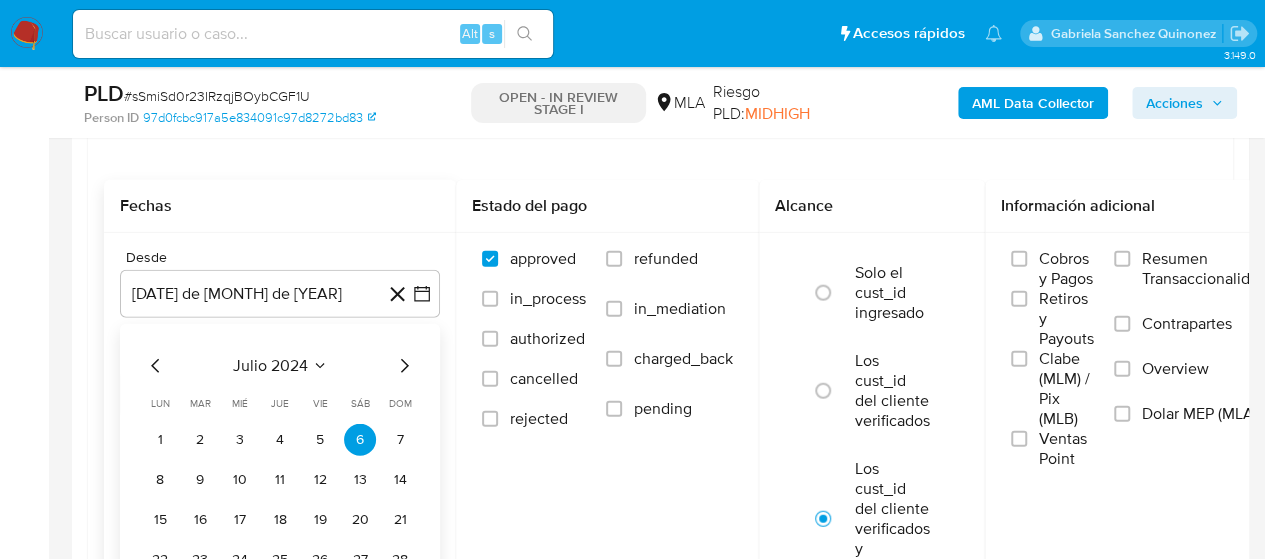 click 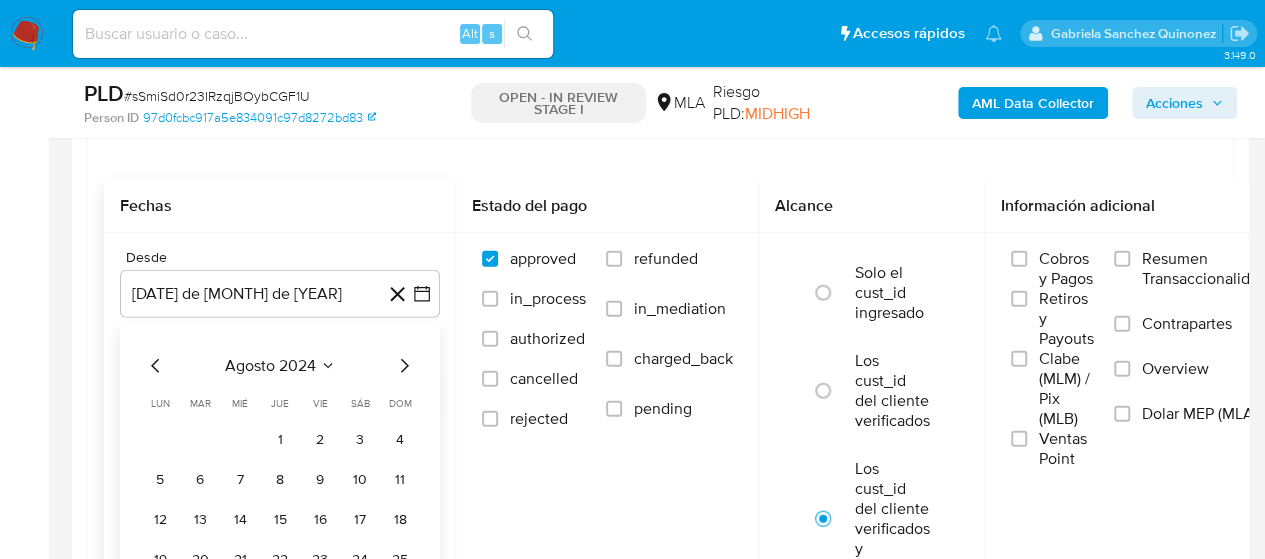 click 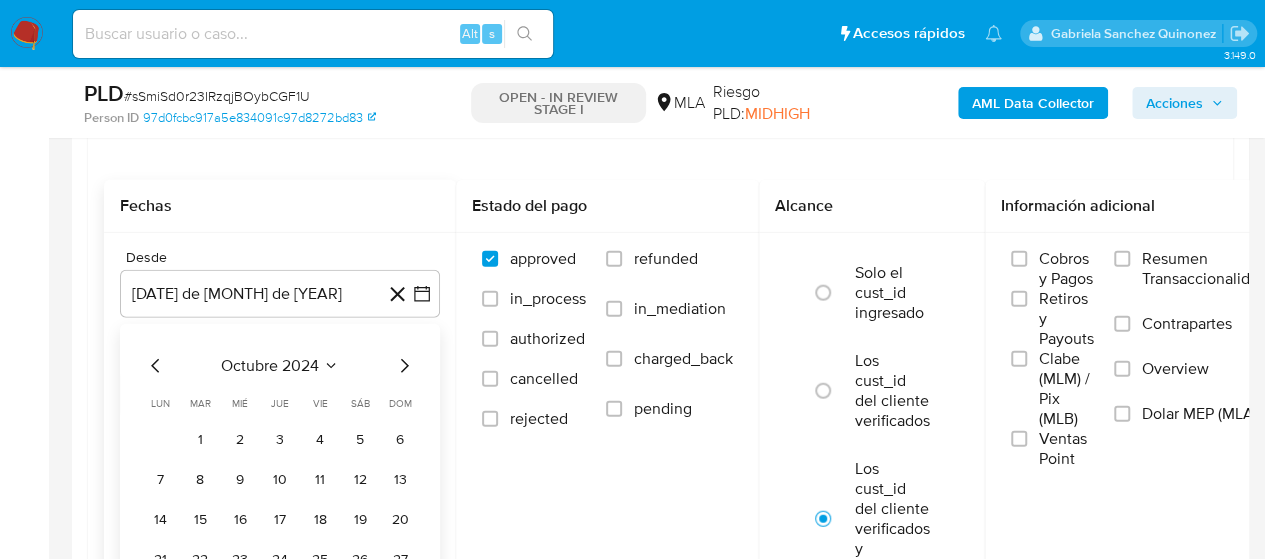 click 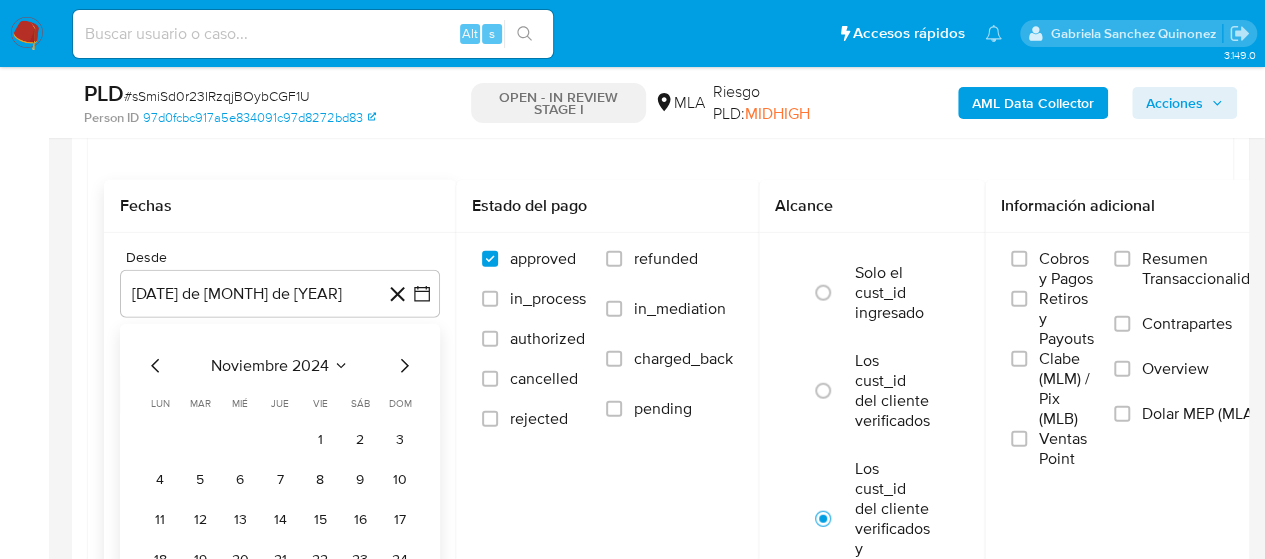 click 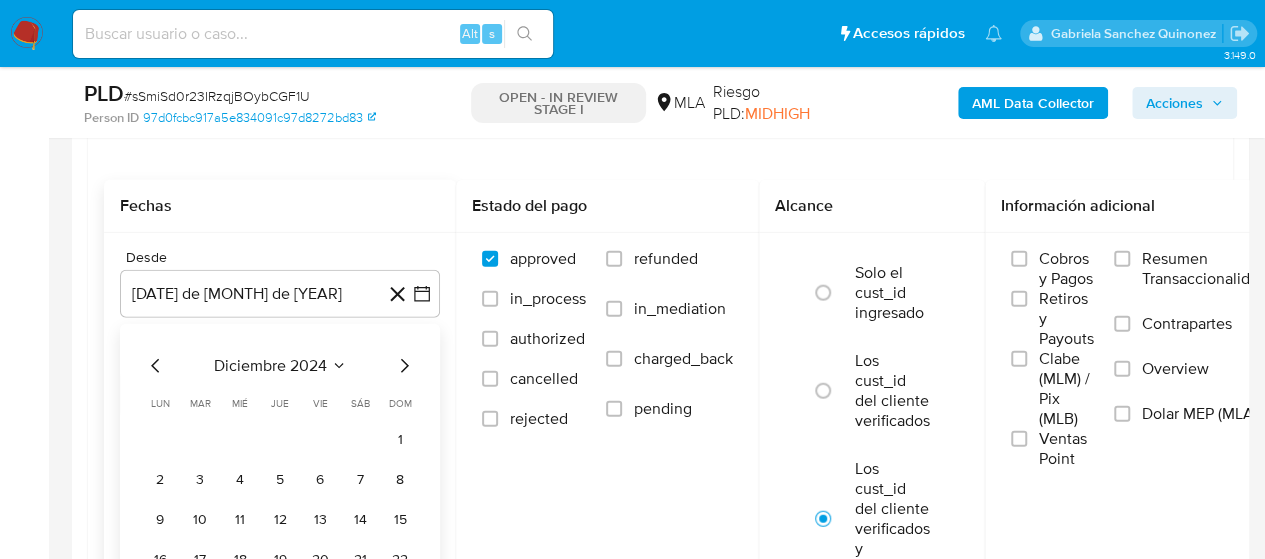 click 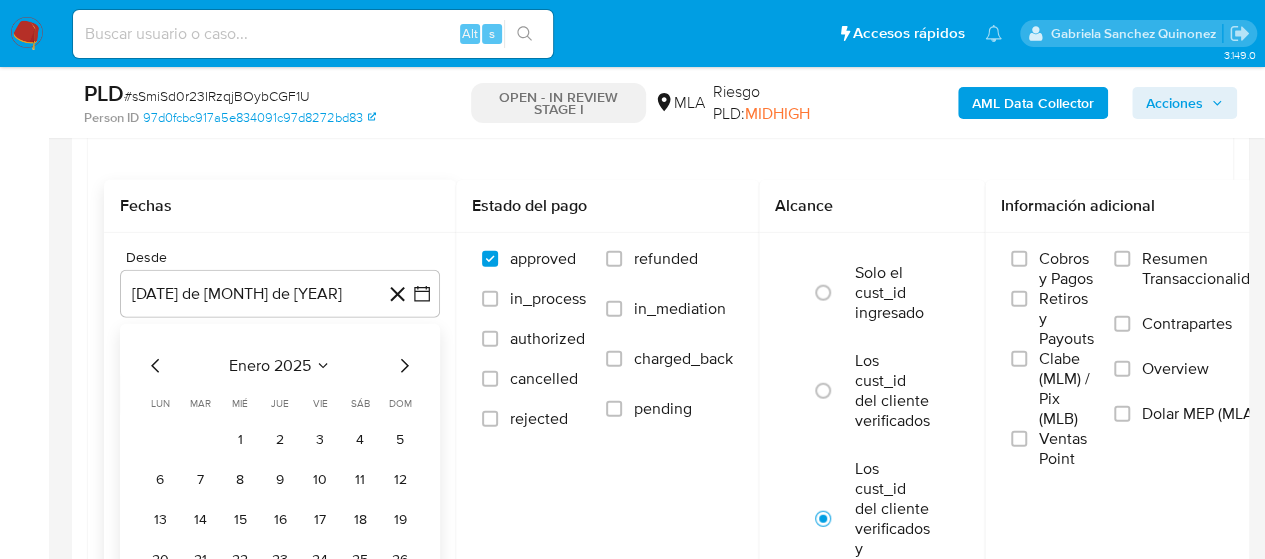 click 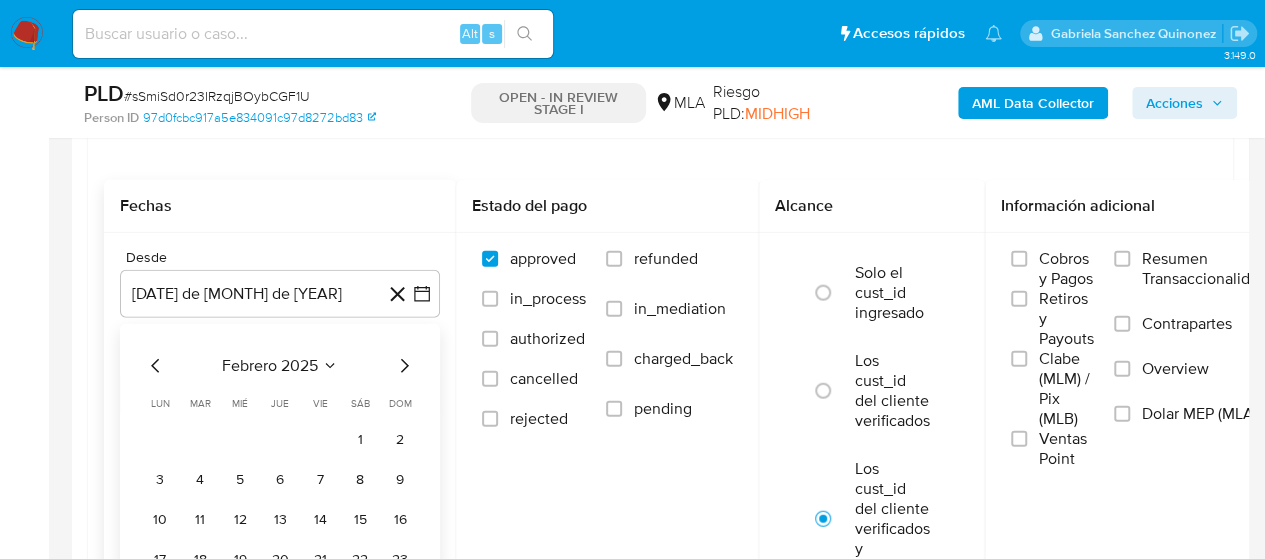 click 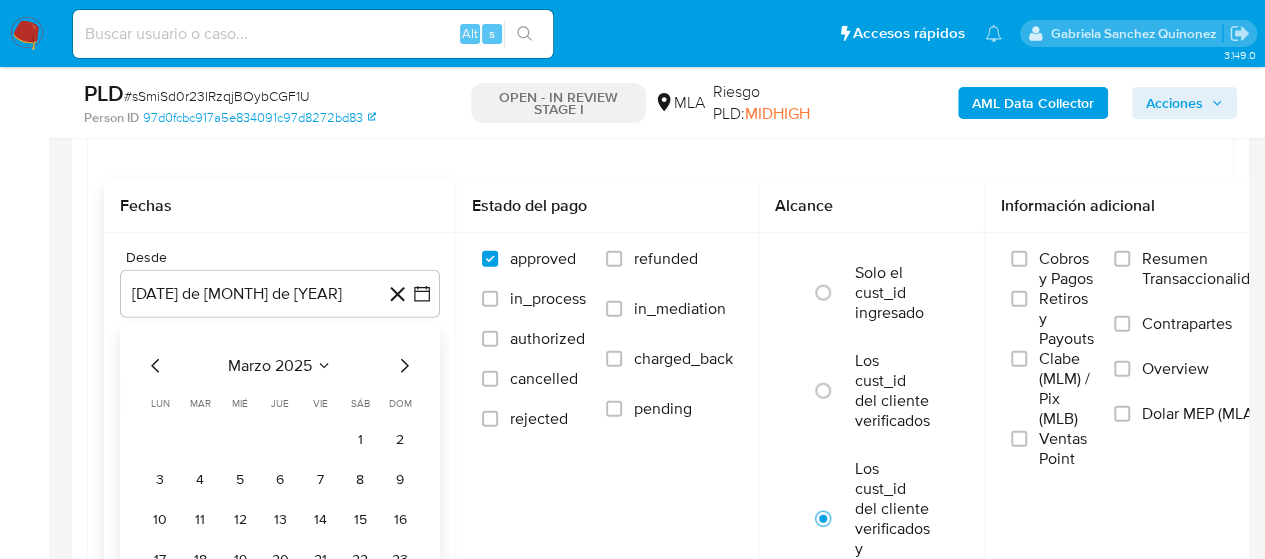click 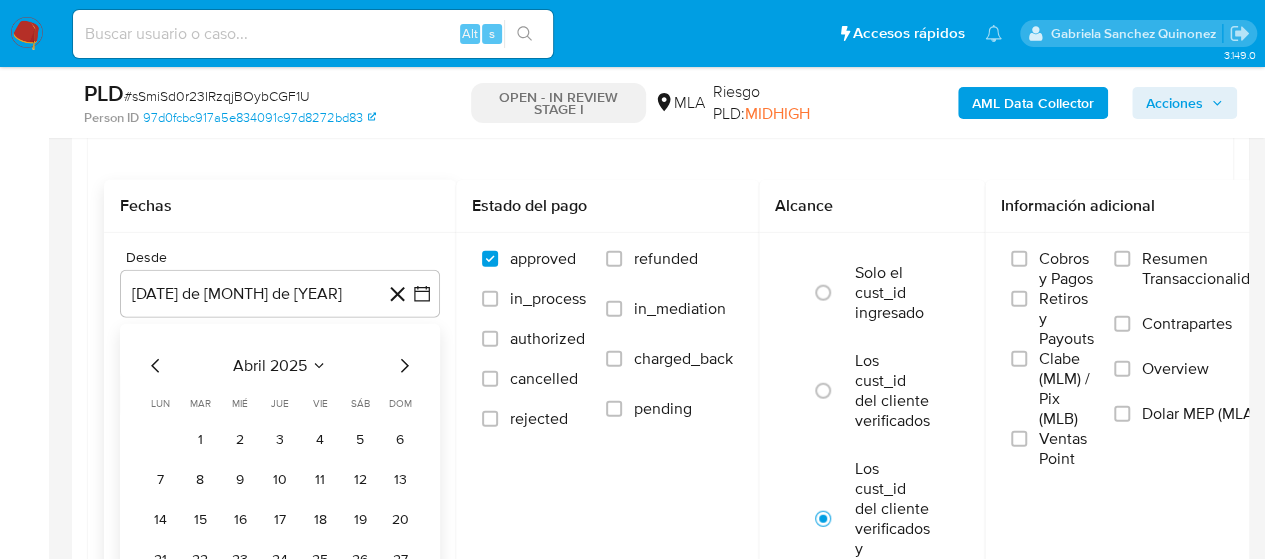 click 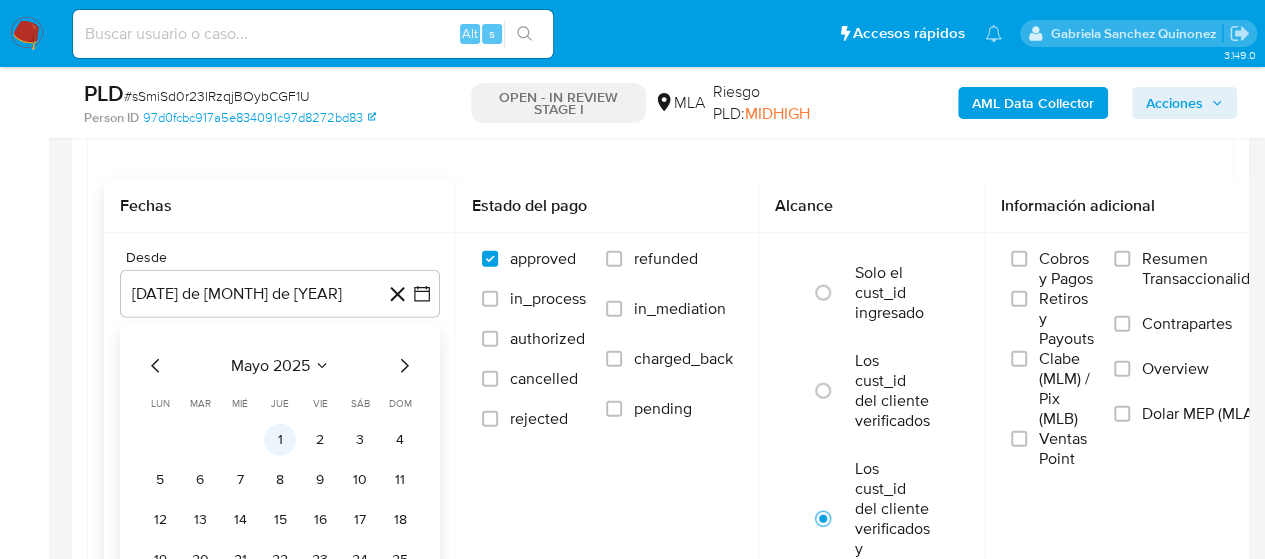 click on "1" at bounding box center (280, 440) 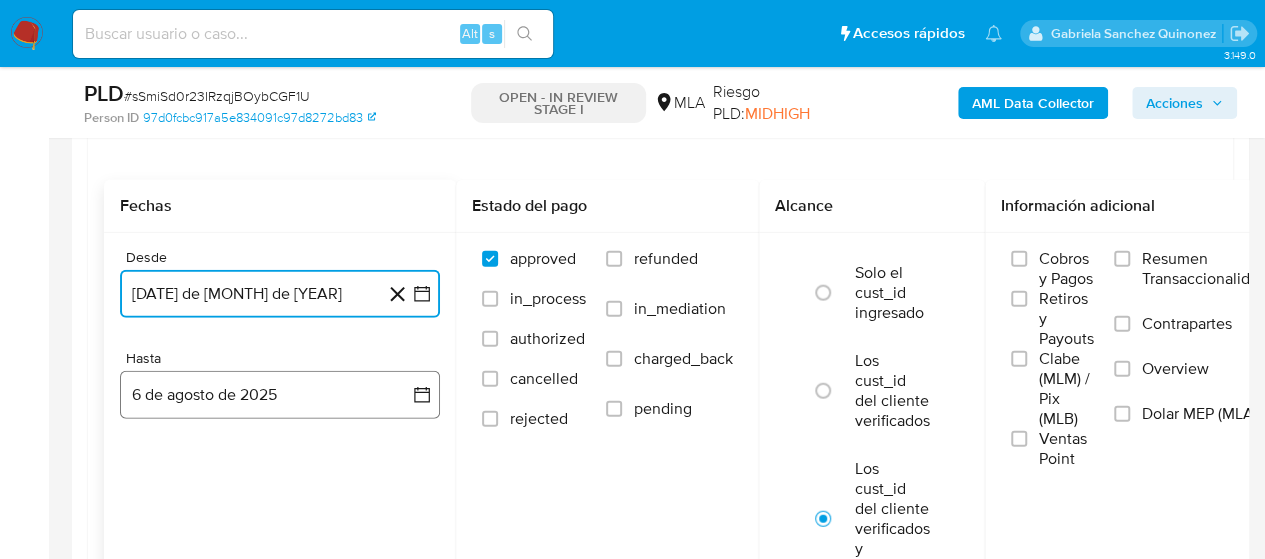 click on "6 de agosto de 2025" at bounding box center [280, 395] 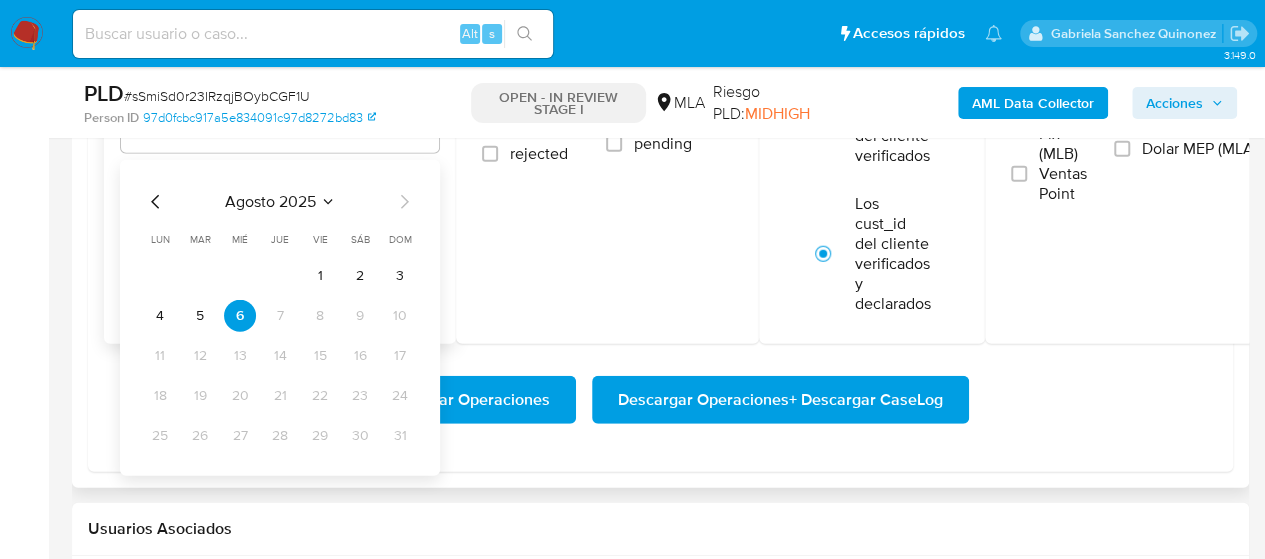 scroll, scrollTop: 2600, scrollLeft: 0, axis: vertical 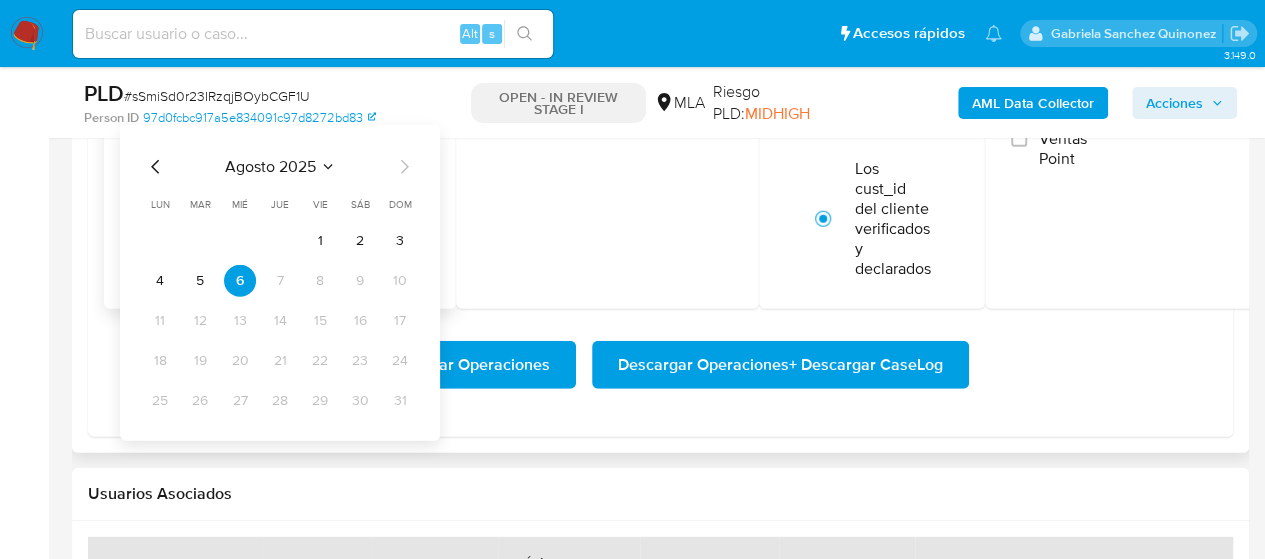 click on "agosto 2025 agosto 2025 lun lunes mar martes mié miércoles jue jueves vie viernes sáb sábado dom domingo 1 2 3 4 5 6 7 8 9 10 11 12 13 14 15 16 17 18 19 20 21 22 23 24 25 26 27 28 29 30 31" at bounding box center (280, 286) 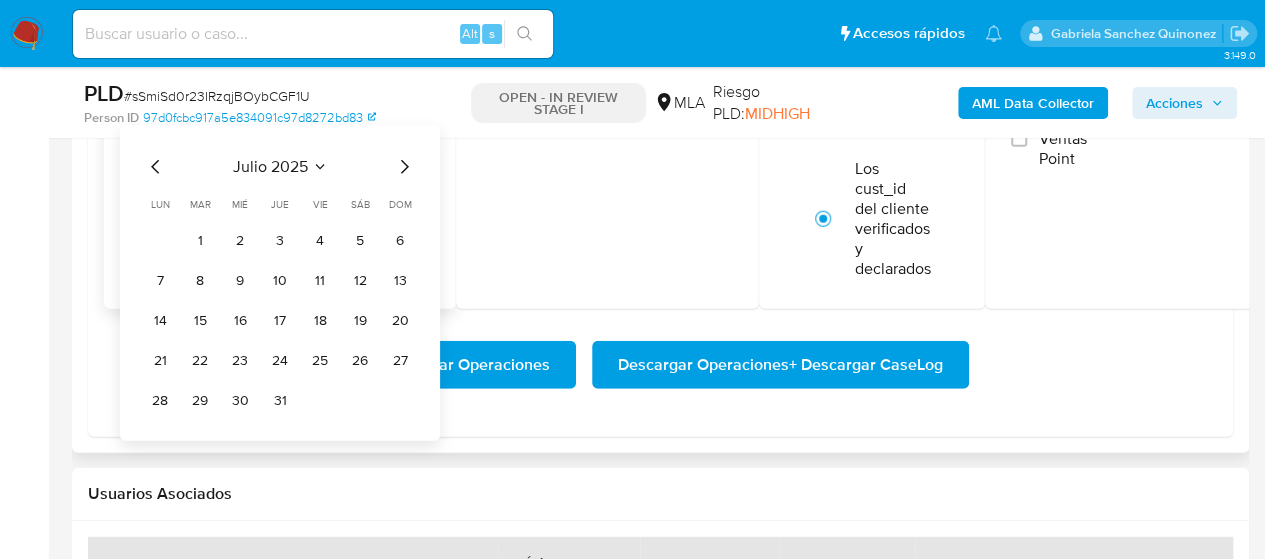 click 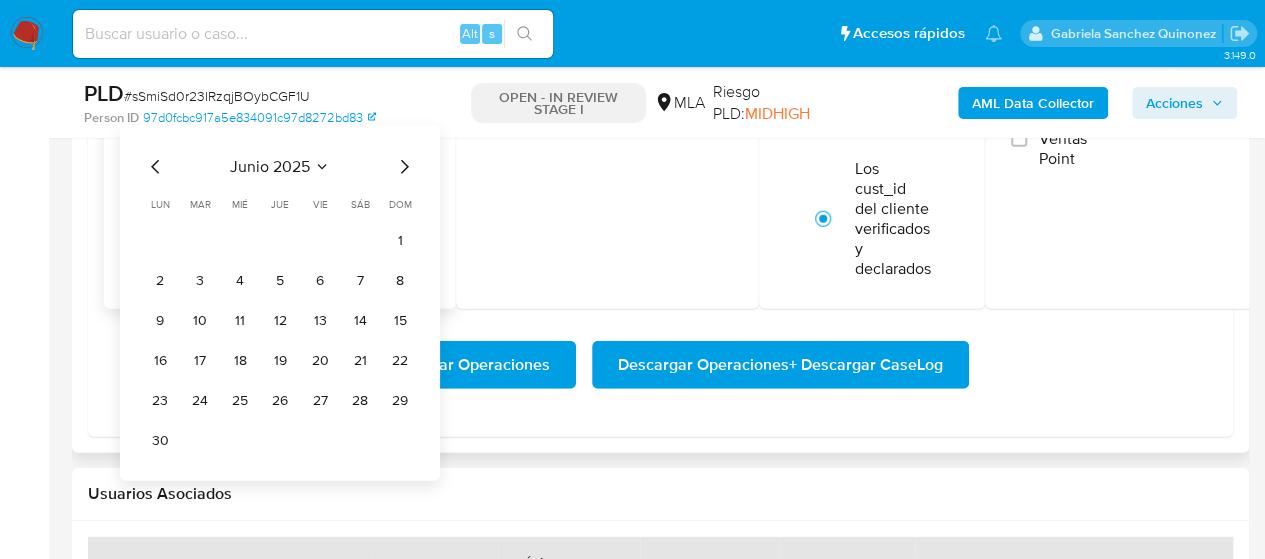 click 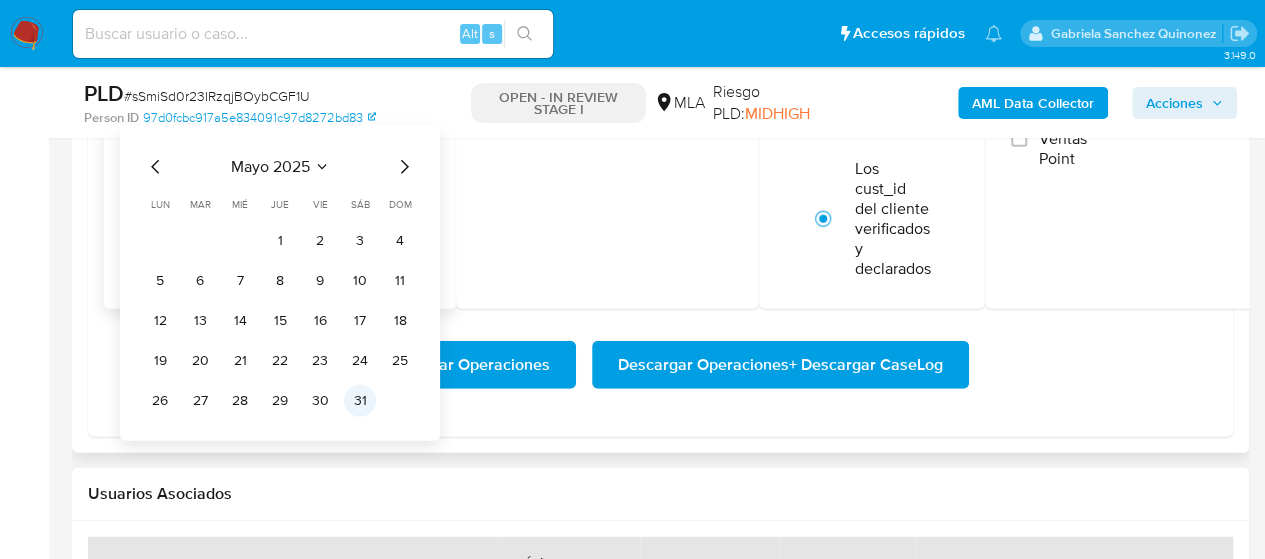 click on "31" at bounding box center (360, 401) 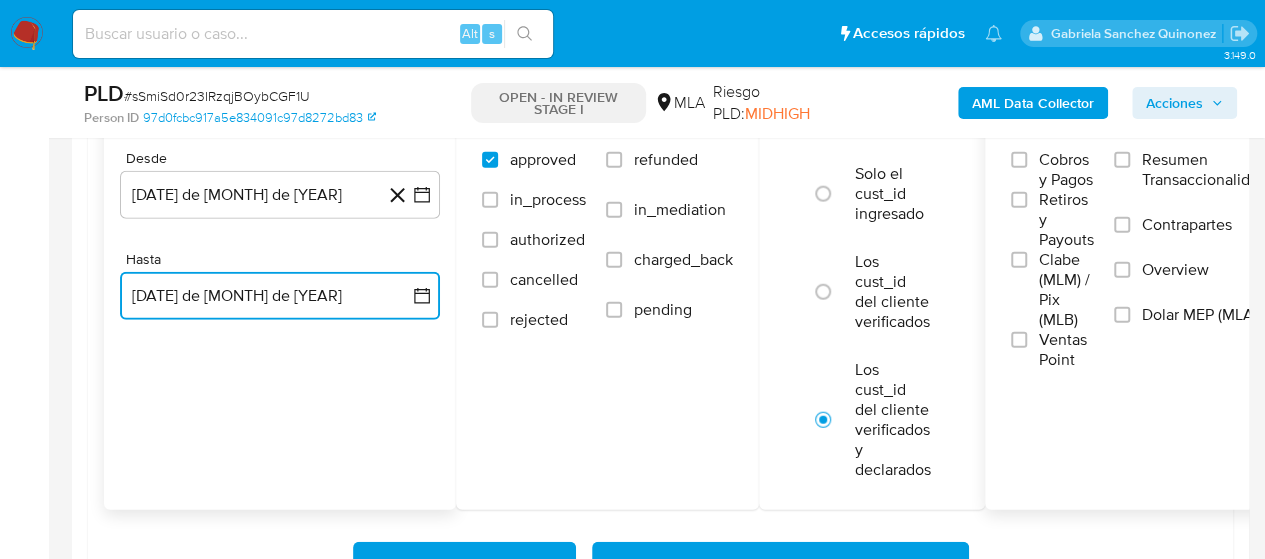 scroll, scrollTop: 2400, scrollLeft: 0, axis: vertical 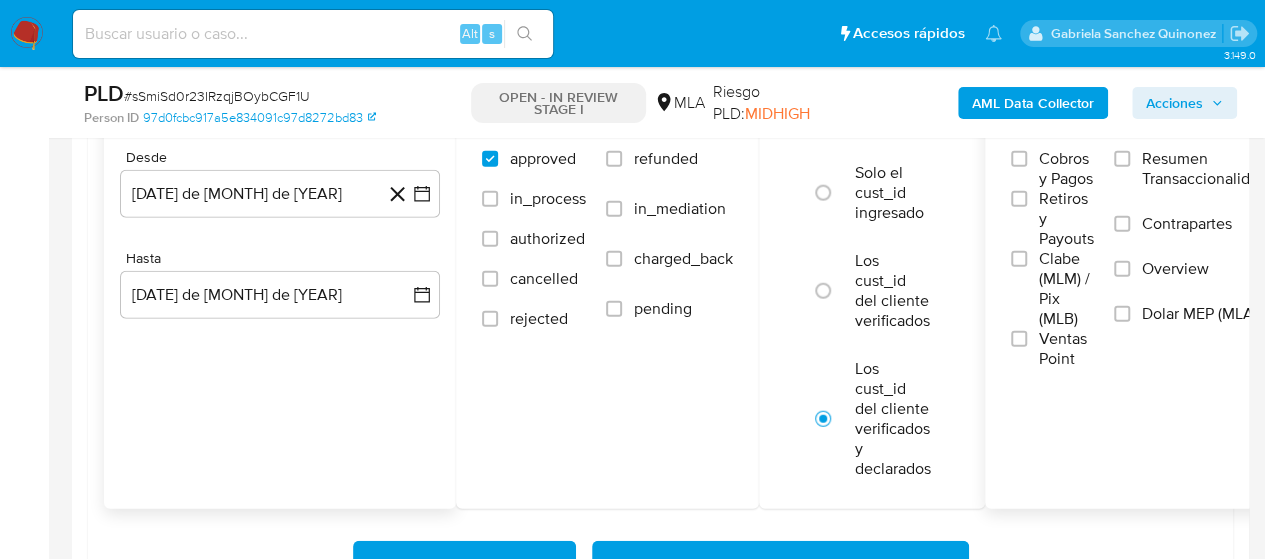 click on "Dolar MEP (MLA)" at bounding box center [1200, 314] 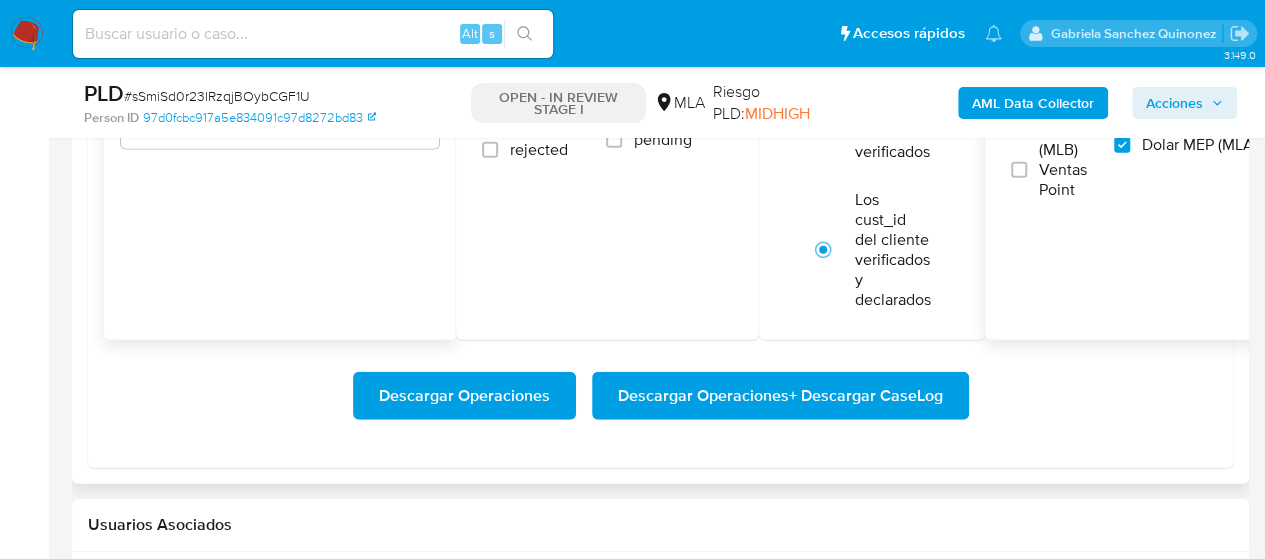 scroll, scrollTop: 2600, scrollLeft: 0, axis: vertical 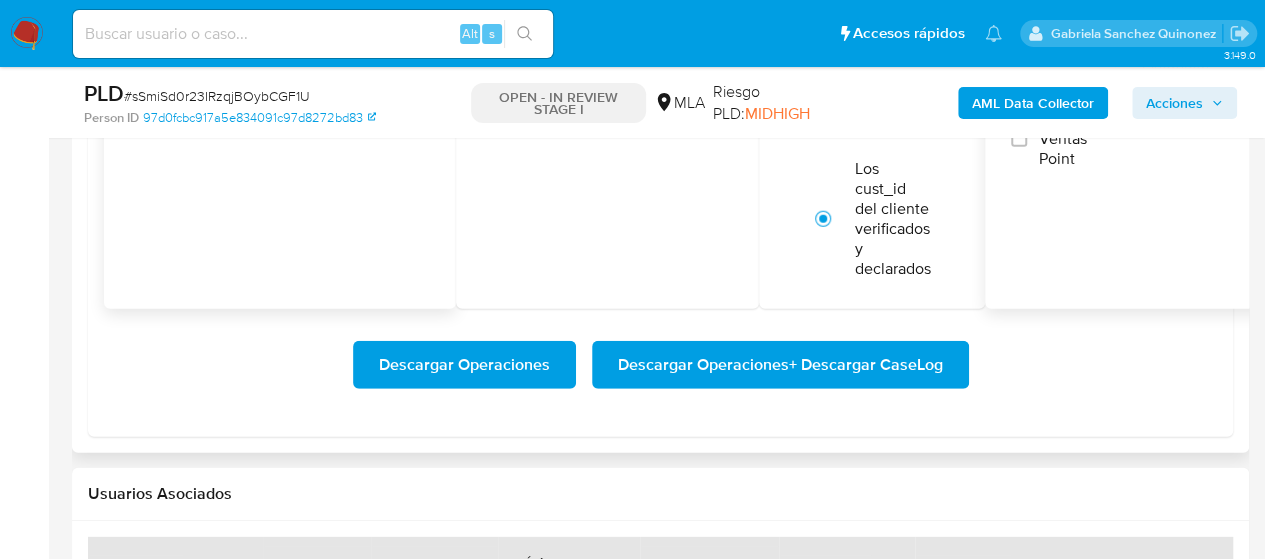 click on "Descargar Operaciones  +   Descargar CaseLog" at bounding box center (780, 365) 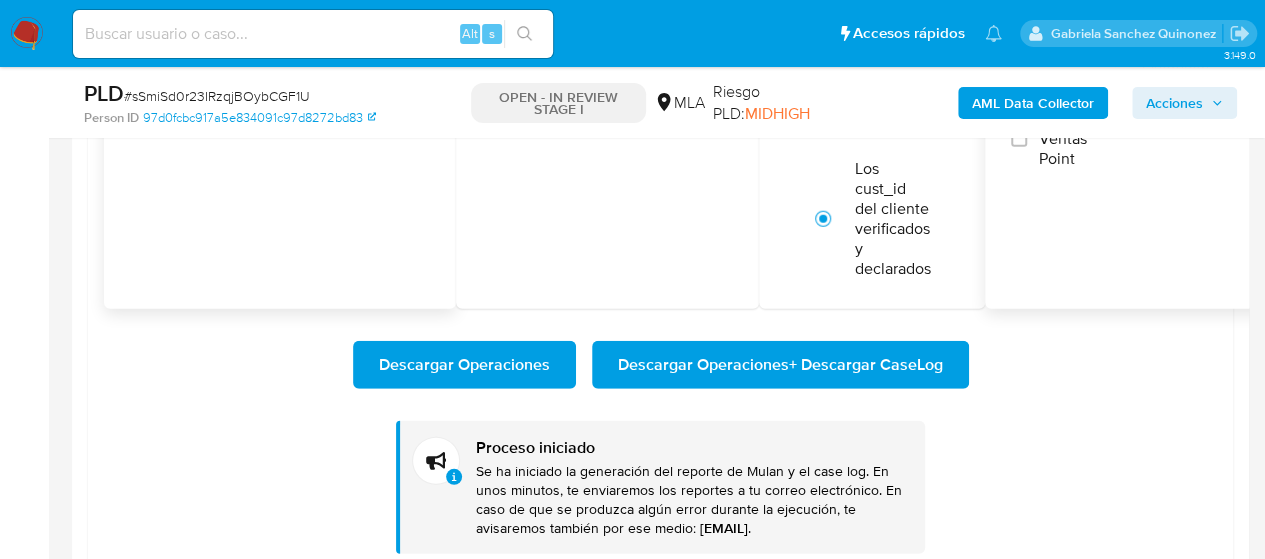 click at bounding box center (313, 34) 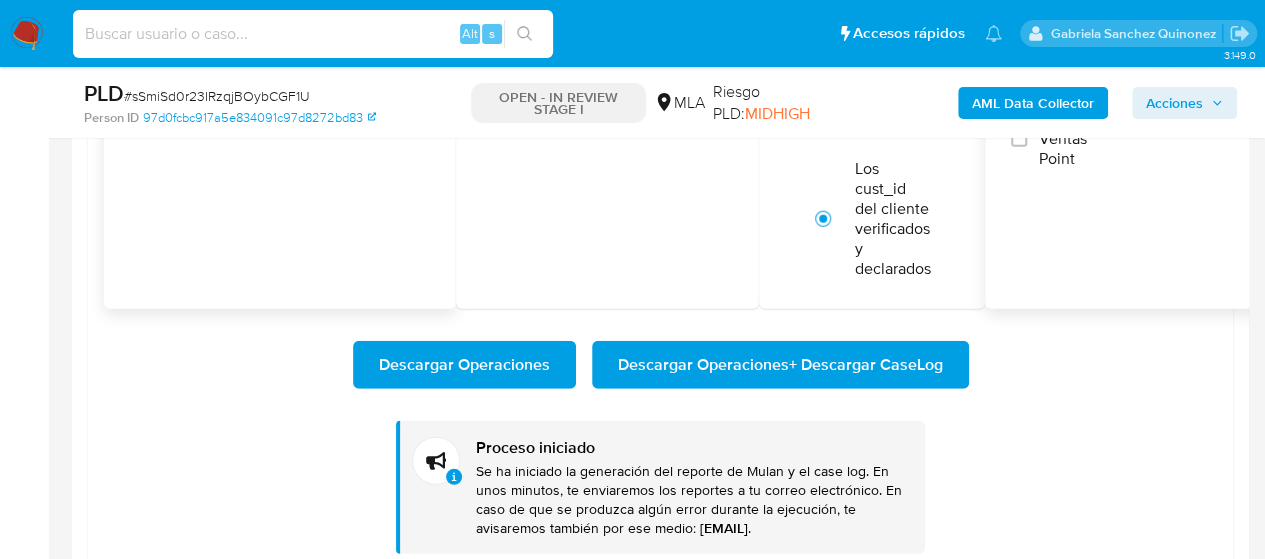 paste on "mmxy9fqEqQCmKTk2OqmjBNLL" 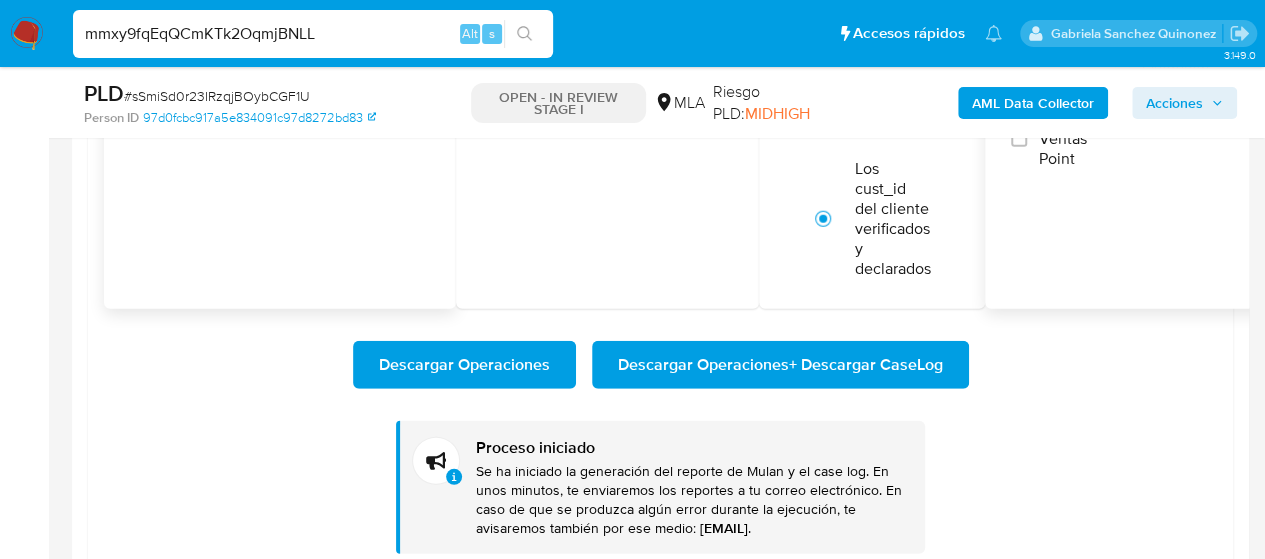 type on "mmxy9fqEqQCmKTk2OqmjBNLL" 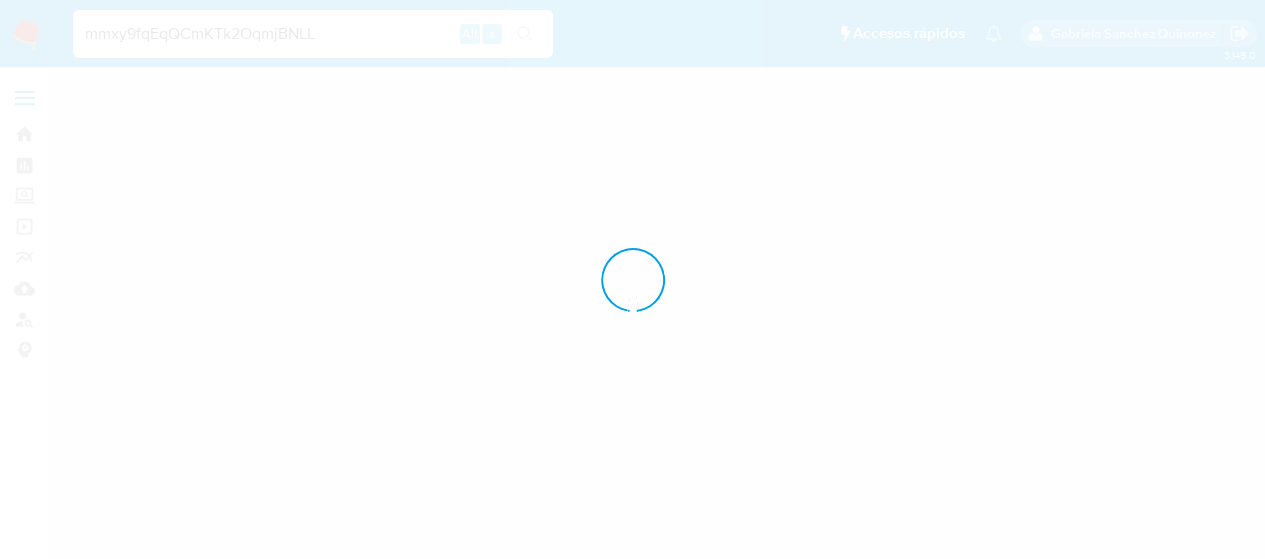scroll, scrollTop: 0, scrollLeft: 0, axis: both 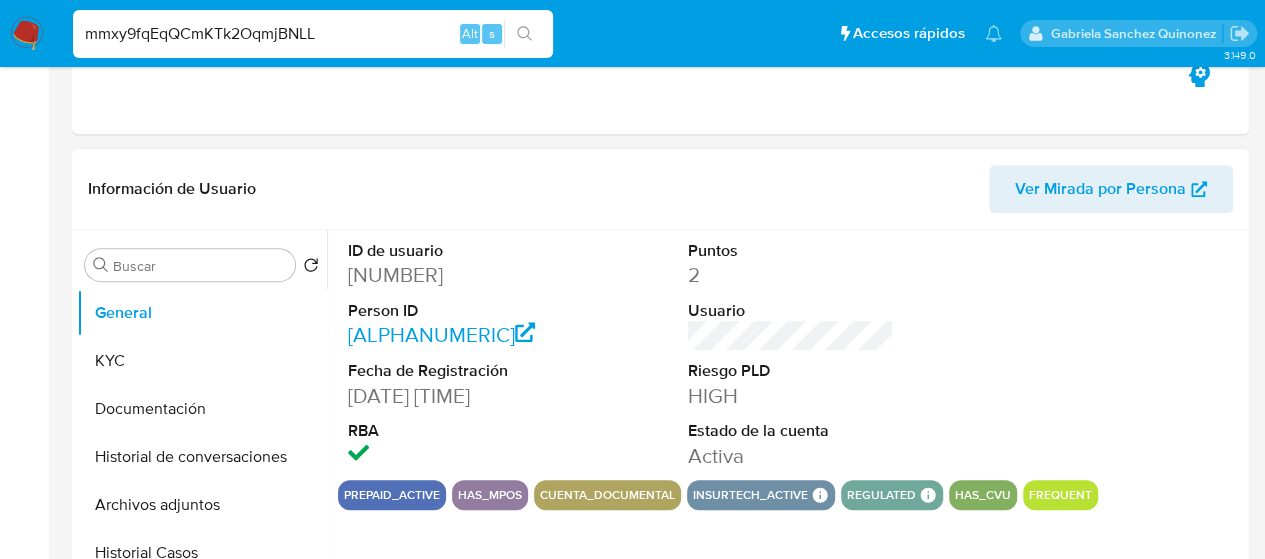 select on "10" 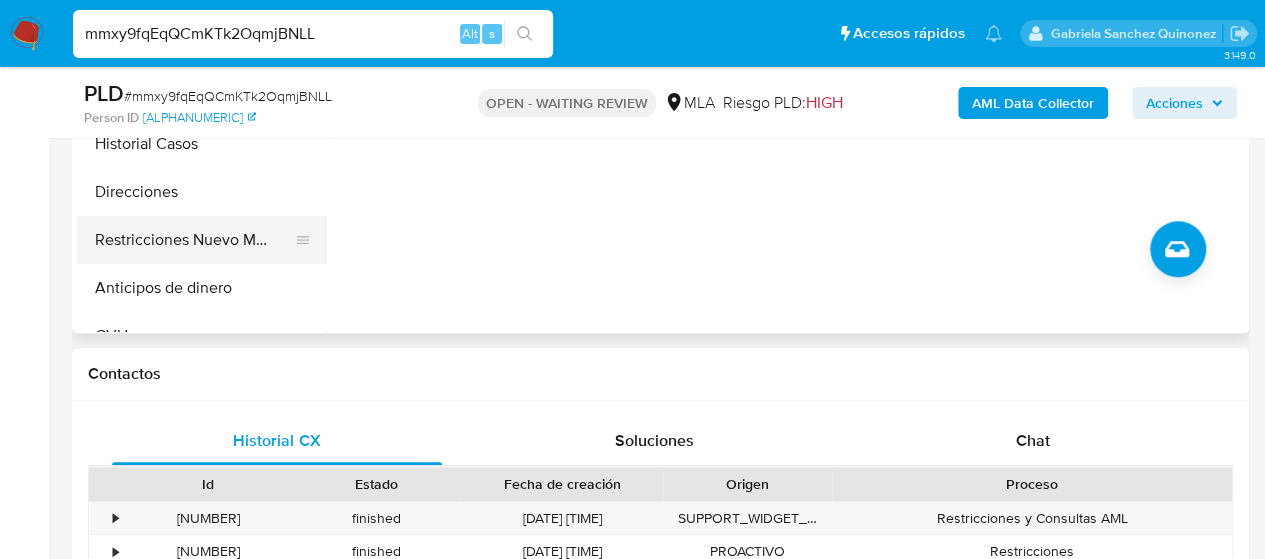 scroll, scrollTop: 600, scrollLeft: 0, axis: vertical 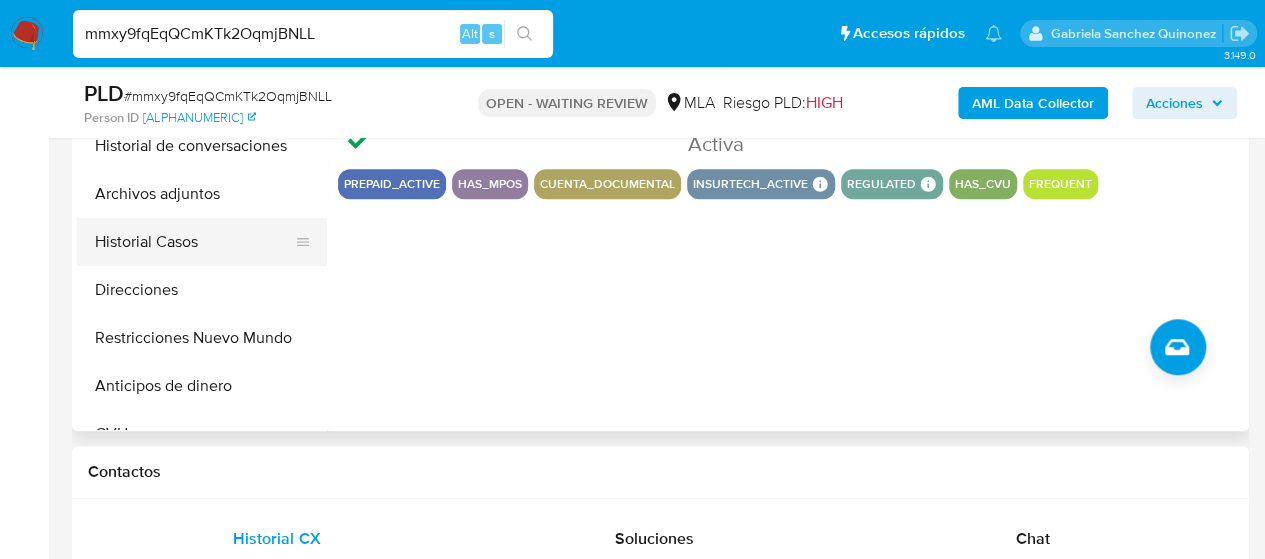 click on "Historial Casos" at bounding box center (194, 242) 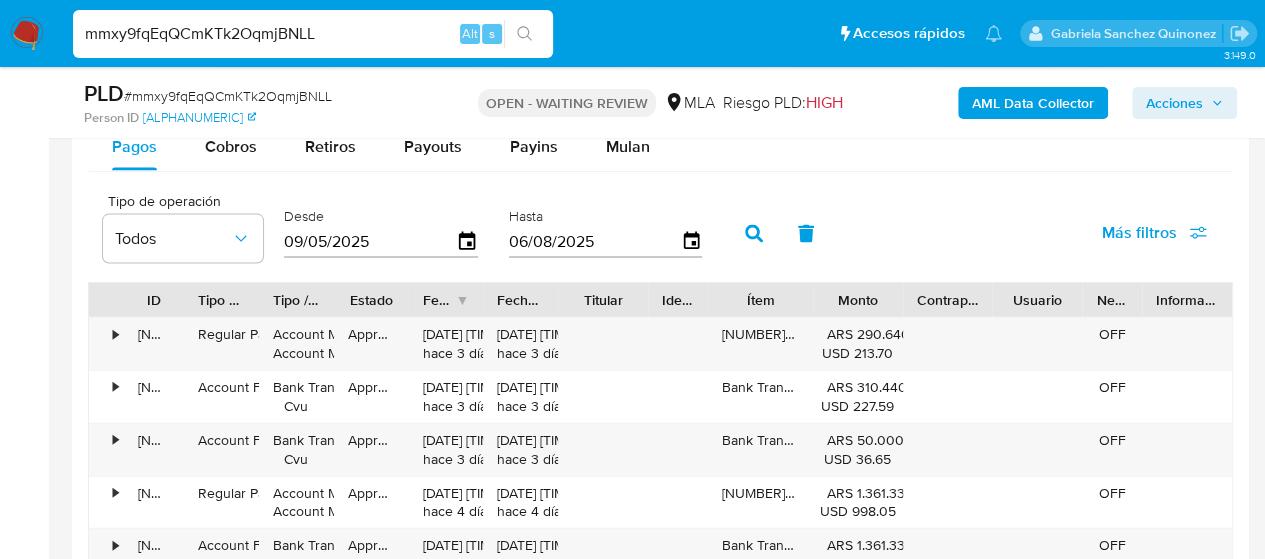 scroll, scrollTop: 2000, scrollLeft: 0, axis: vertical 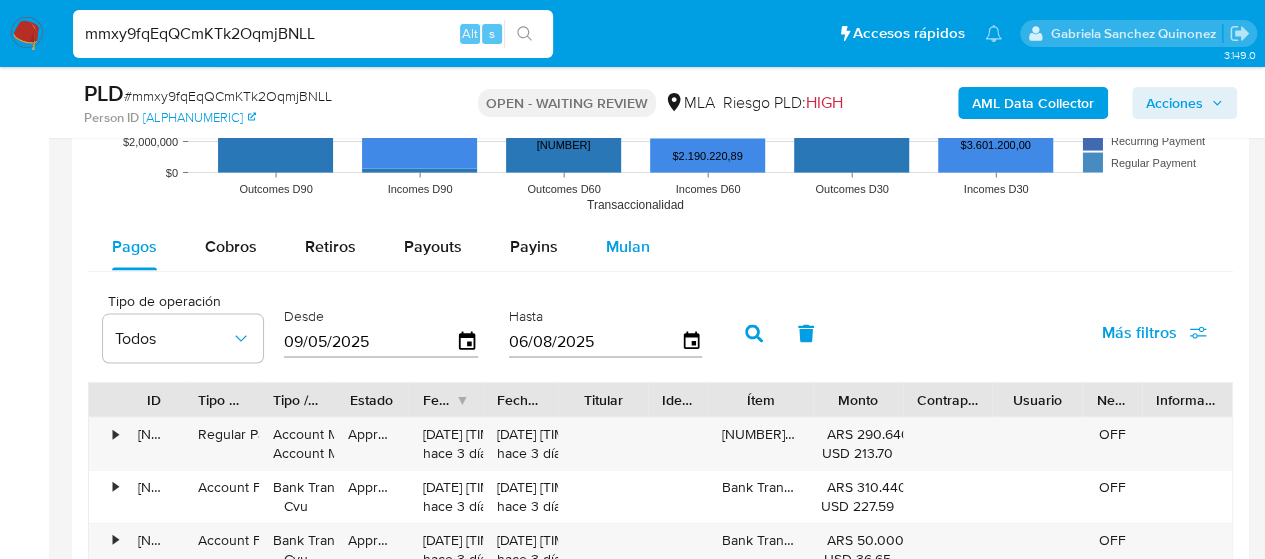 click on "Mulan" at bounding box center [628, 247] 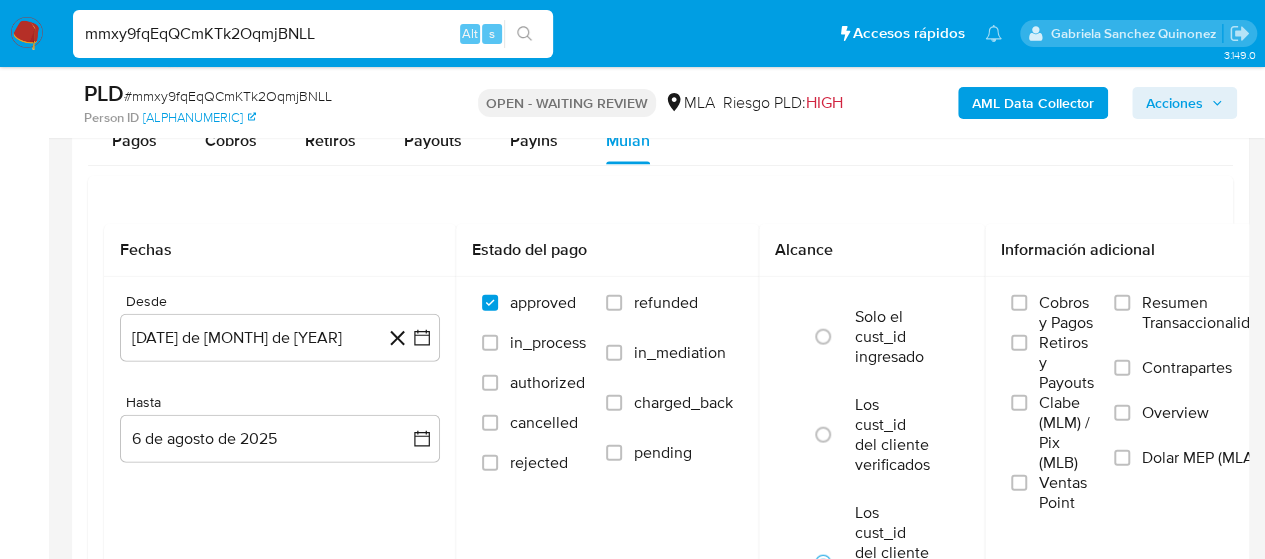scroll, scrollTop: 2200, scrollLeft: 0, axis: vertical 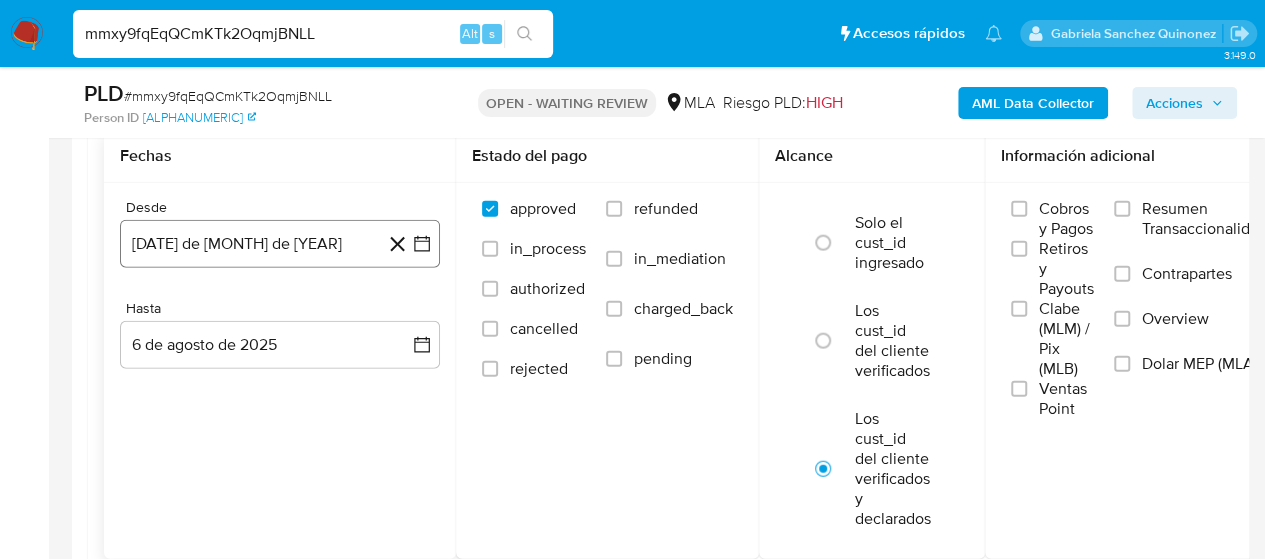click on "6 de julio de 2024" at bounding box center [280, 244] 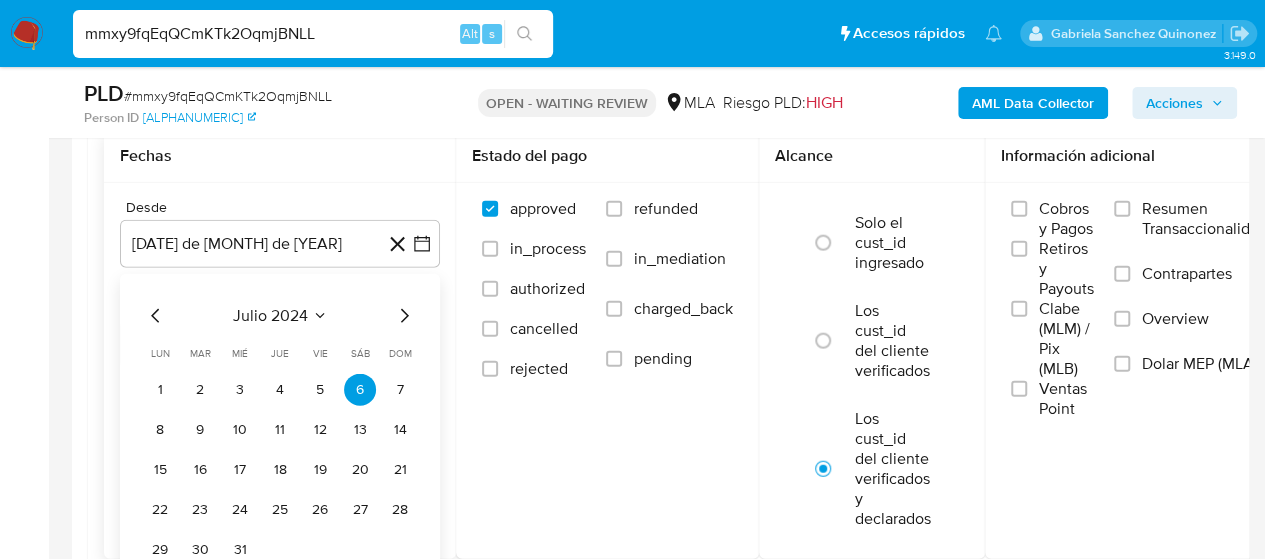 click 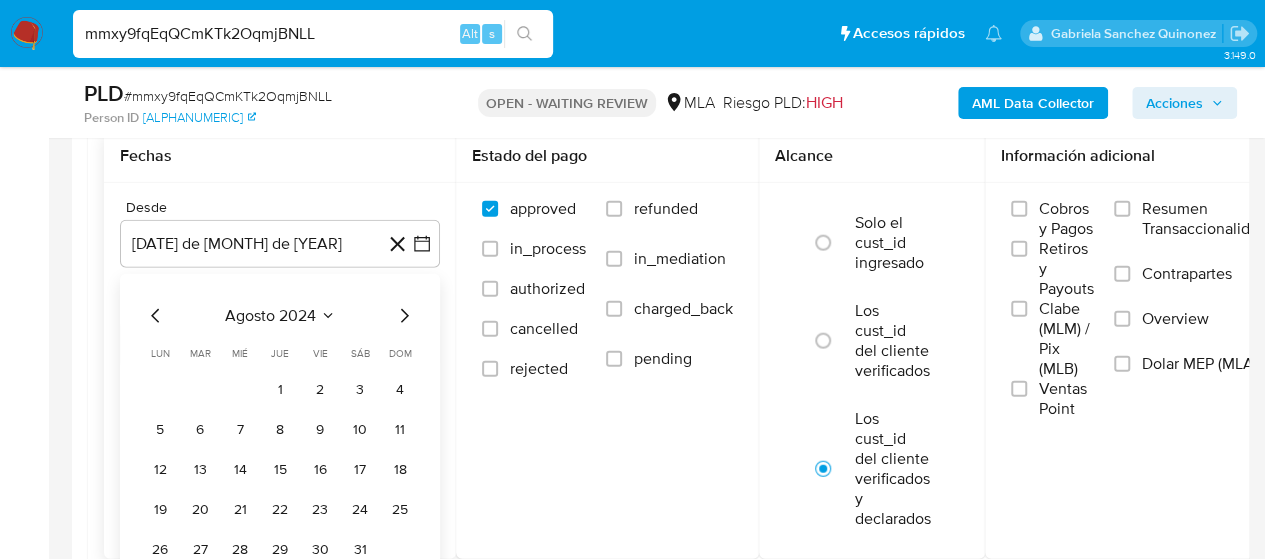 click 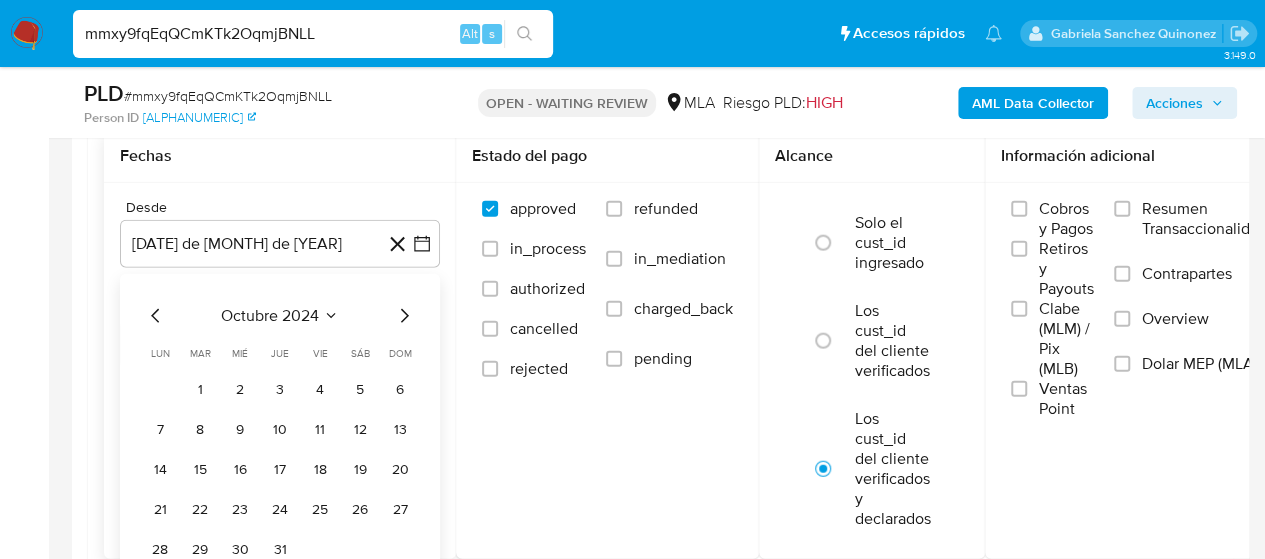 click 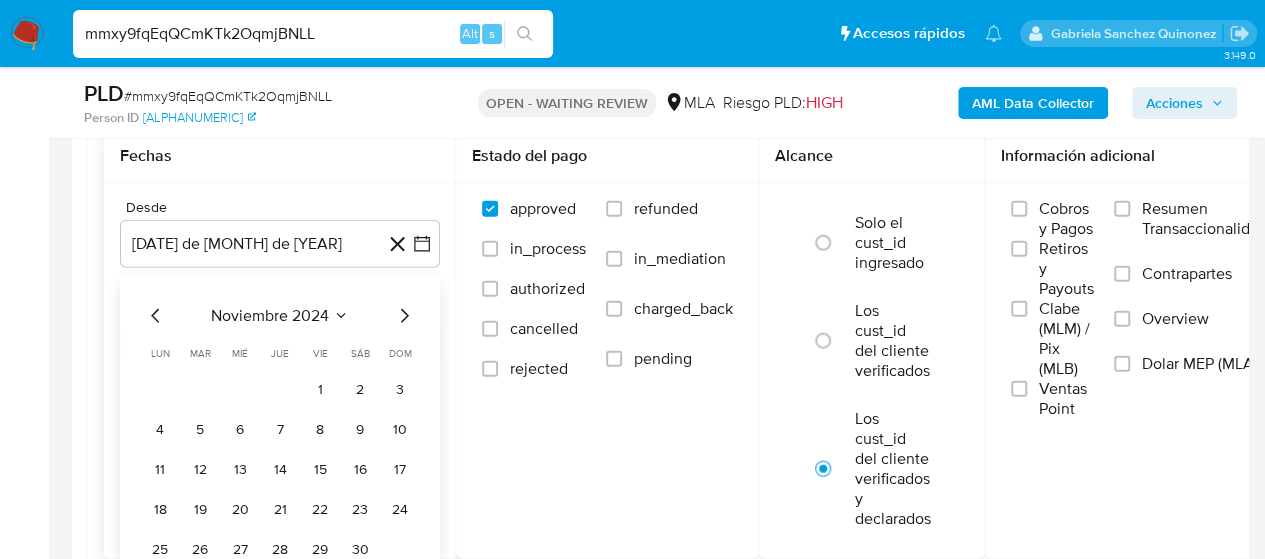 click 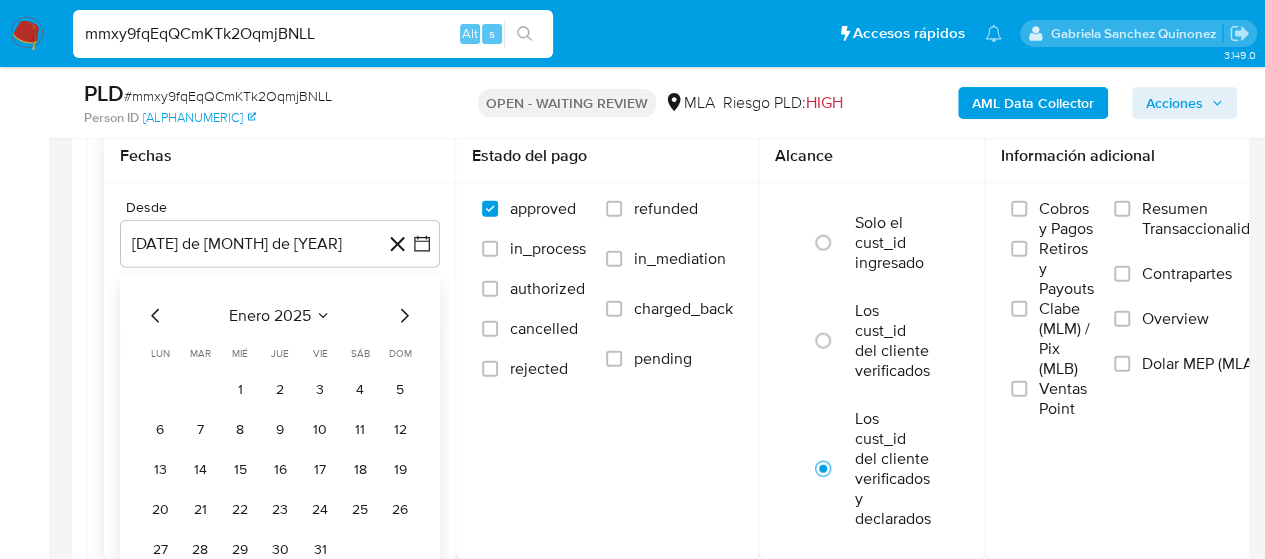 click 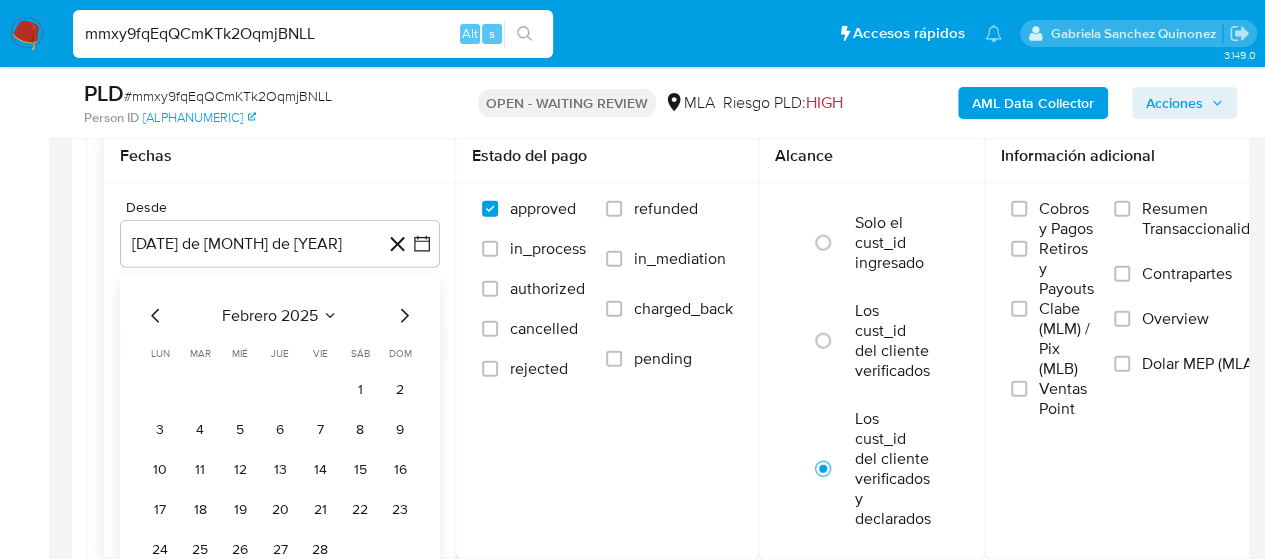 click 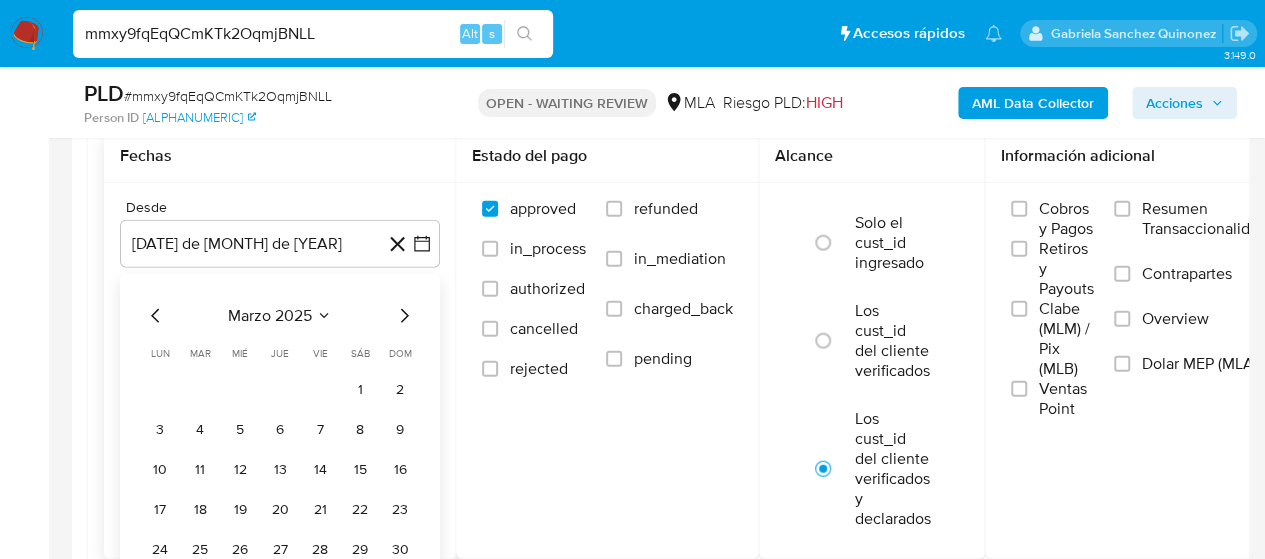 click 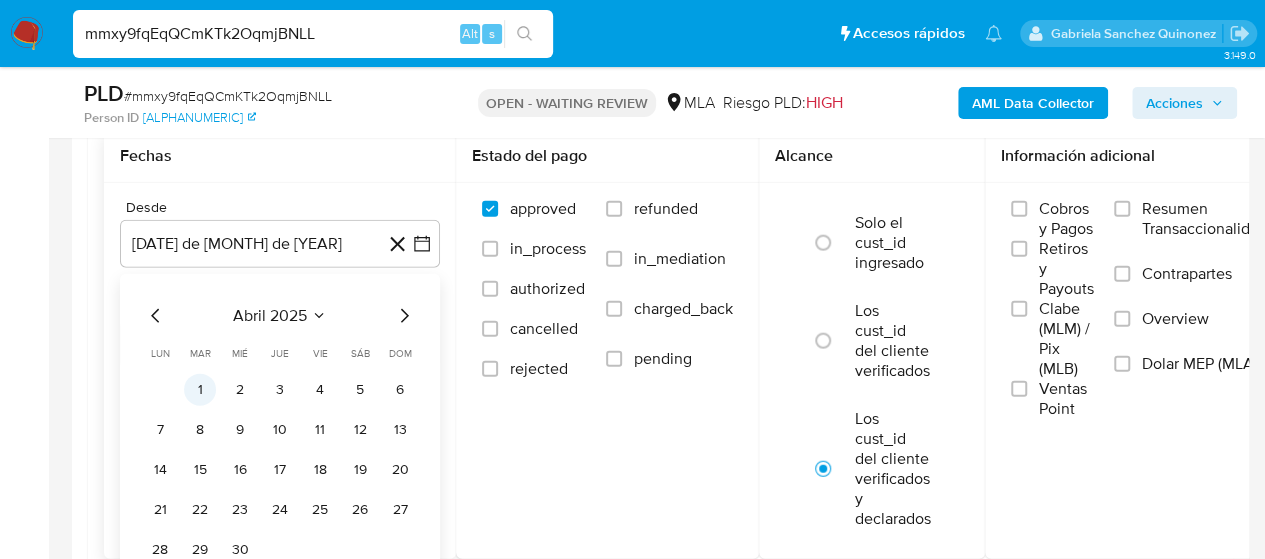 click on "1" at bounding box center [200, 390] 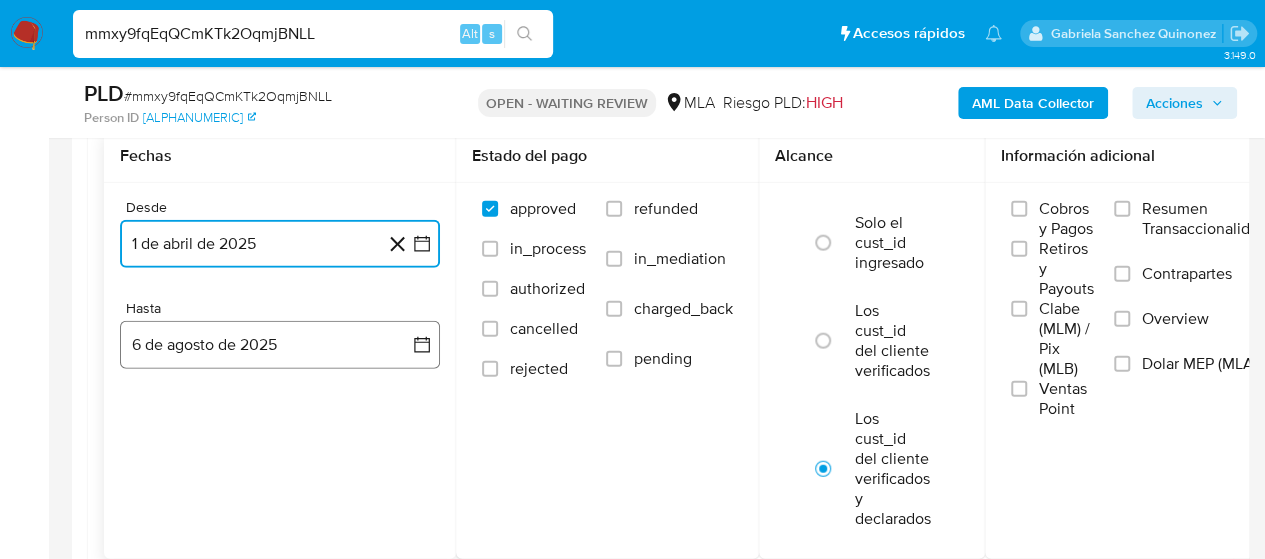 click on "6 de agosto de 2025" at bounding box center [280, 345] 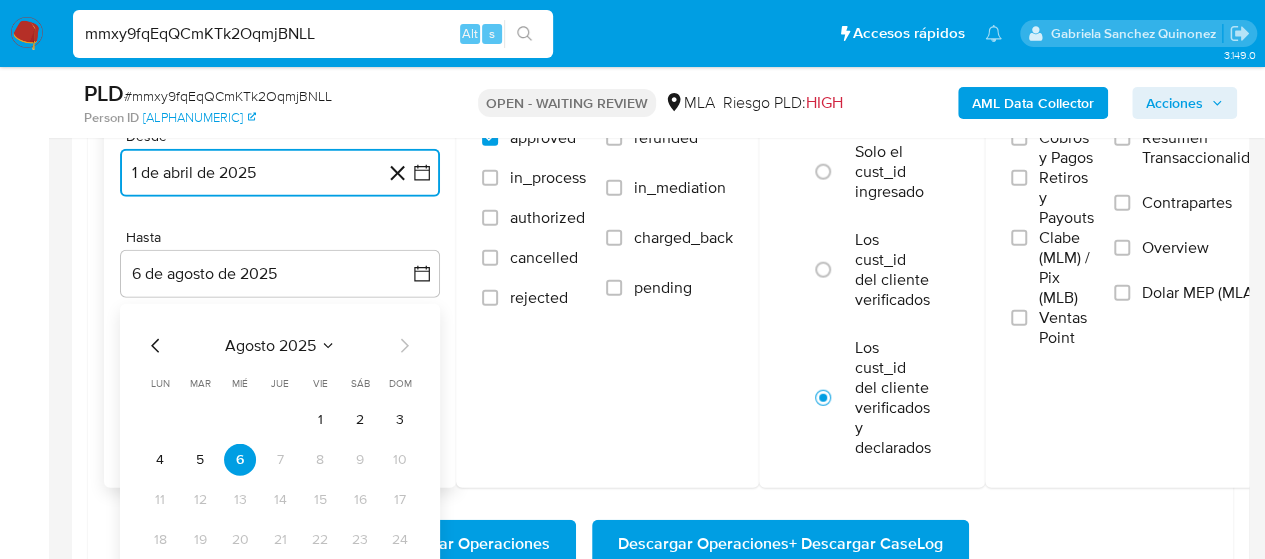 scroll, scrollTop: 2300, scrollLeft: 0, axis: vertical 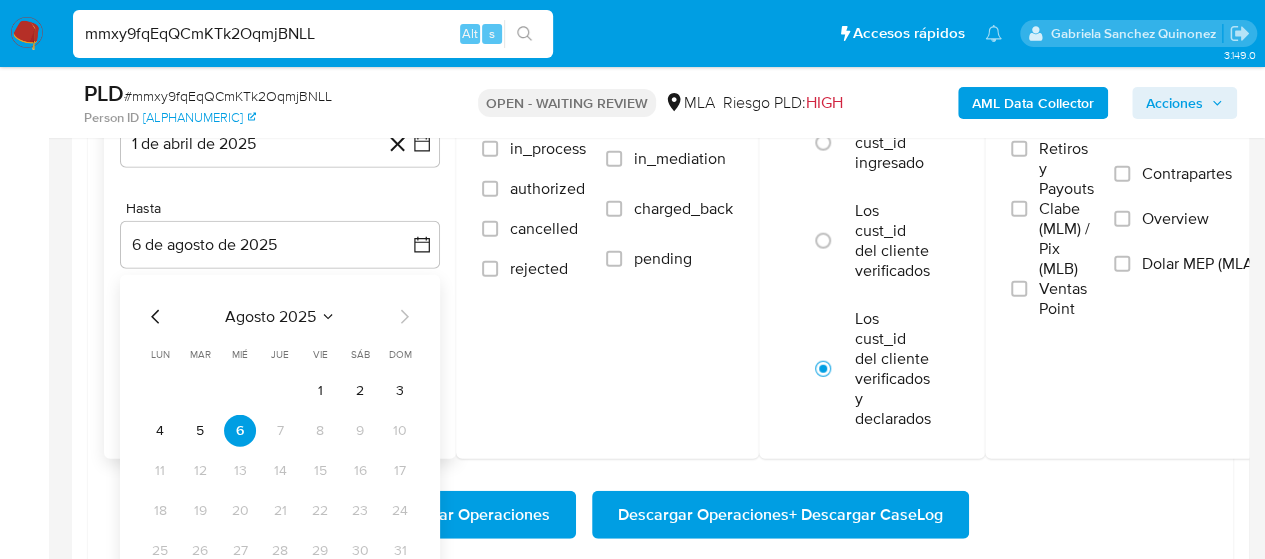 click on "agosto 2025" at bounding box center [280, 317] 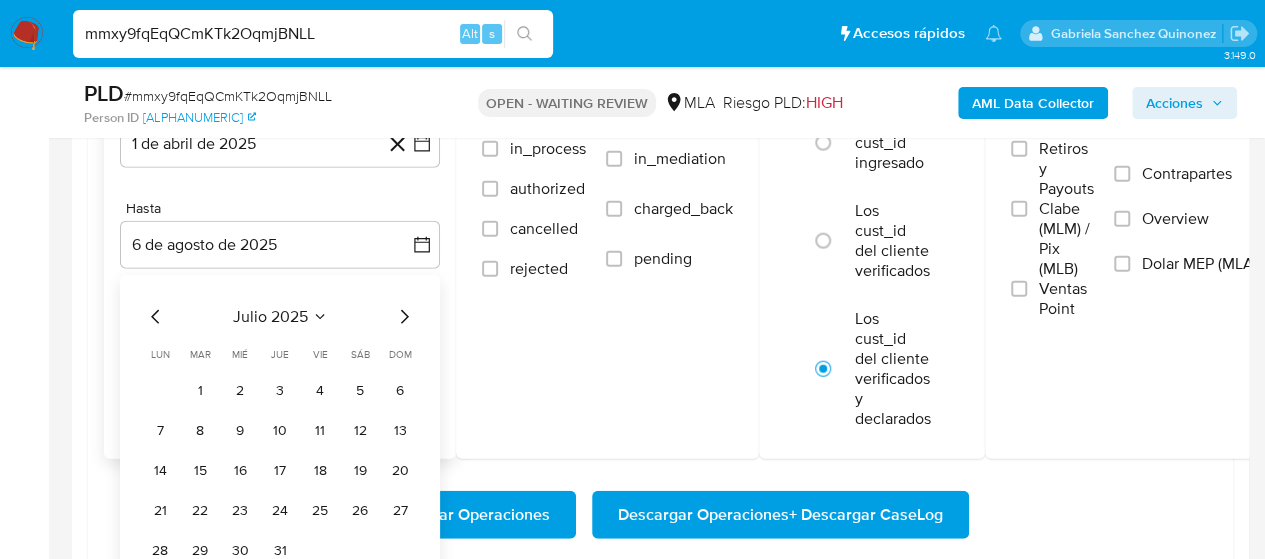 click 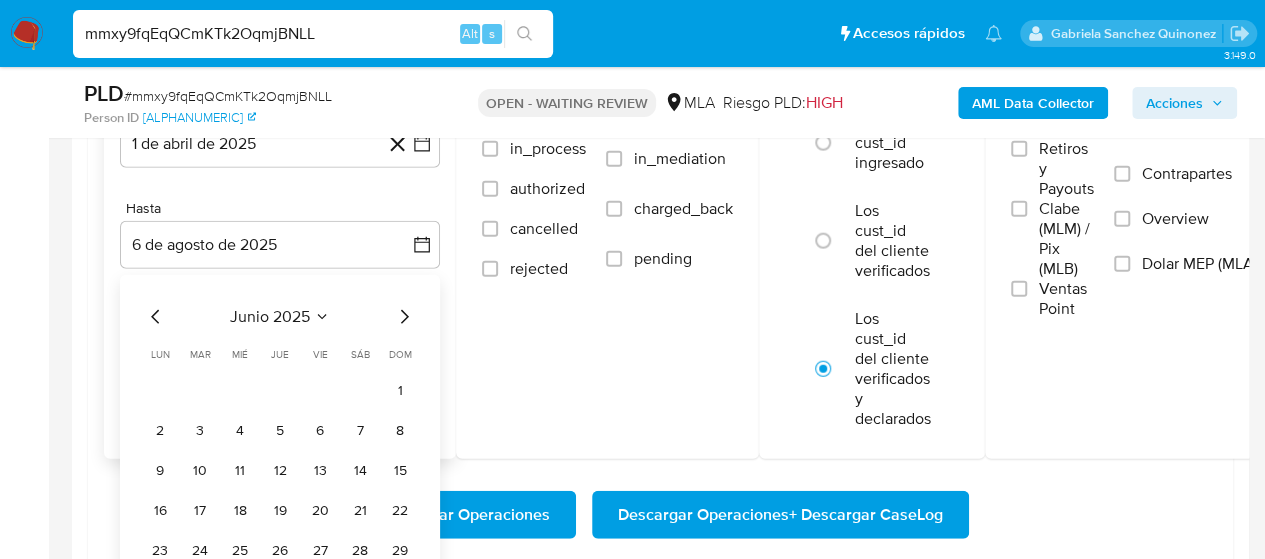 click 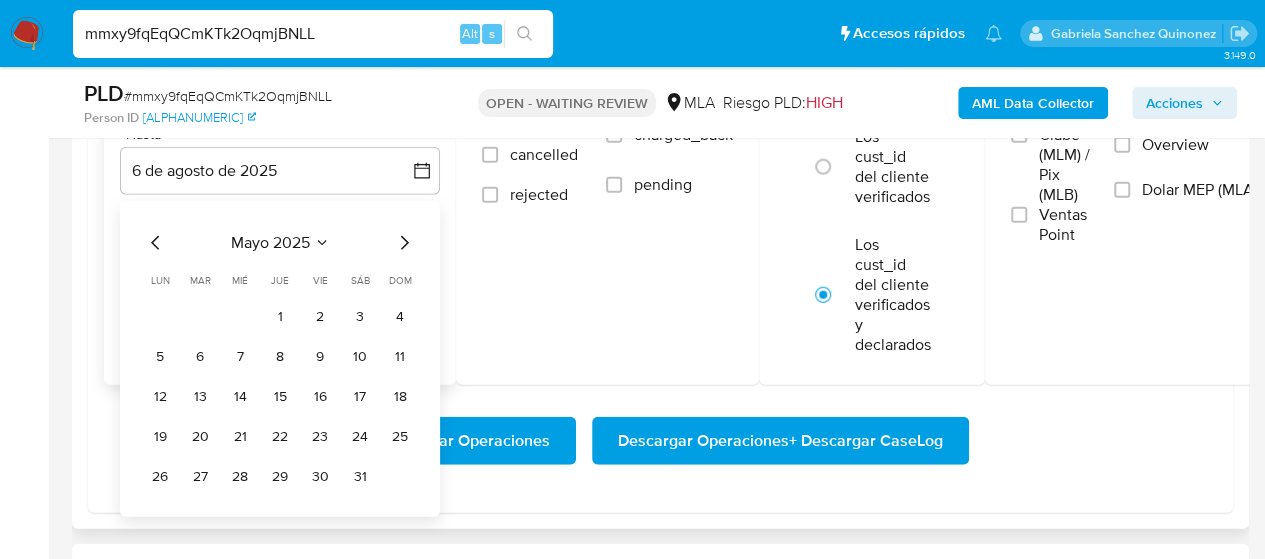scroll, scrollTop: 2400, scrollLeft: 0, axis: vertical 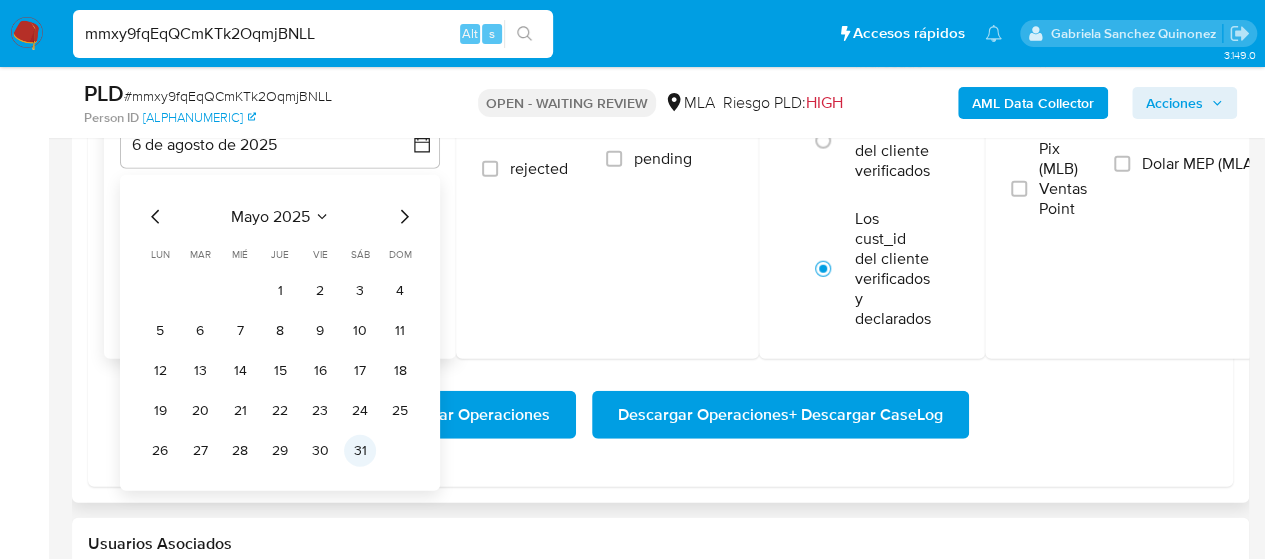 click on "31" at bounding box center [360, 451] 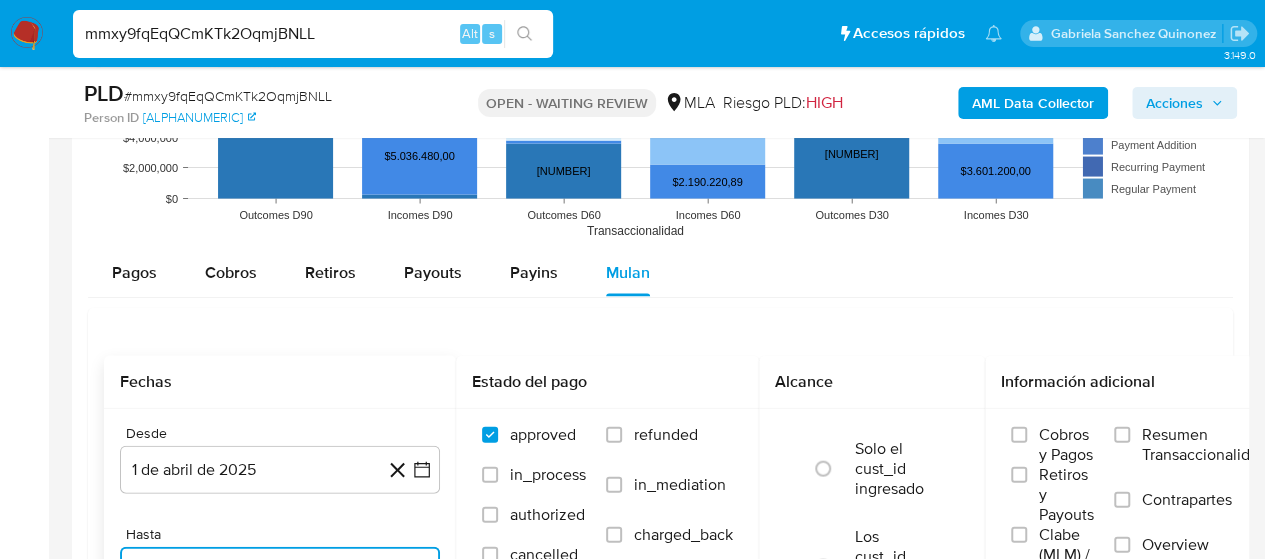 scroll, scrollTop: 2200, scrollLeft: 0, axis: vertical 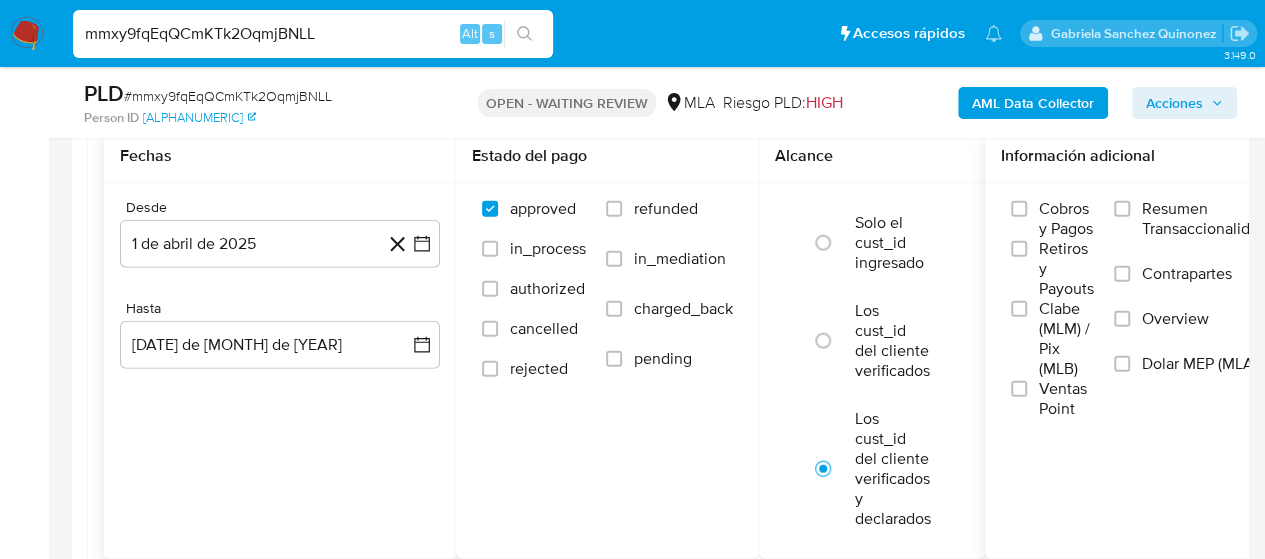click on "Dolar MEP (MLA)" at bounding box center [1200, 364] 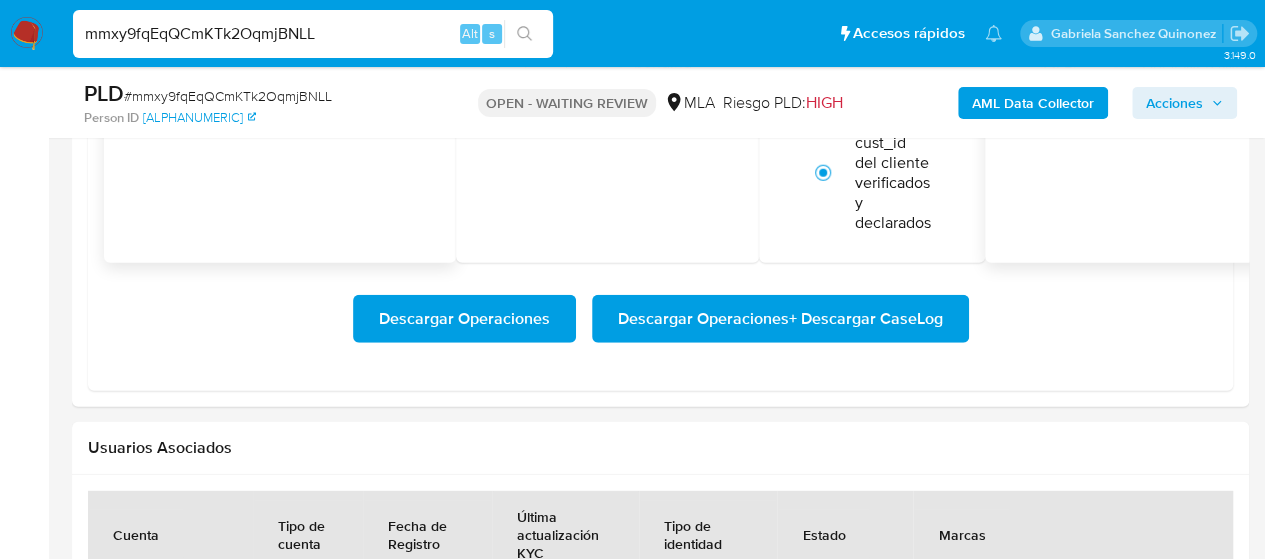 scroll, scrollTop: 2500, scrollLeft: 0, axis: vertical 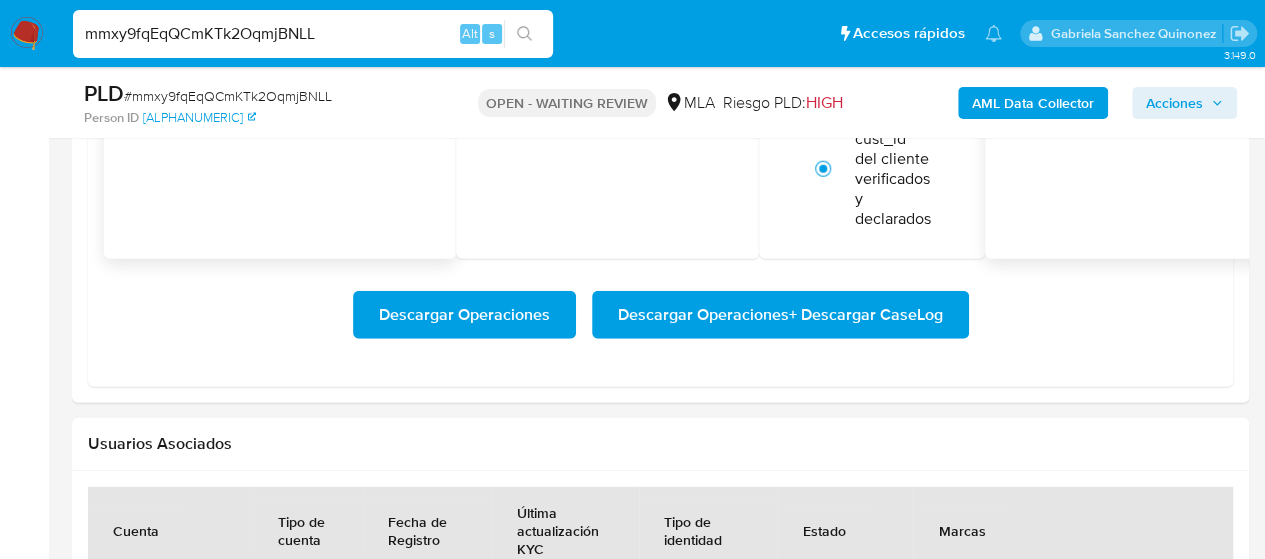 click on "Descargar Operaciones  +   Descargar CaseLog" at bounding box center [780, 315] 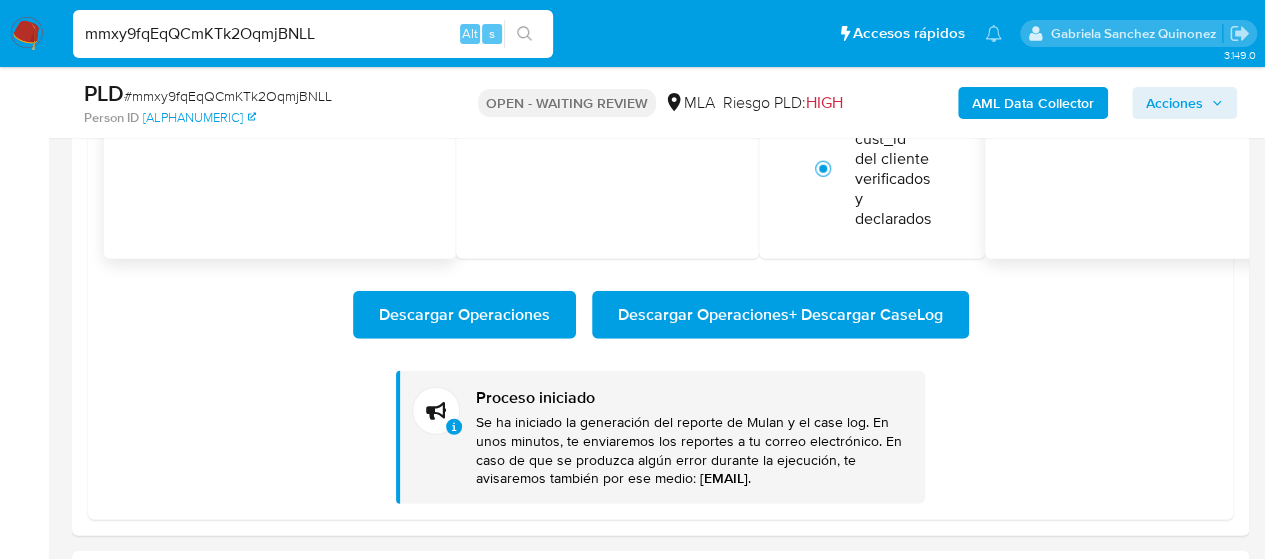 click on "mmxy9fqEqQCmKTk2OqmjBNLL" at bounding box center [313, 34] 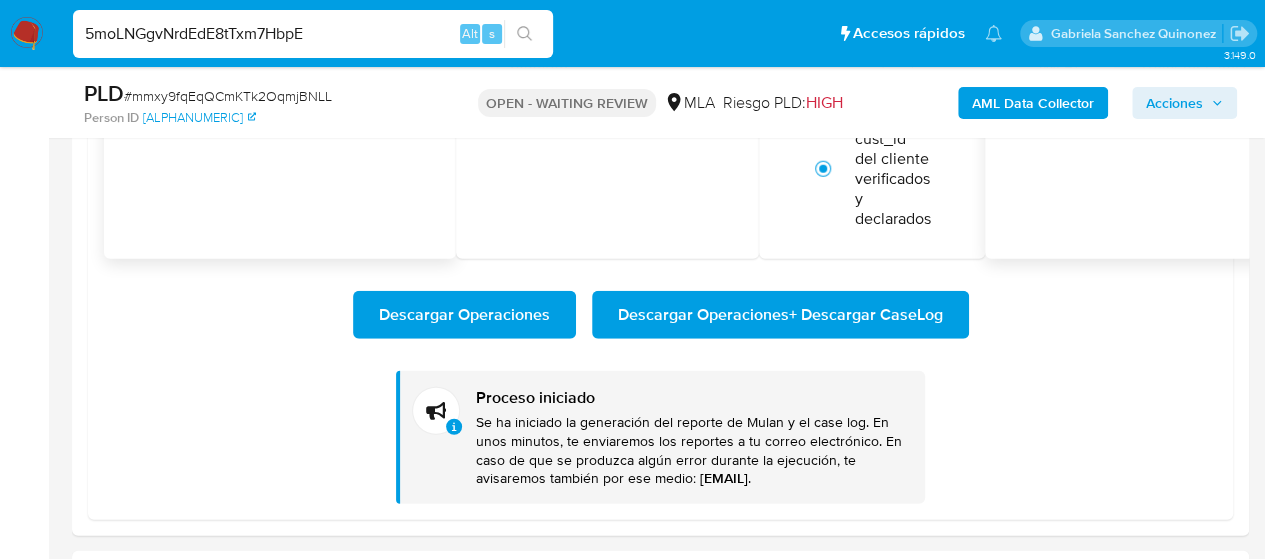 type on "5moLNGgvNrdEdE8tTxm7HbpE" 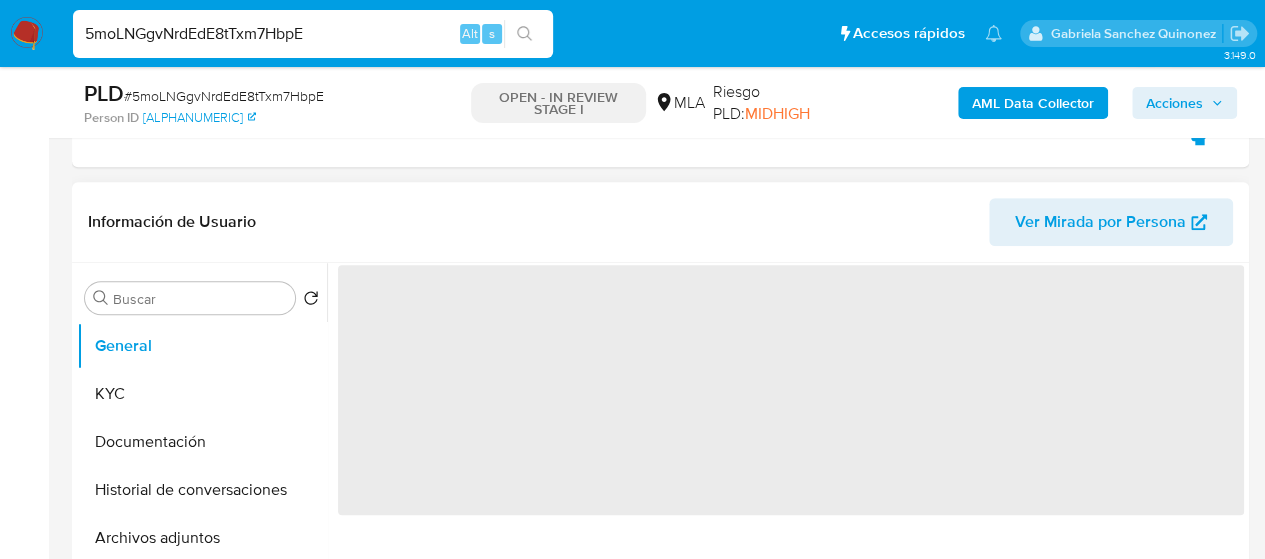 scroll, scrollTop: 400, scrollLeft: 0, axis: vertical 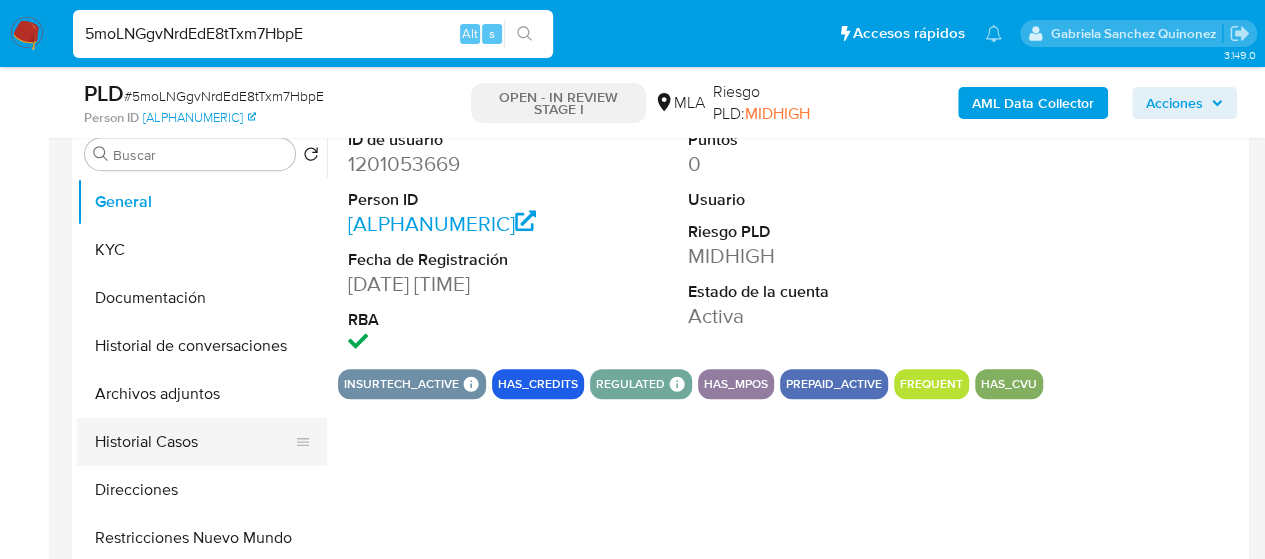click on "Historial Casos" at bounding box center (194, 442) 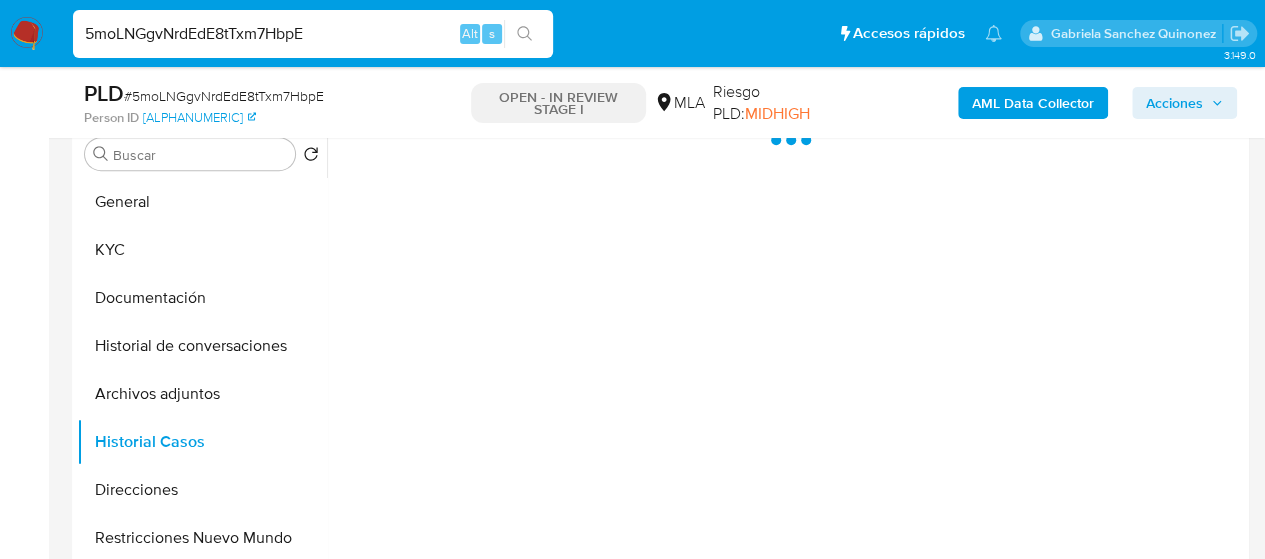 select on "10" 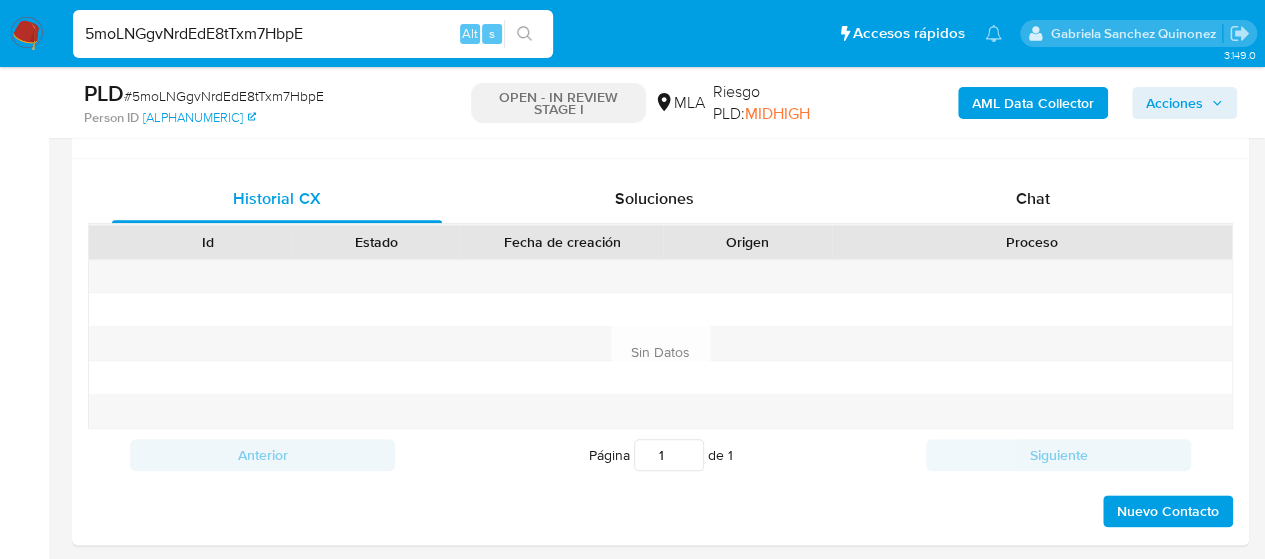 scroll, scrollTop: 1000, scrollLeft: 0, axis: vertical 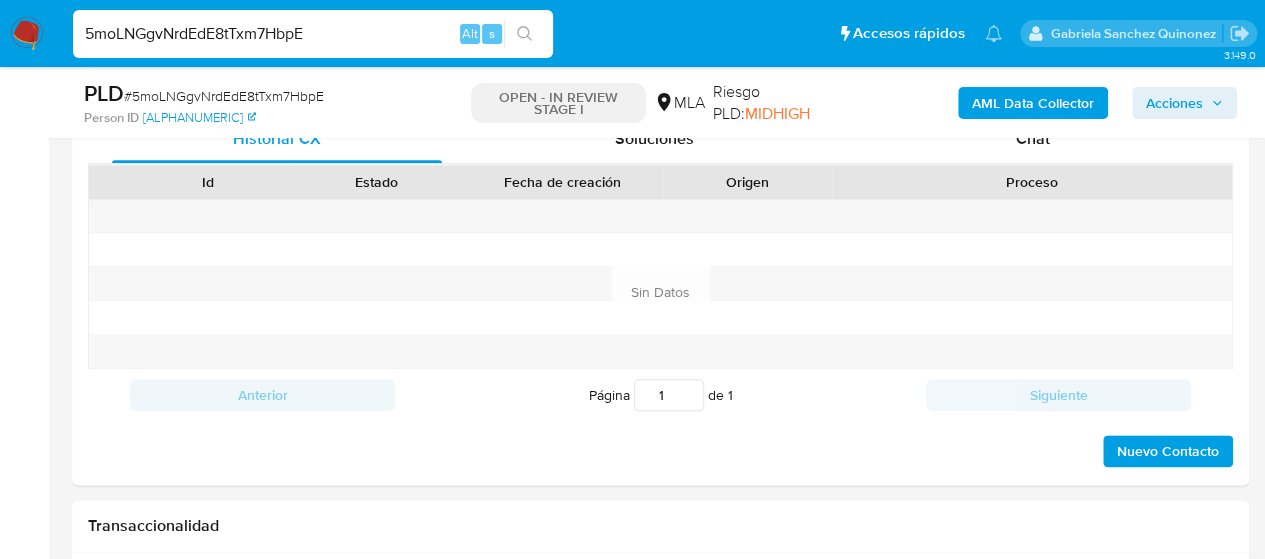 click on "PLD # 5moLNGgvNrdEdE8tTxm7HbpE Person ID 045362593346e58017d039937f7b2047 OPEN - IN REVIEW STAGE I  MLA Riesgo PLD:  MIDHIGH AML Data Collector Acciones" at bounding box center [660, 102] 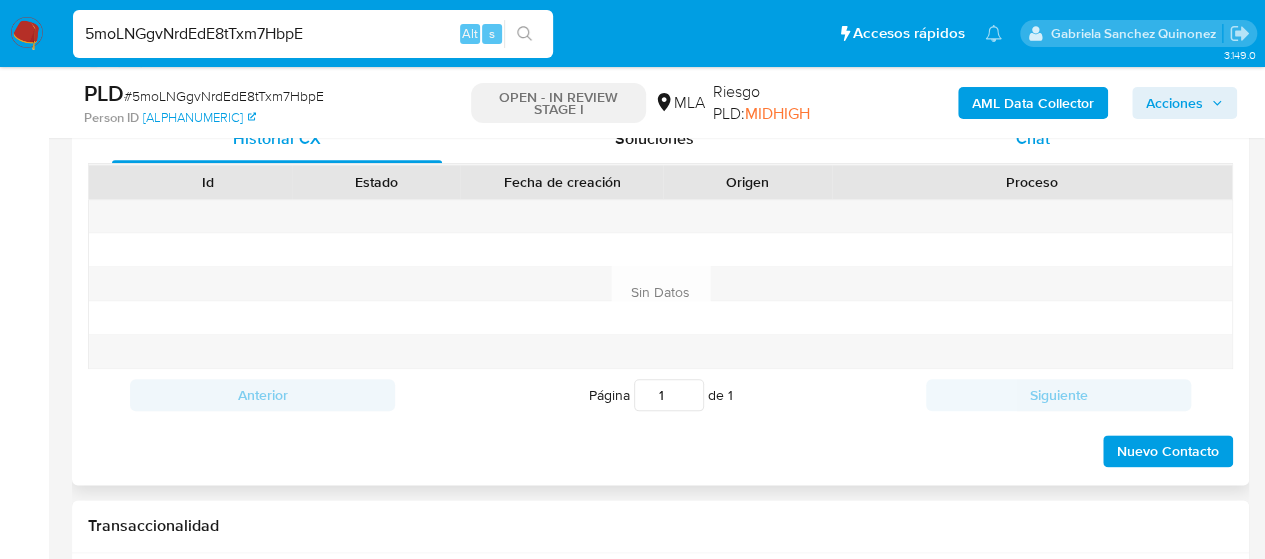 click on "Chat" at bounding box center [1033, 139] 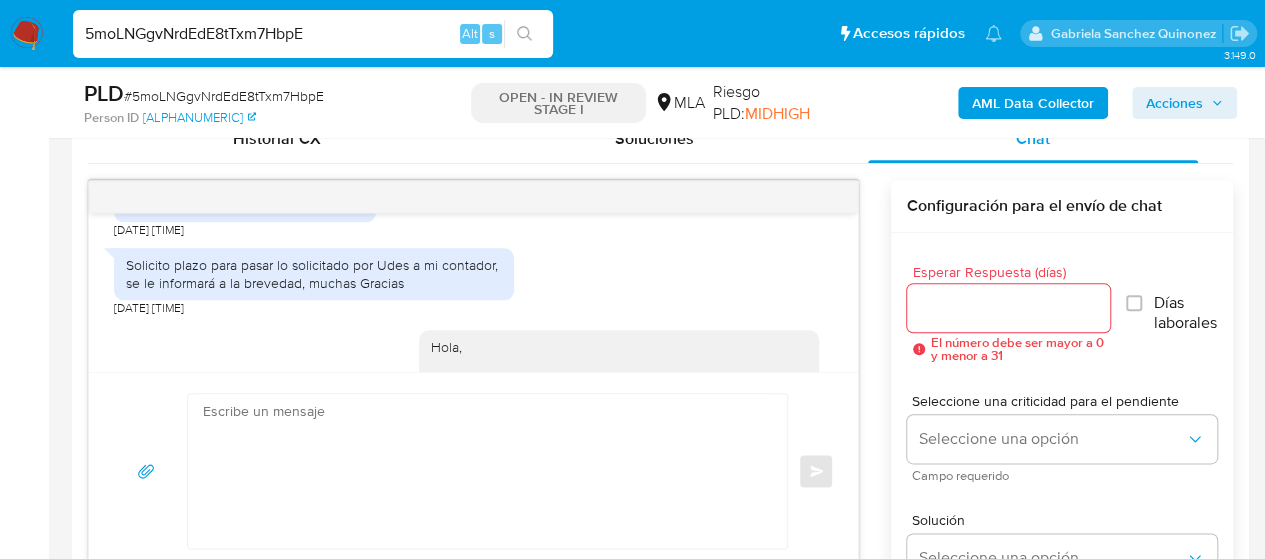 scroll, scrollTop: 1108, scrollLeft: 0, axis: vertical 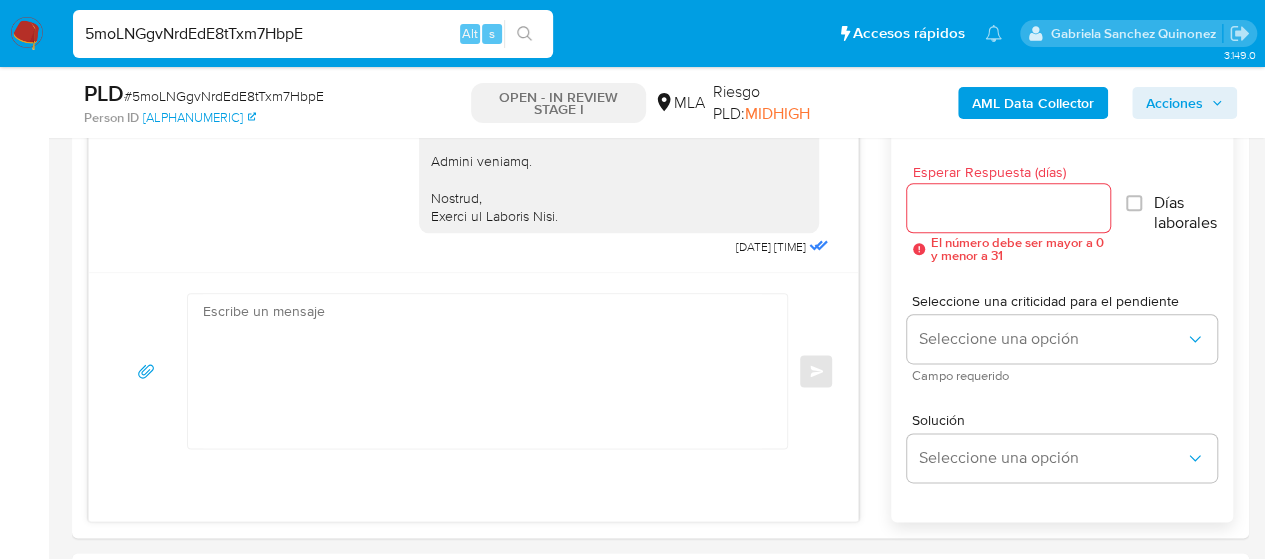 click on "5moLNGgvNrdEdE8tTxm7HbpE" at bounding box center (313, 34) 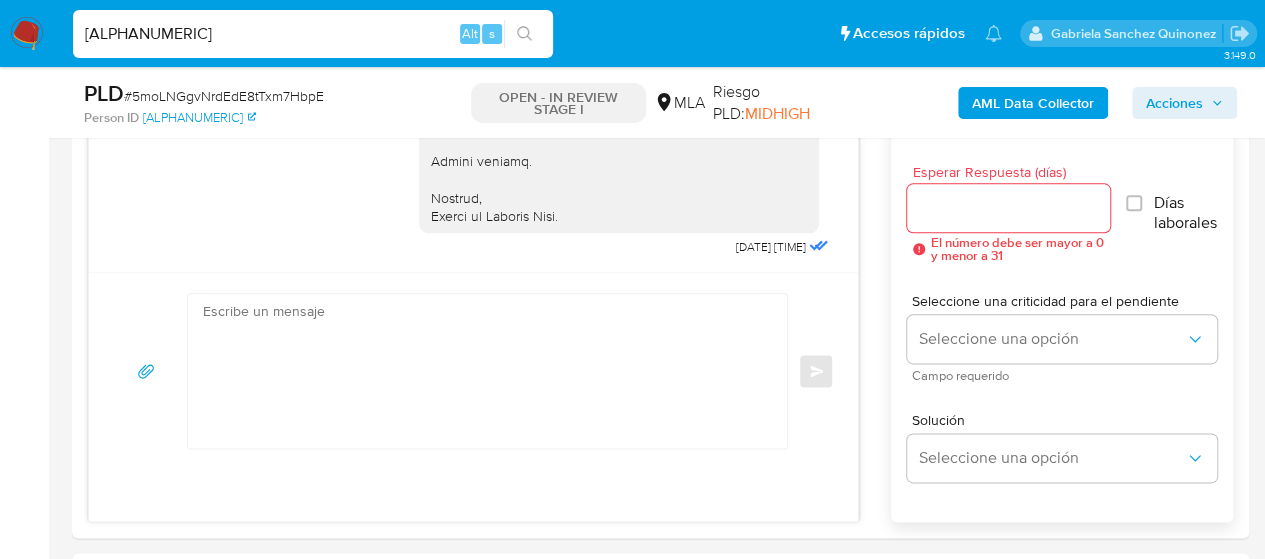 type on "FCqPKs0zAUFFHnvBzFfJJkGH" 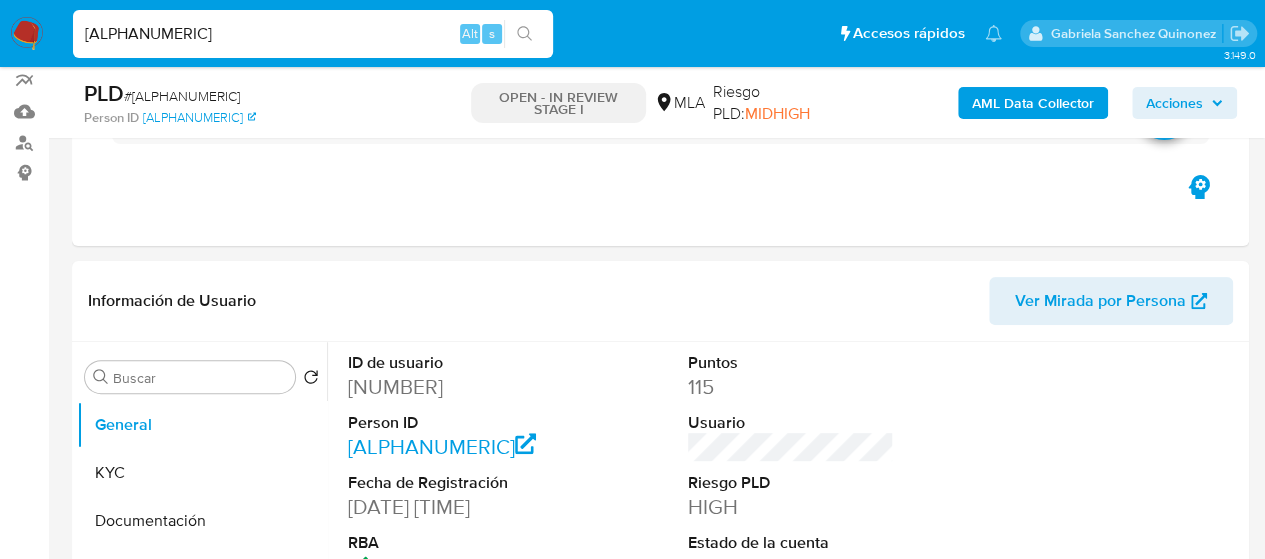 scroll, scrollTop: 400, scrollLeft: 0, axis: vertical 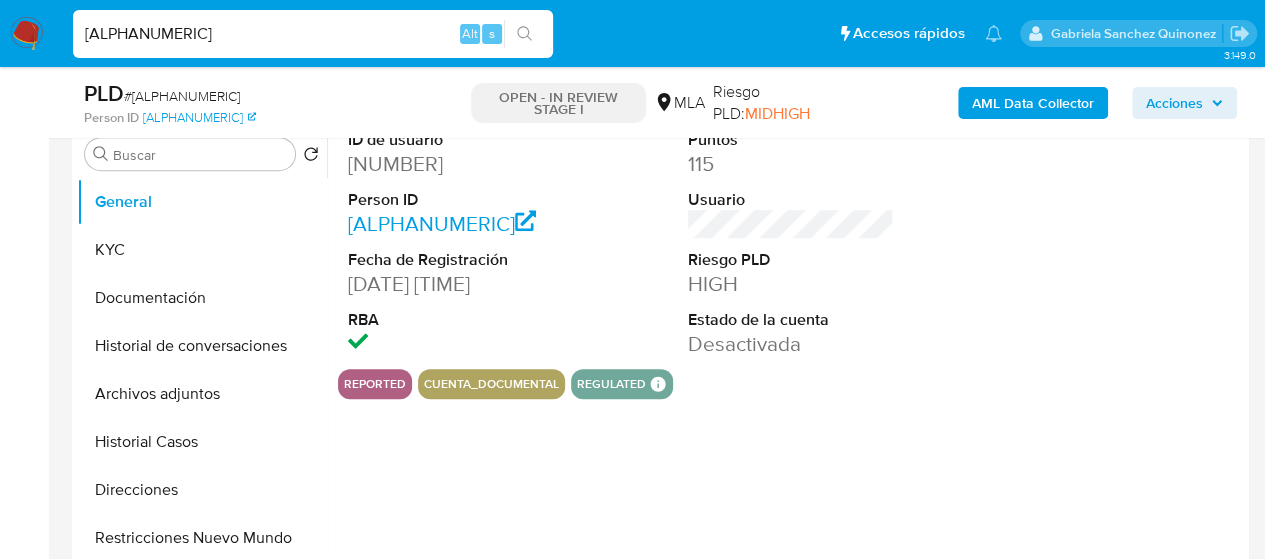 select on "10" 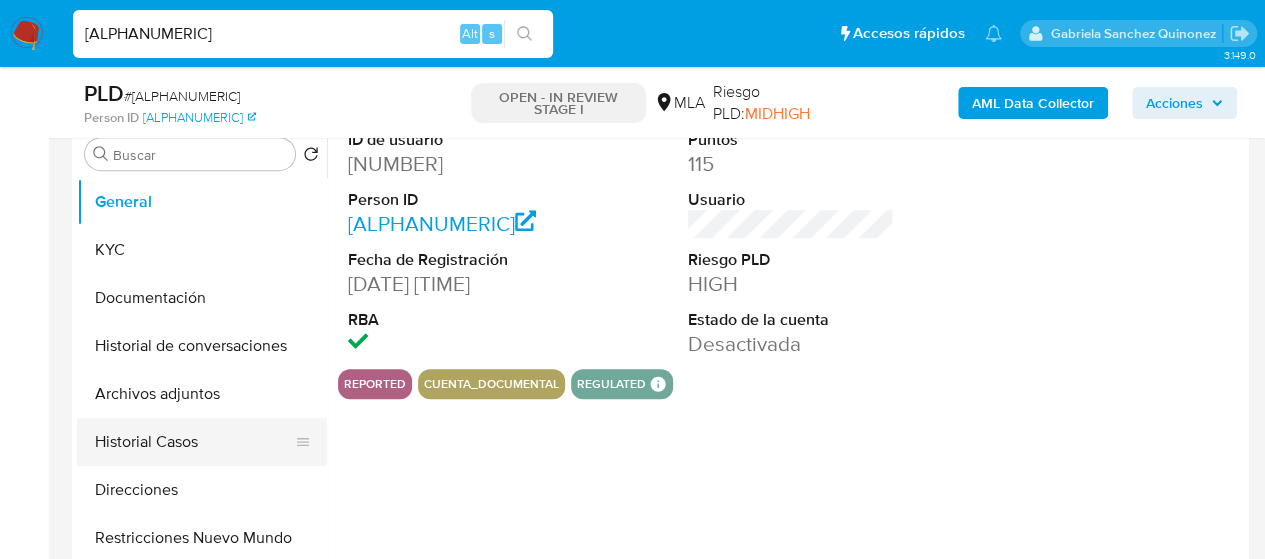 click on "Historial Casos" at bounding box center (194, 442) 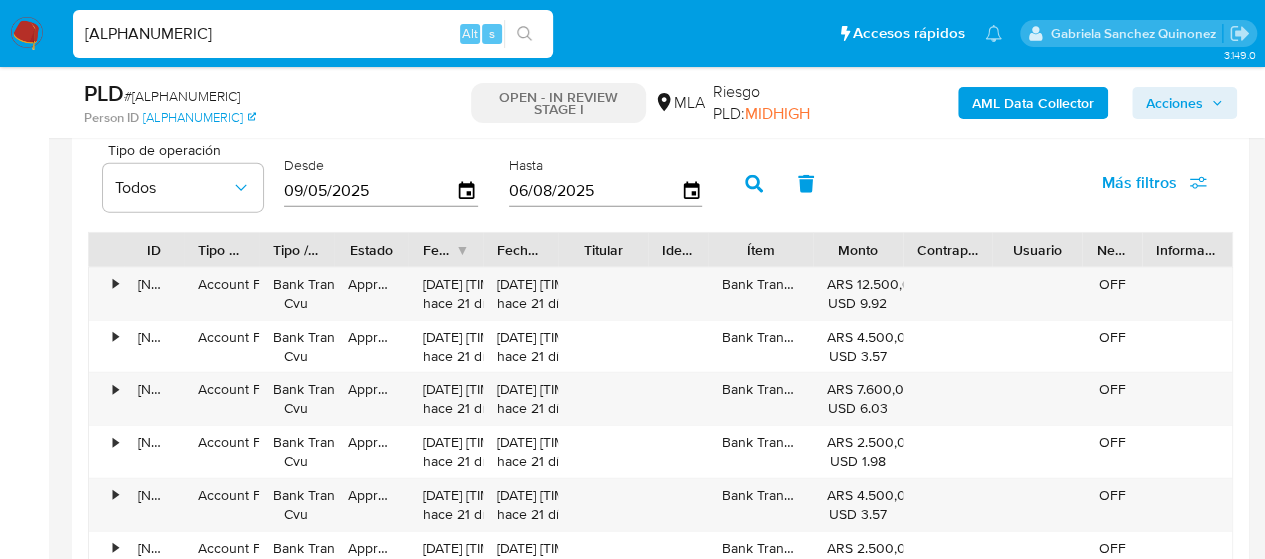 scroll, scrollTop: 2200, scrollLeft: 0, axis: vertical 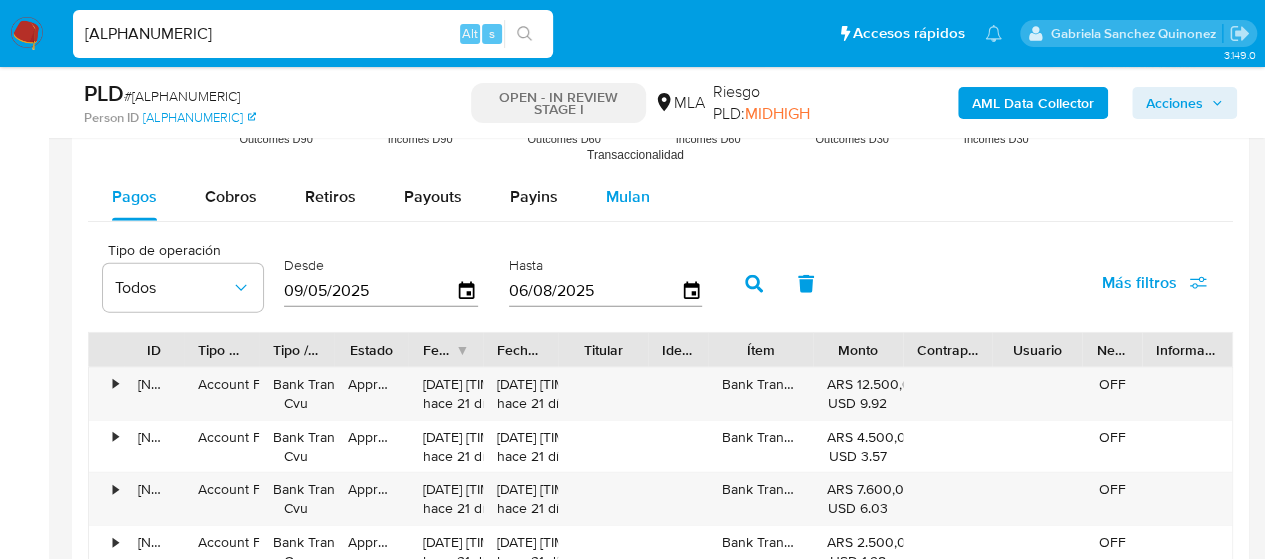 click on "Mulan" at bounding box center [628, 197] 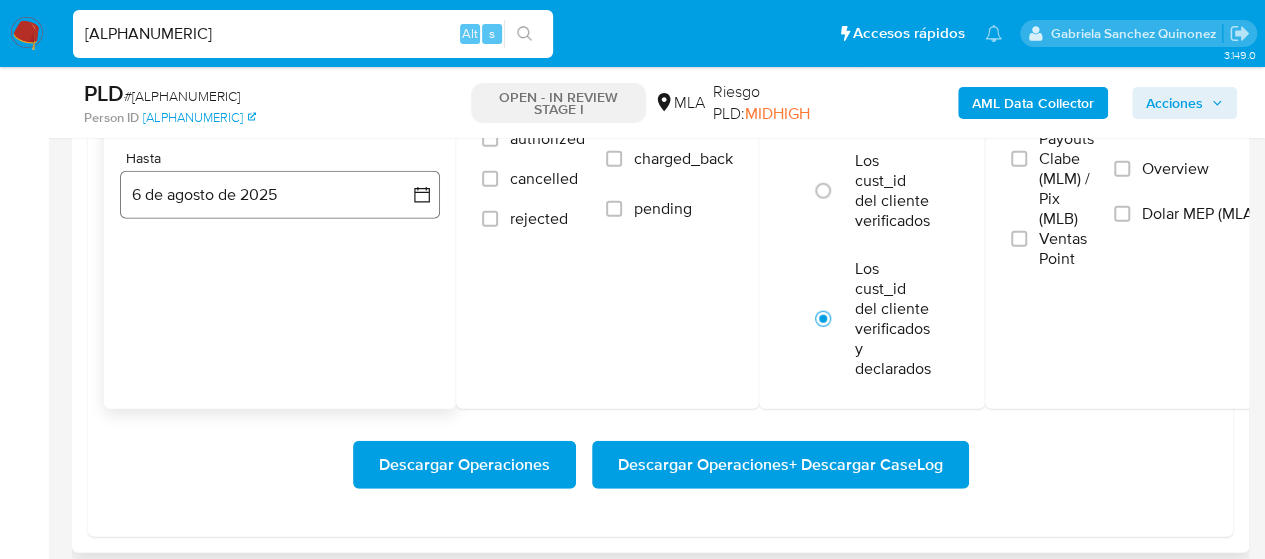 scroll, scrollTop: 2400, scrollLeft: 0, axis: vertical 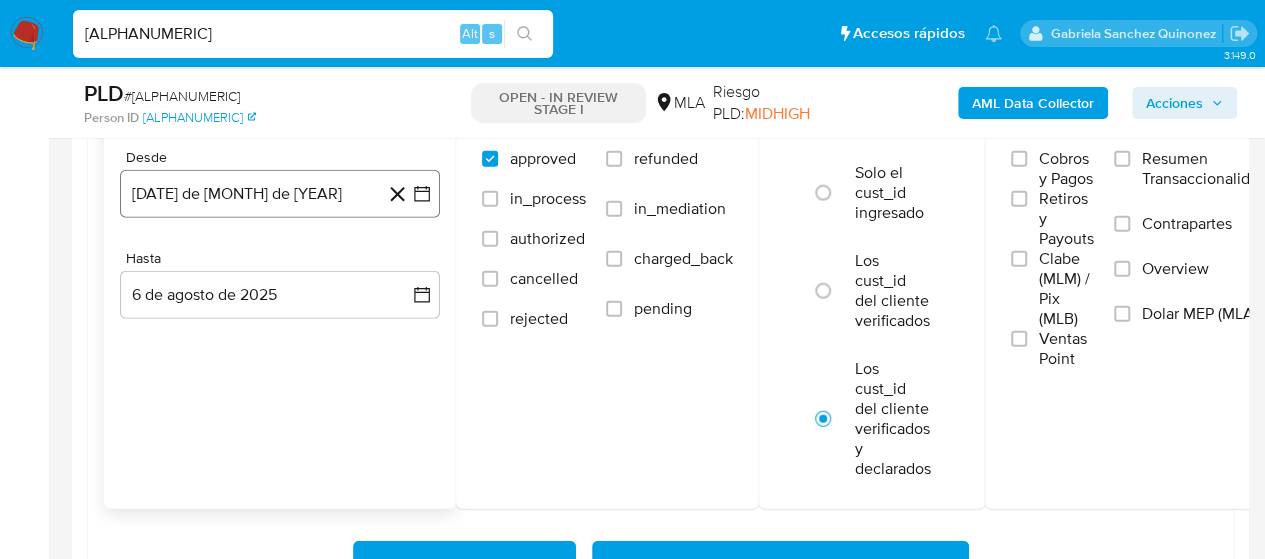 click on "6 de julio de 2024" at bounding box center [280, 194] 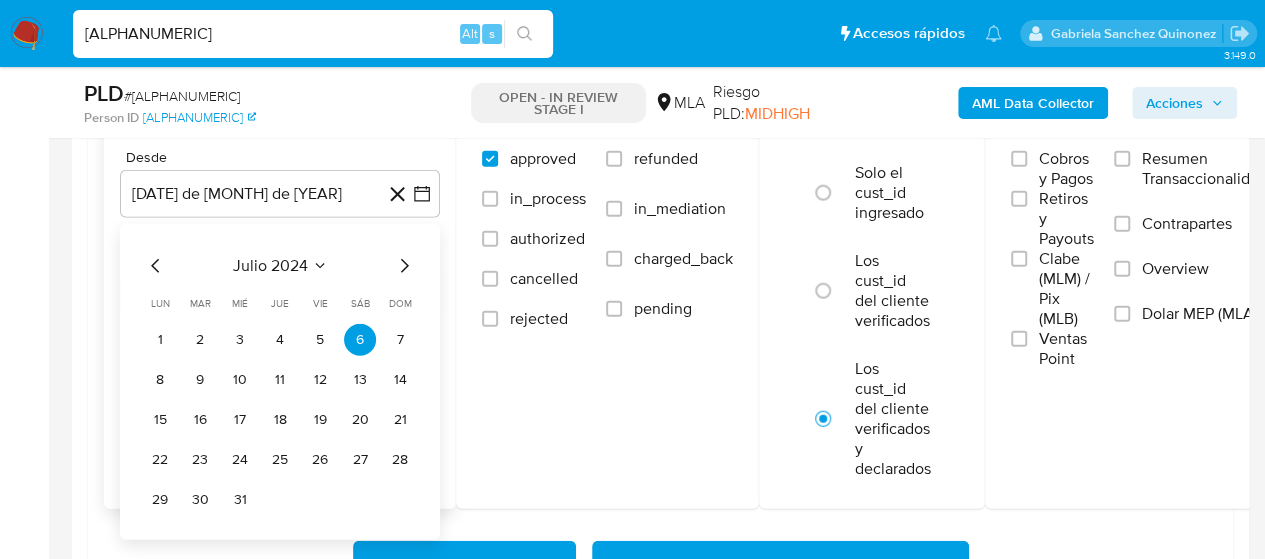 click 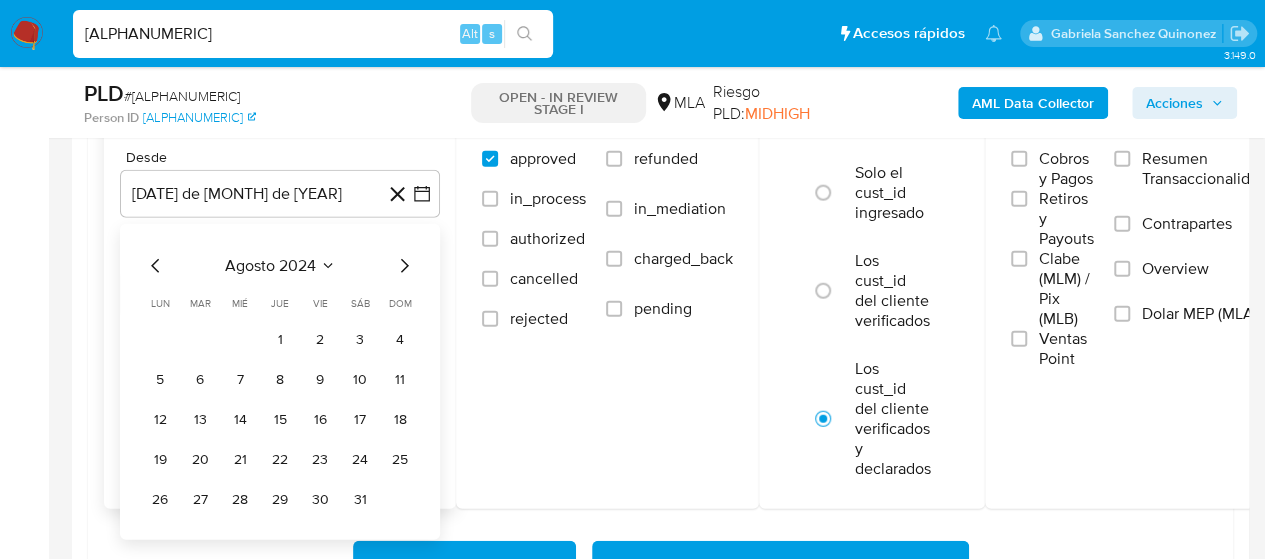 click 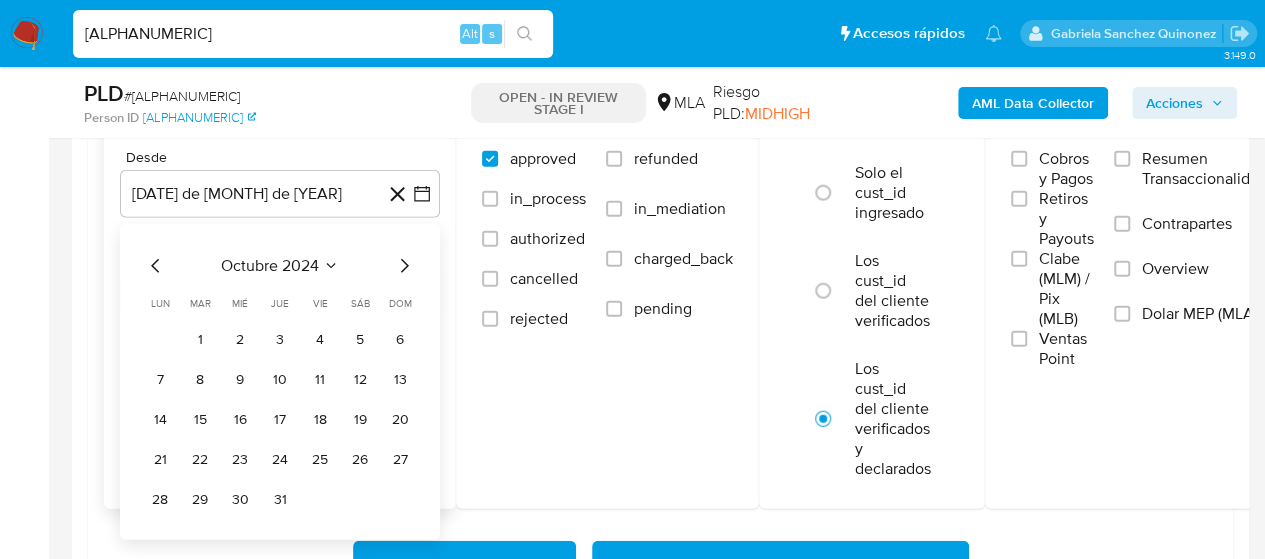 click 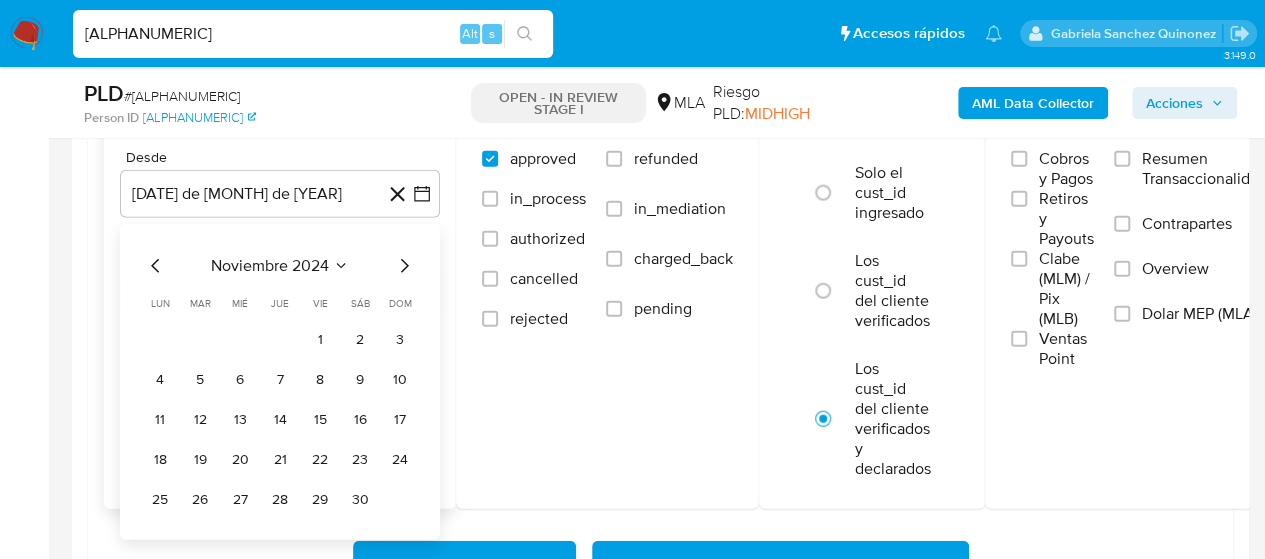 click 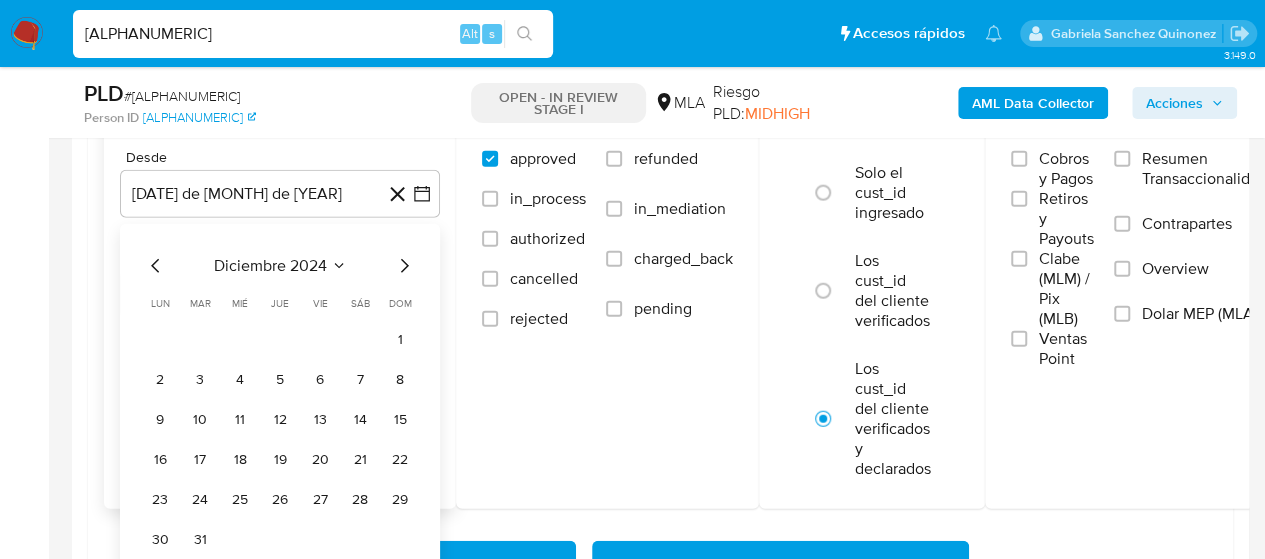 click 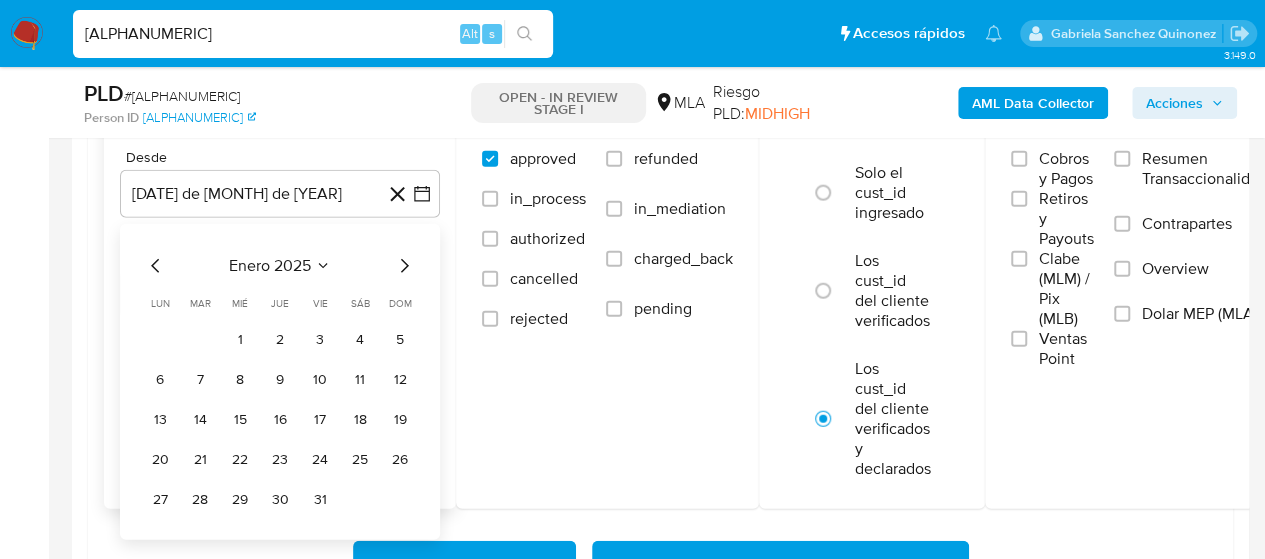 click 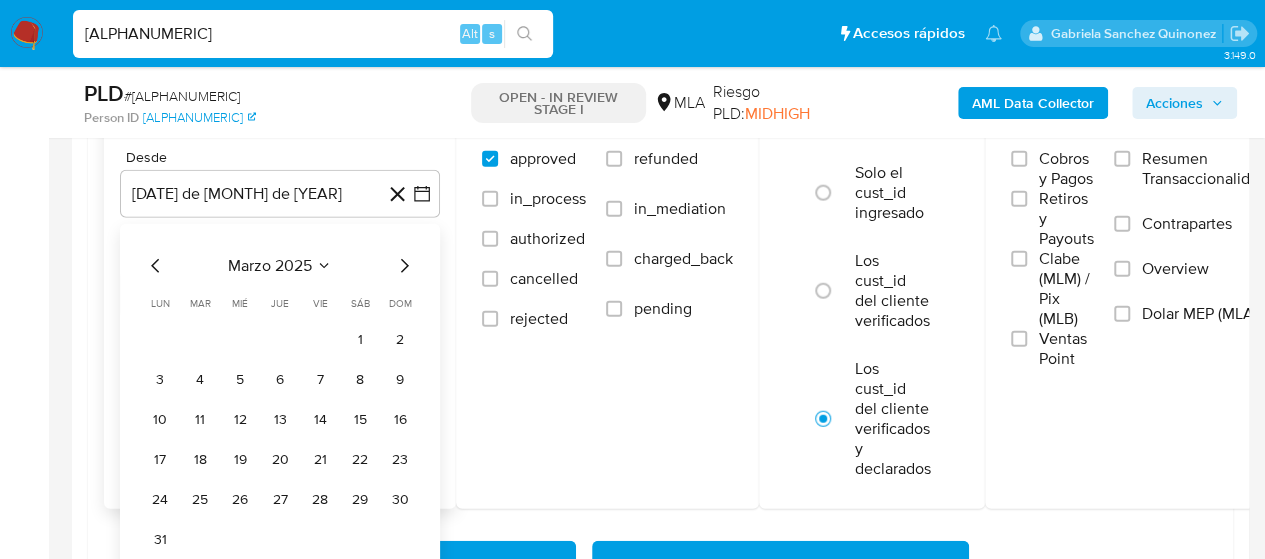 click 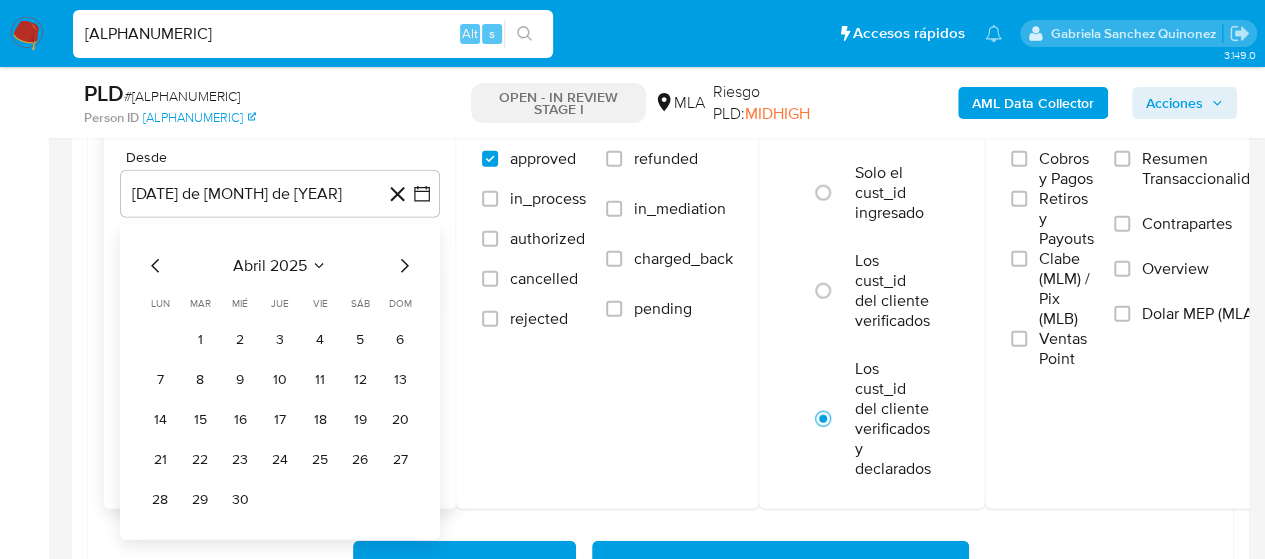 click 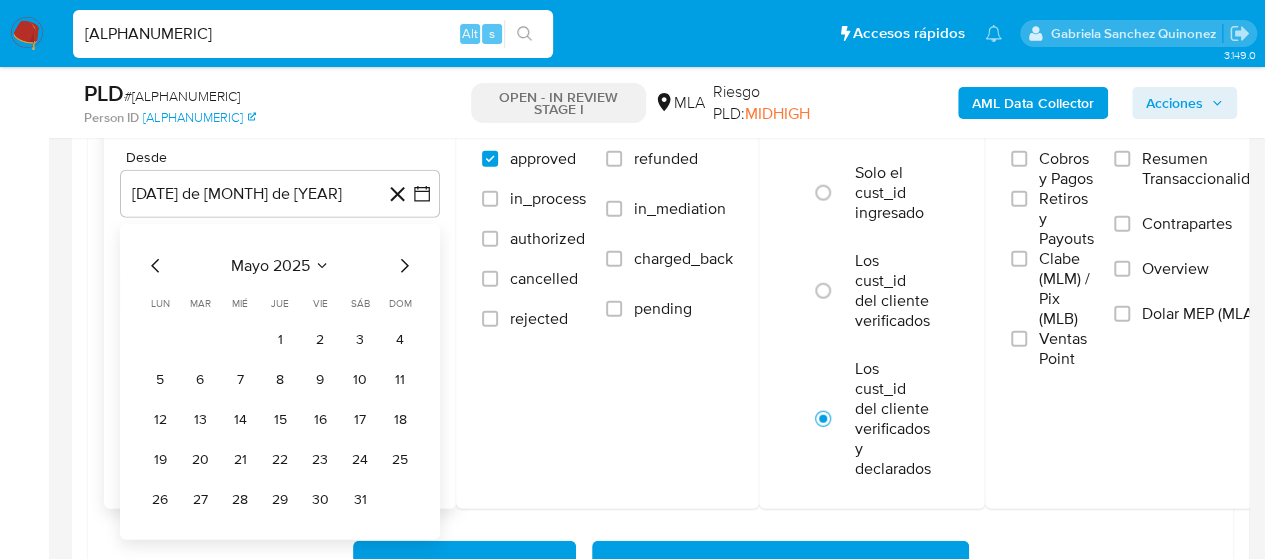 click 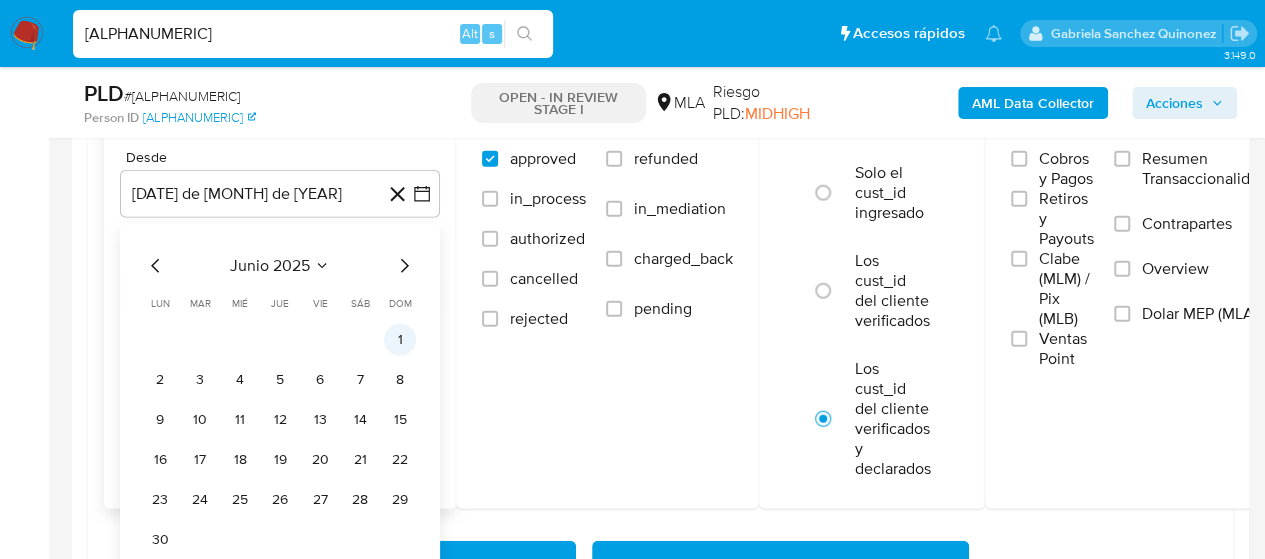 click on "1" at bounding box center [400, 340] 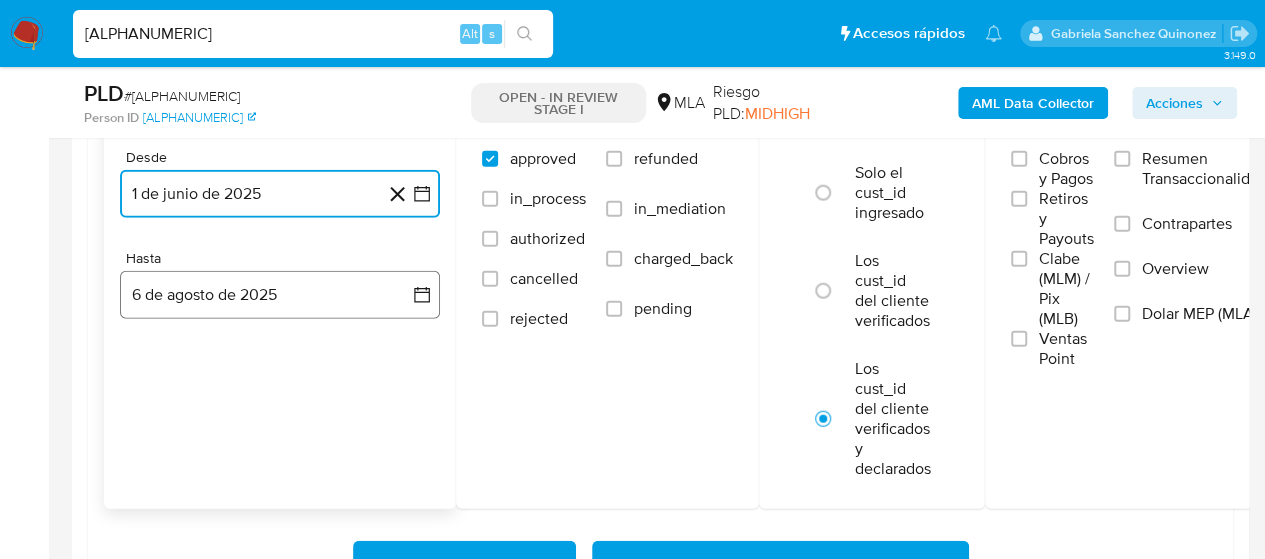 click on "6 de agosto de 2025" at bounding box center (280, 295) 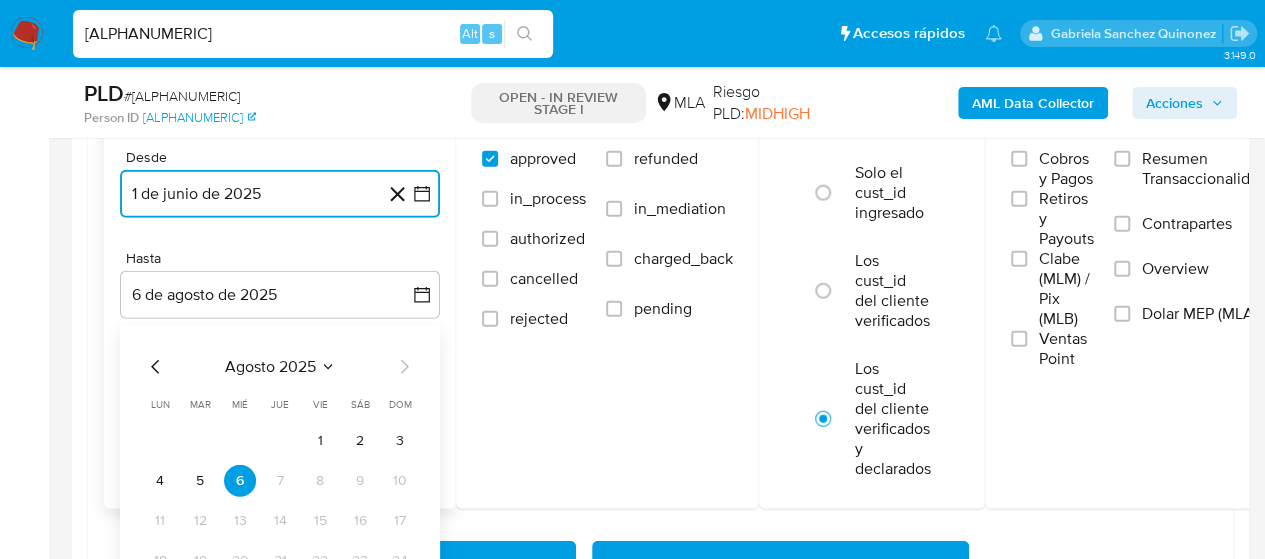 click 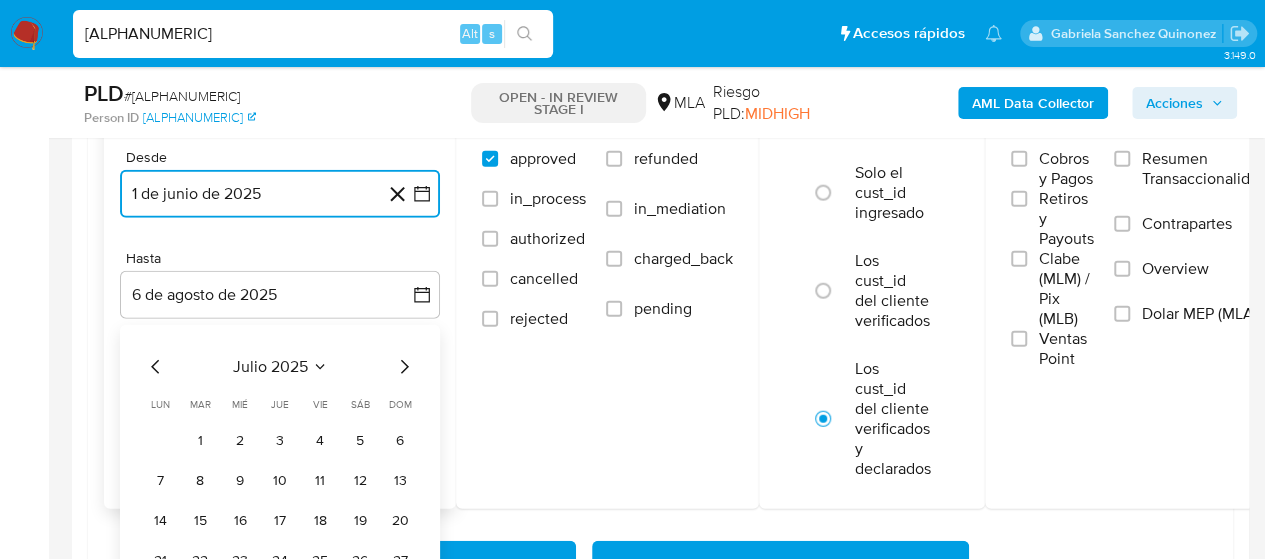 click 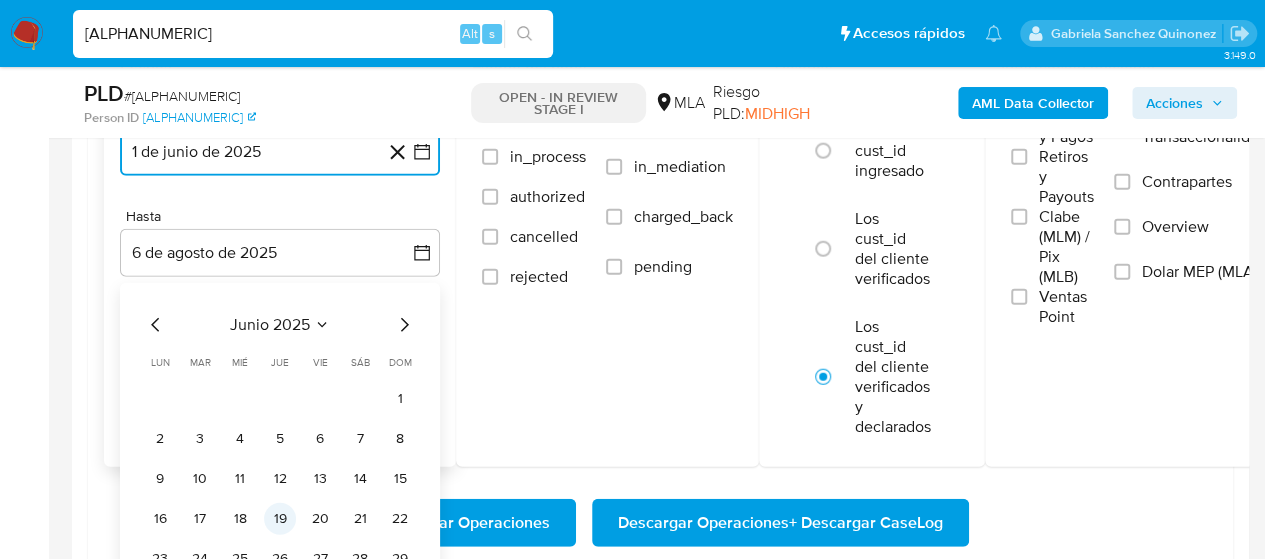 scroll, scrollTop: 2500, scrollLeft: 0, axis: vertical 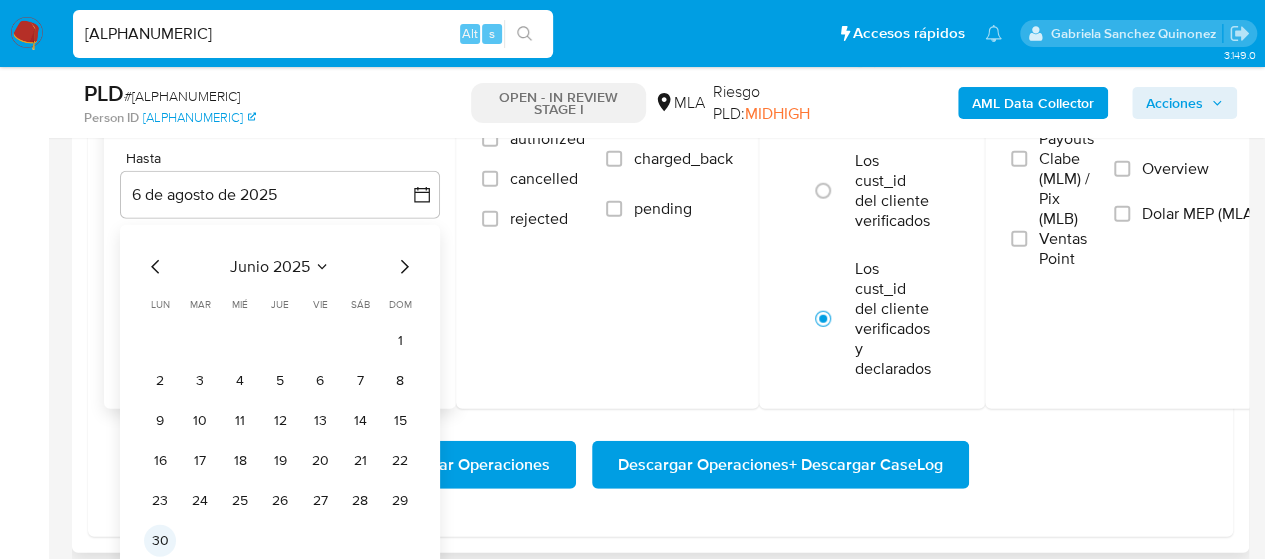 click on "30" at bounding box center (160, 541) 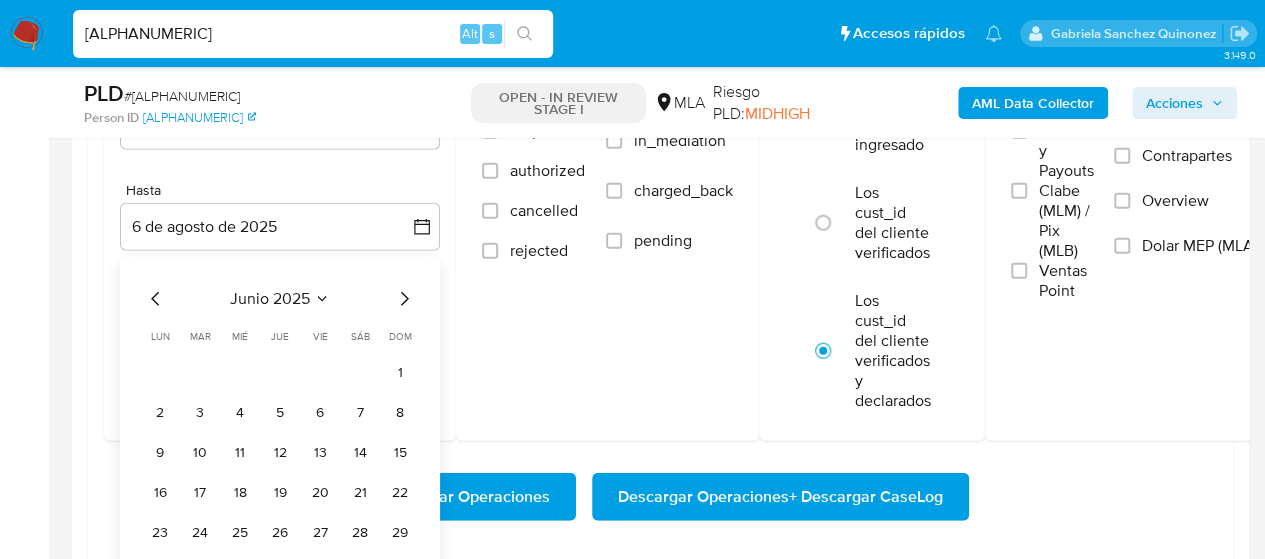scroll, scrollTop: 2500, scrollLeft: 0, axis: vertical 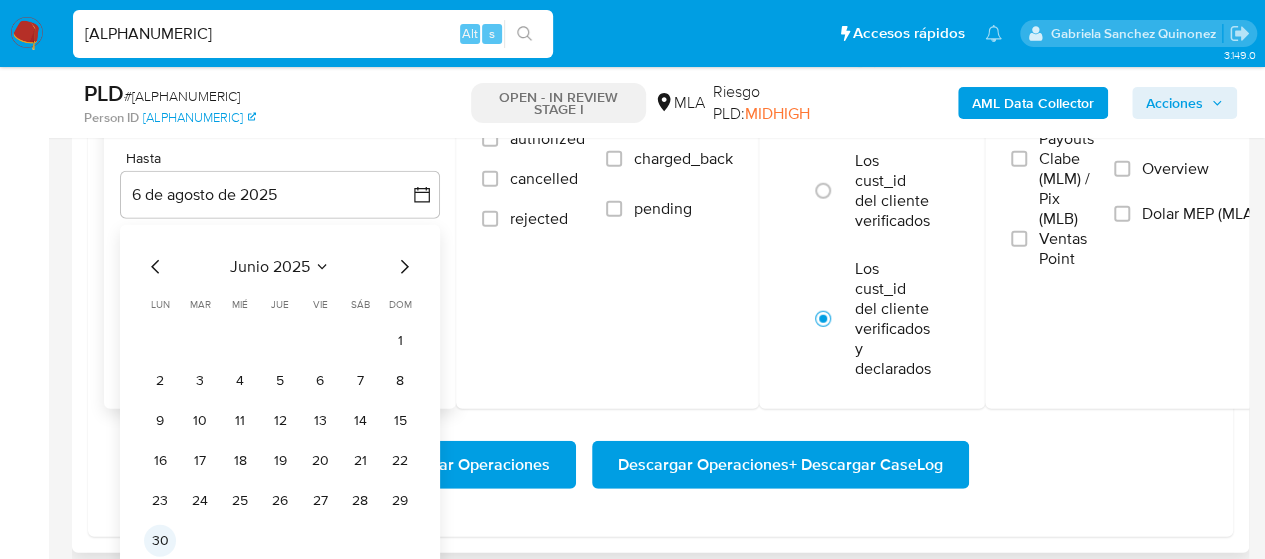 click on "30" at bounding box center (160, 541) 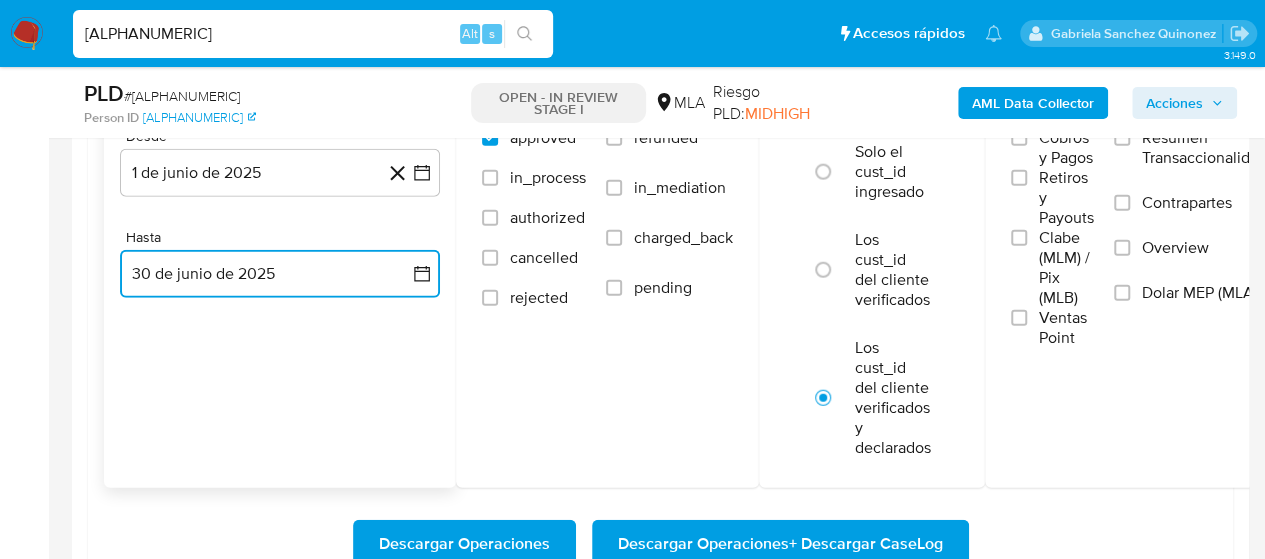 scroll, scrollTop: 2300, scrollLeft: 0, axis: vertical 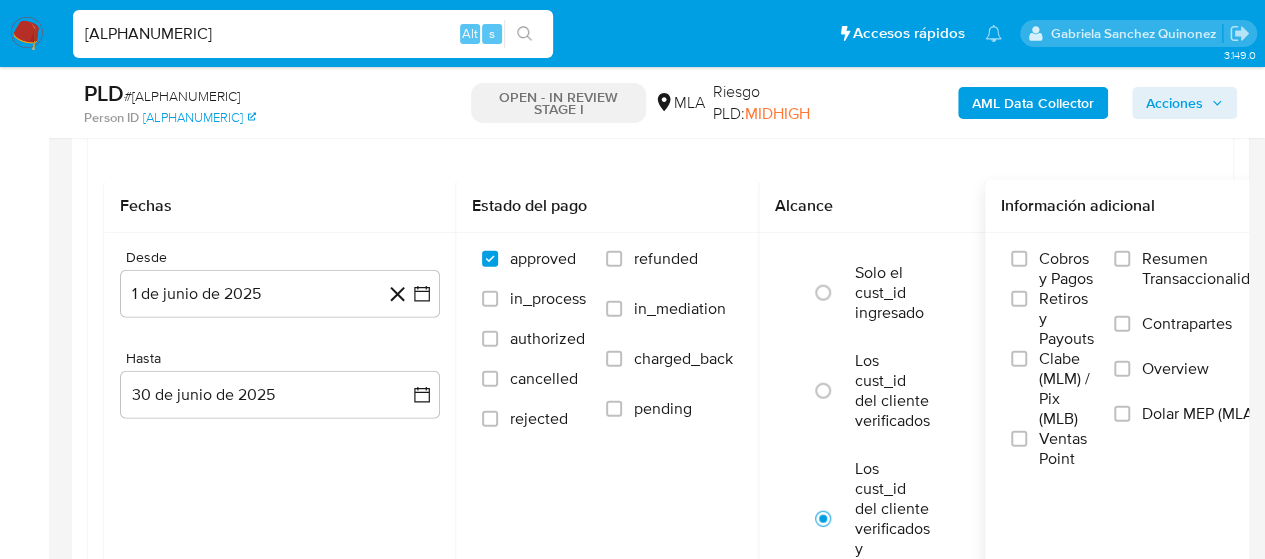click on "Dolar MEP (MLA)" at bounding box center [1190, 426] 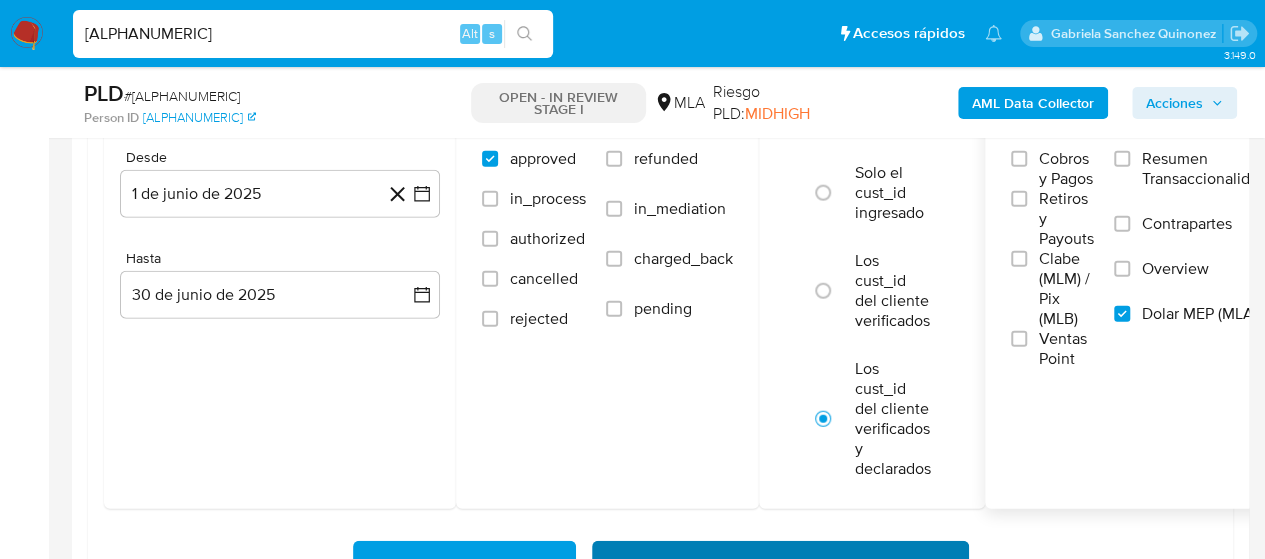 scroll, scrollTop: 2500, scrollLeft: 0, axis: vertical 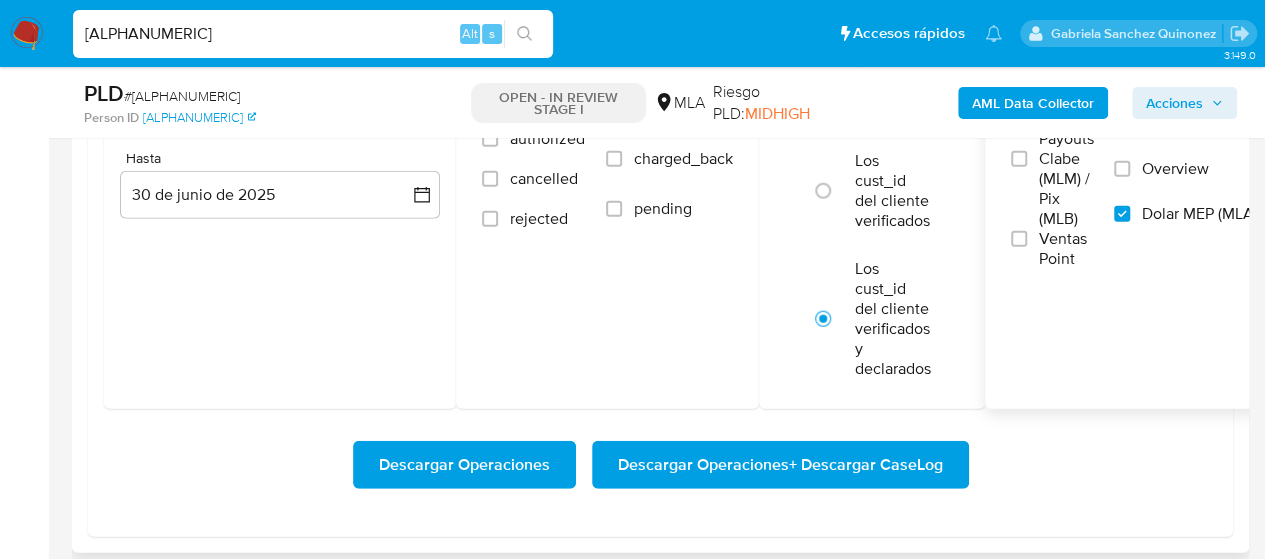 click on "Descargar Operaciones  +   Descargar CaseLog" at bounding box center (780, 465) 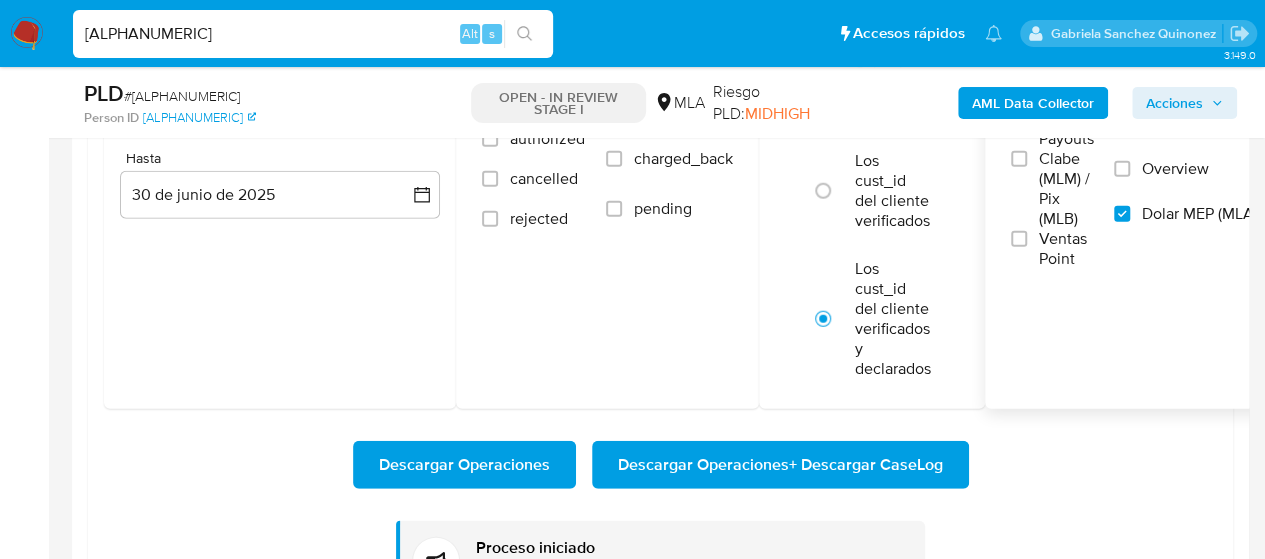 click on "FCqPKs0zAUFFHnvBzFfJJkGH" at bounding box center (313, 34) 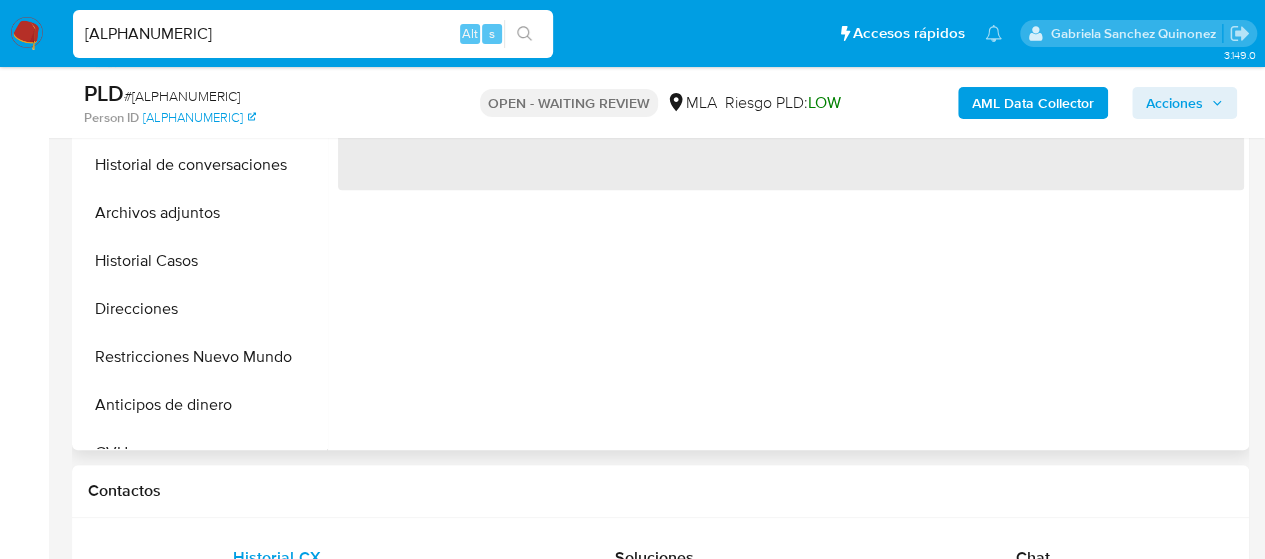 scroll, scrollTop: 600, scrollLeft: 0, axis: vertical 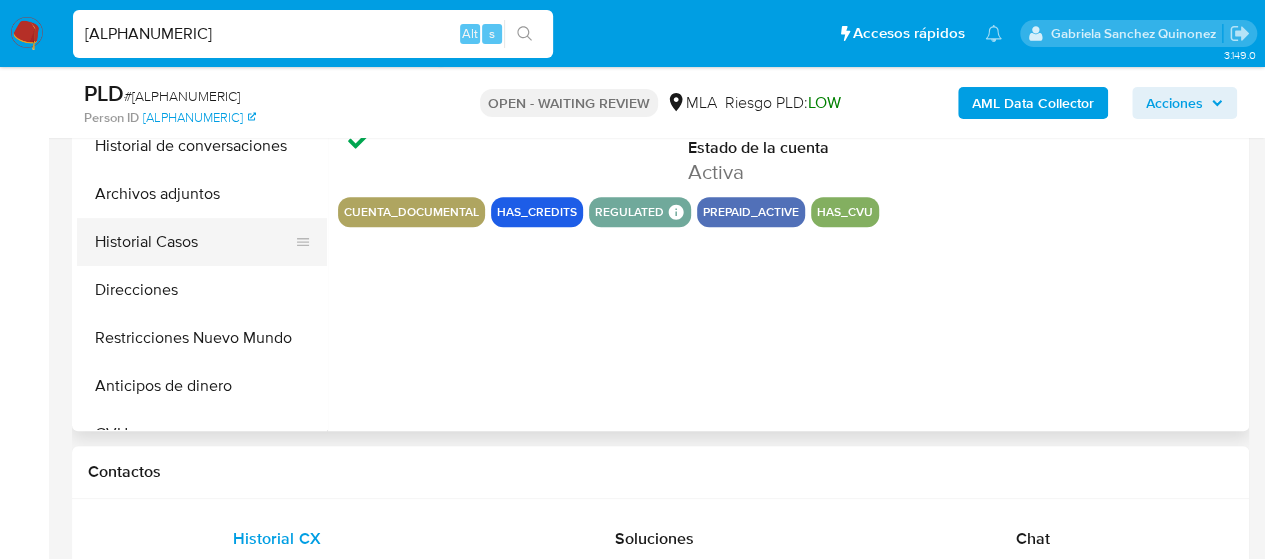 select on "10" 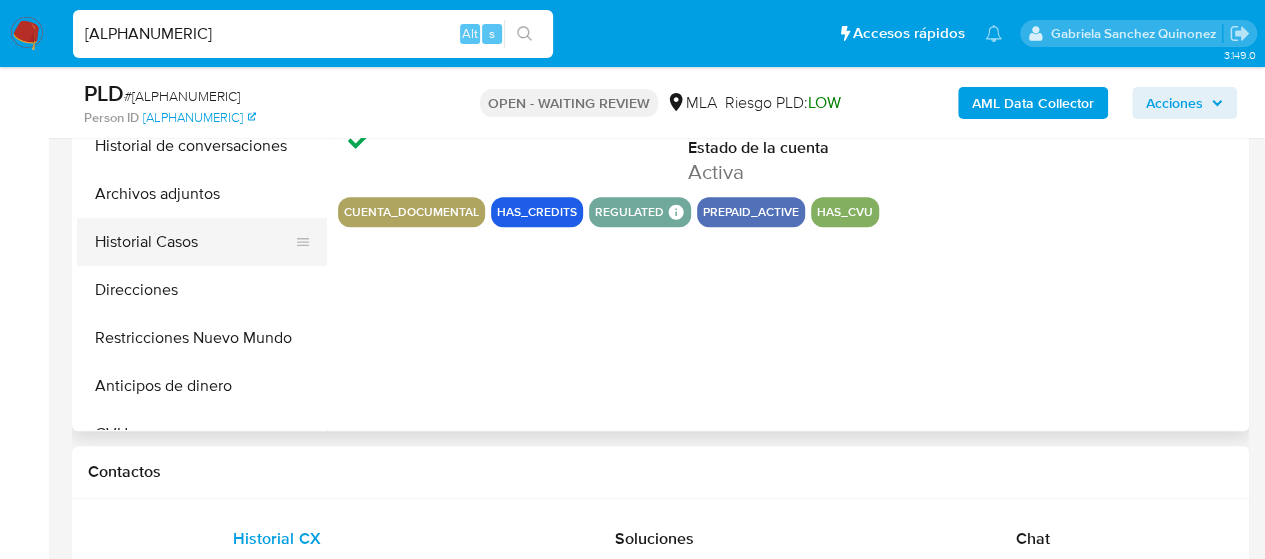 click on "Historial Casos" at bounding box center [194, 242] 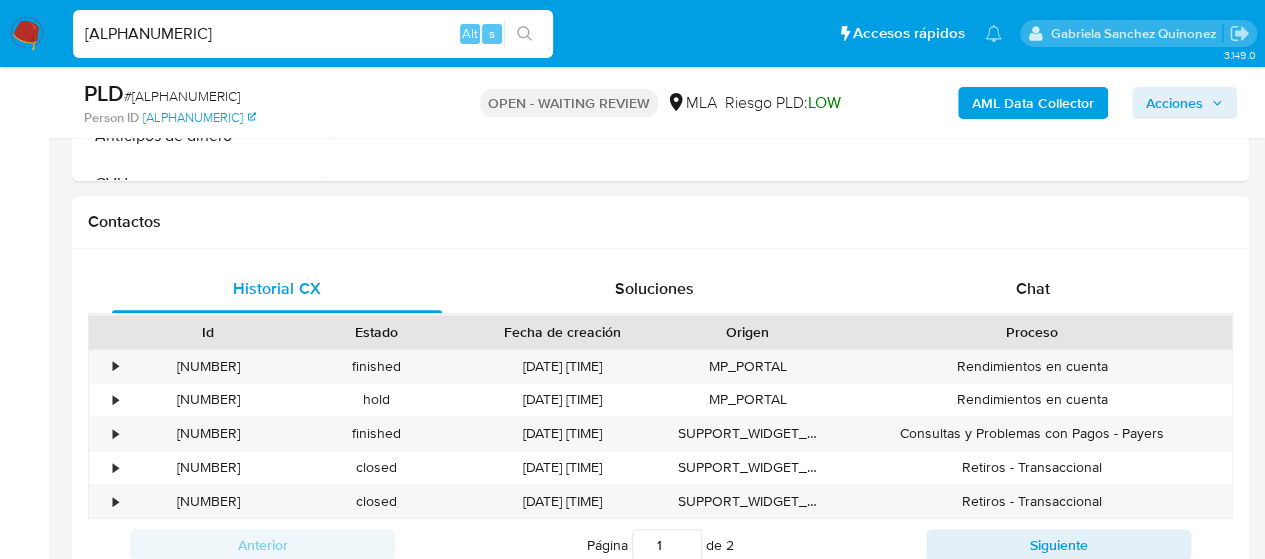 scroll, scrollTop: 1000, scrollLeft: 0, axis: vertical 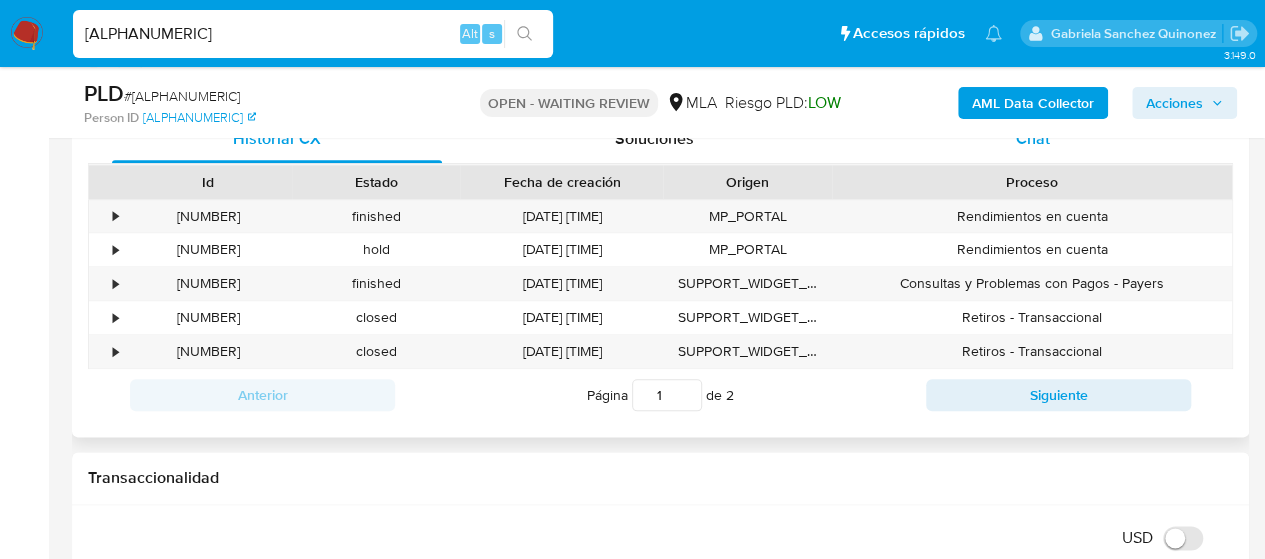 click on "Chat" at bounding box center [1033, 139] 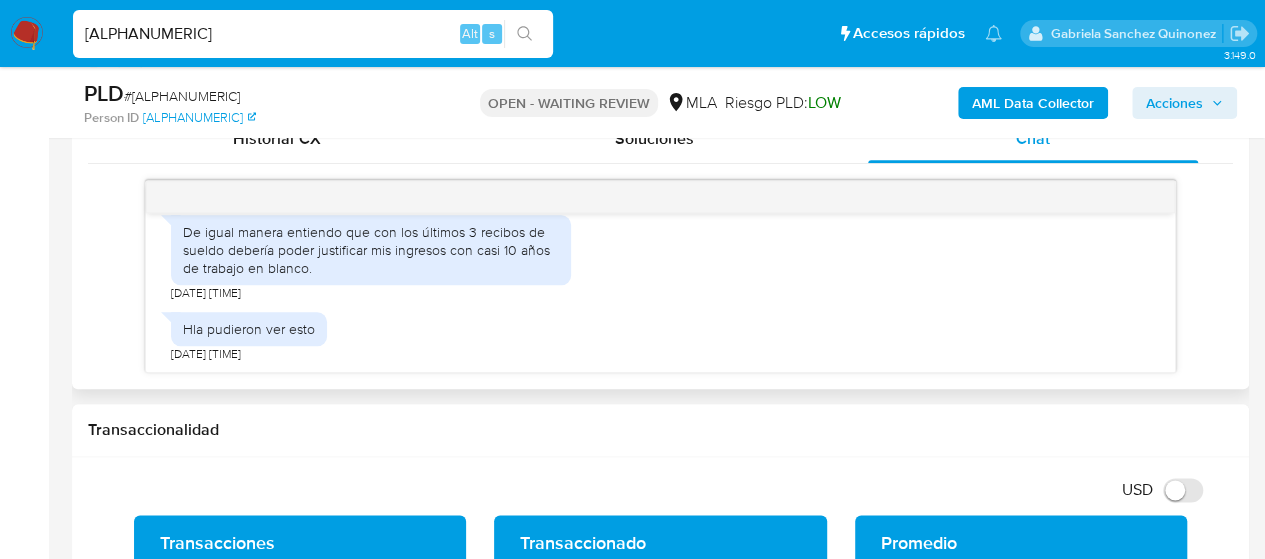 scroll, scrollTop: 1511, scrollLeft: 0, axis: vertical 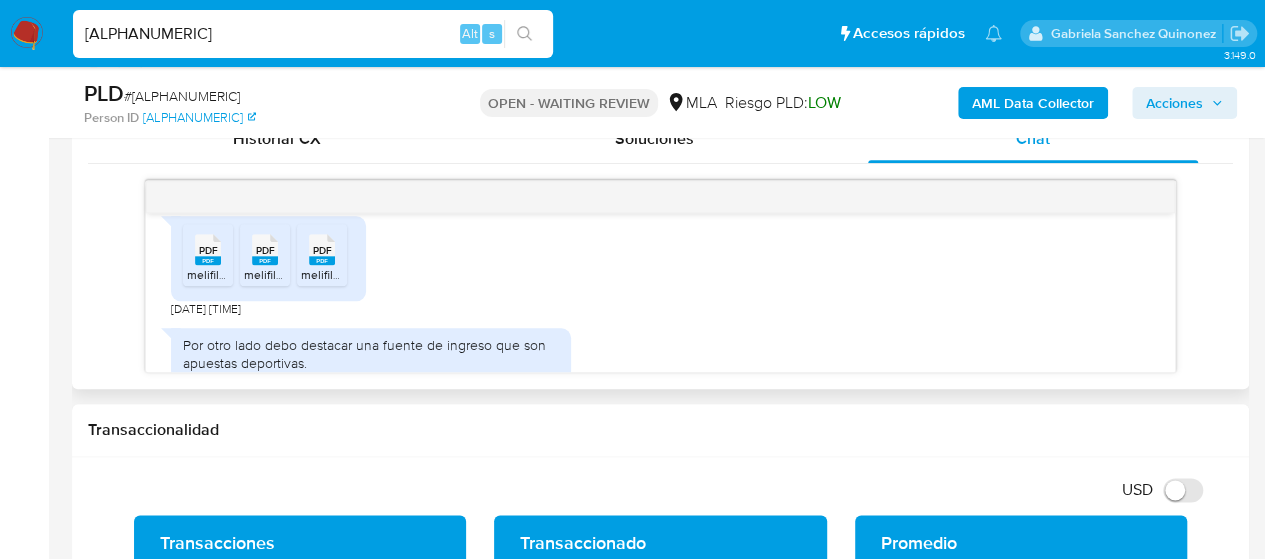 click on "PDF PDF" at bounding box center (208, 247) 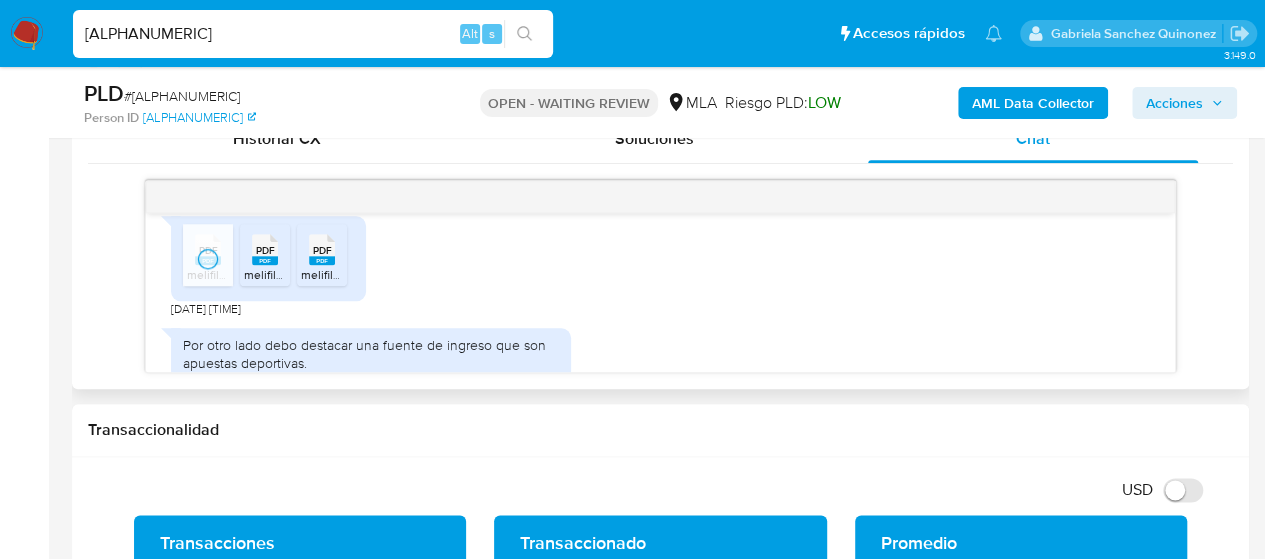 click 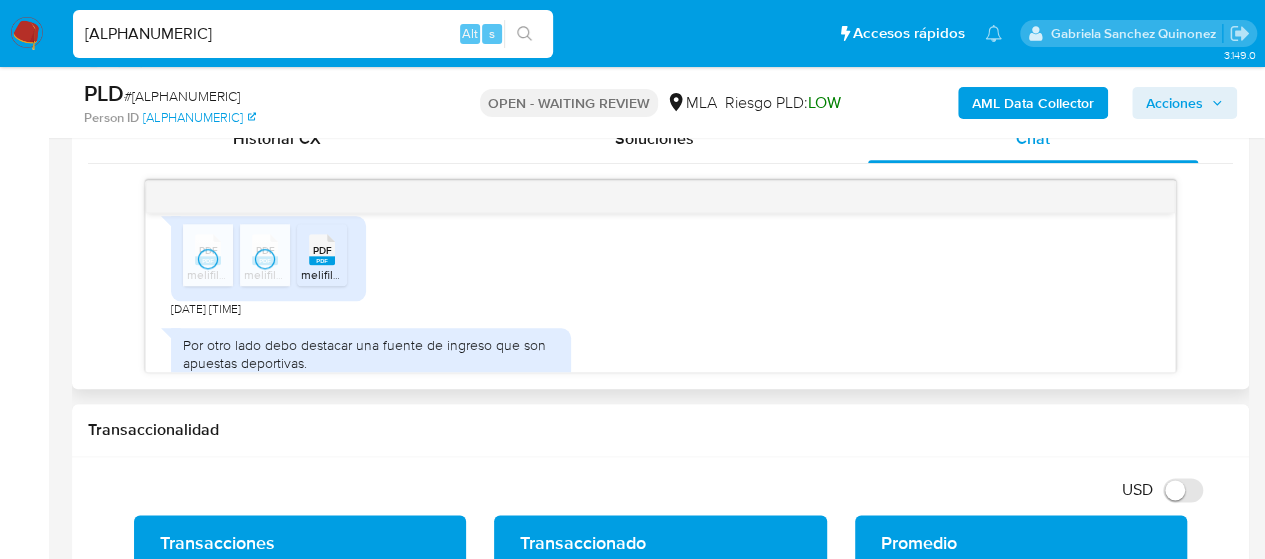 click 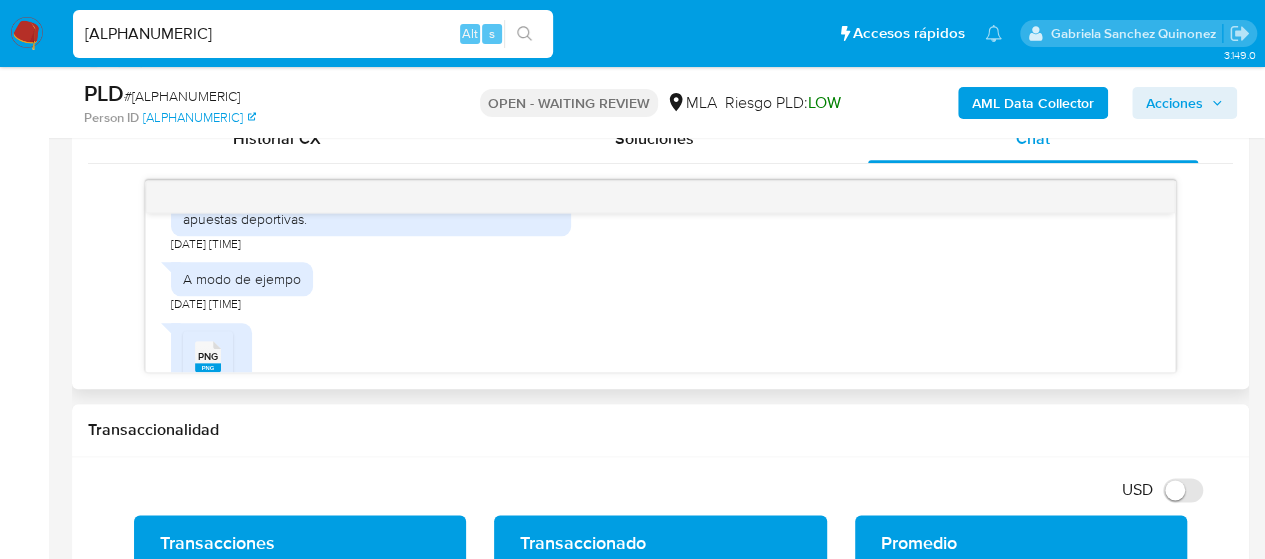 scroll, scrollTop: 1311, scrollLeft: 0, axis: vertical 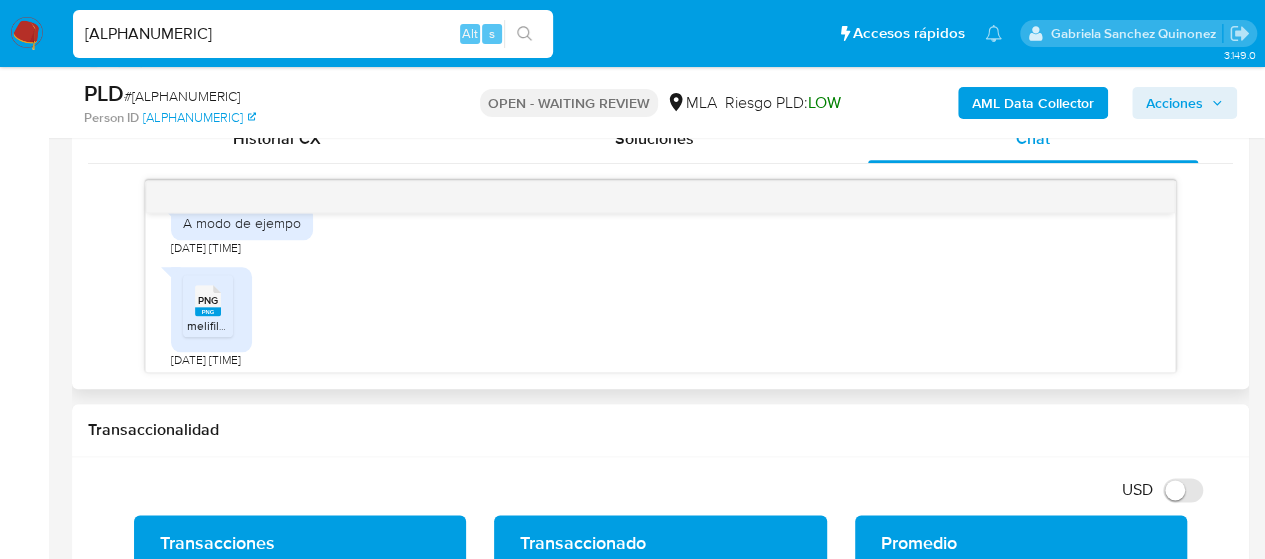 click on "PNG" at bounding box center (208, 300) 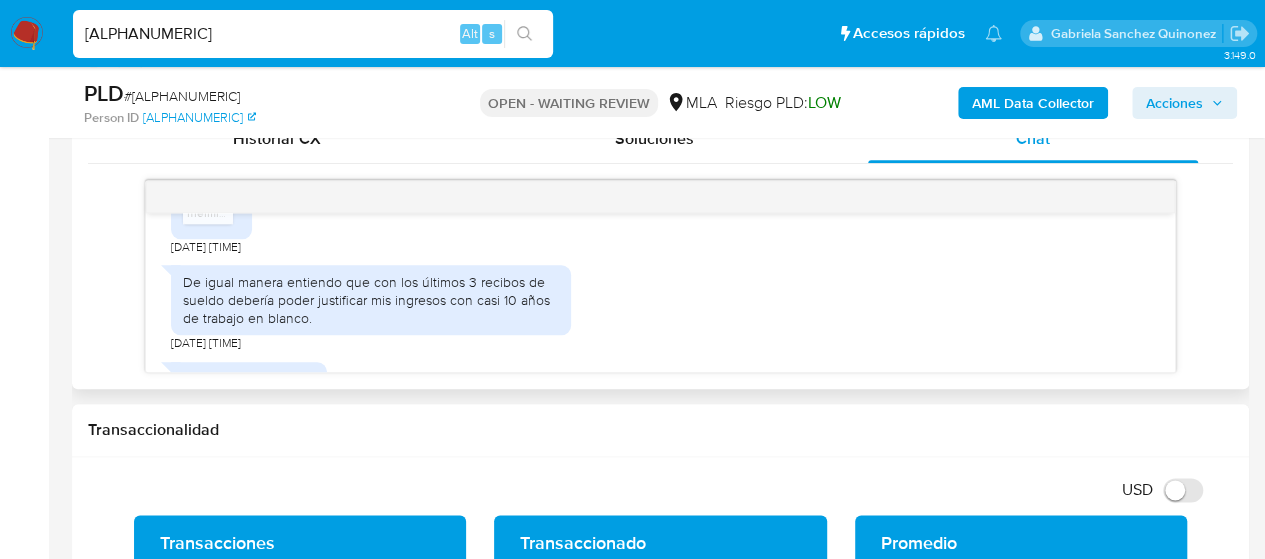 scroll, scrollTop: 1511, scrollLeft: 0, axis: vertical 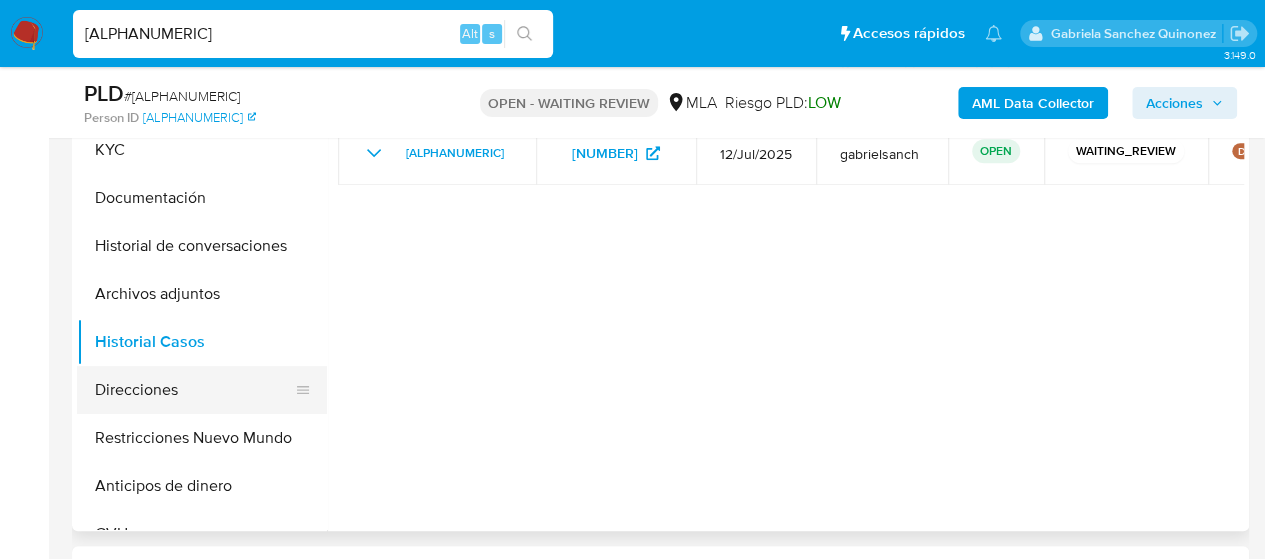 click on "Direcciones" at bounding box center [194, 390] 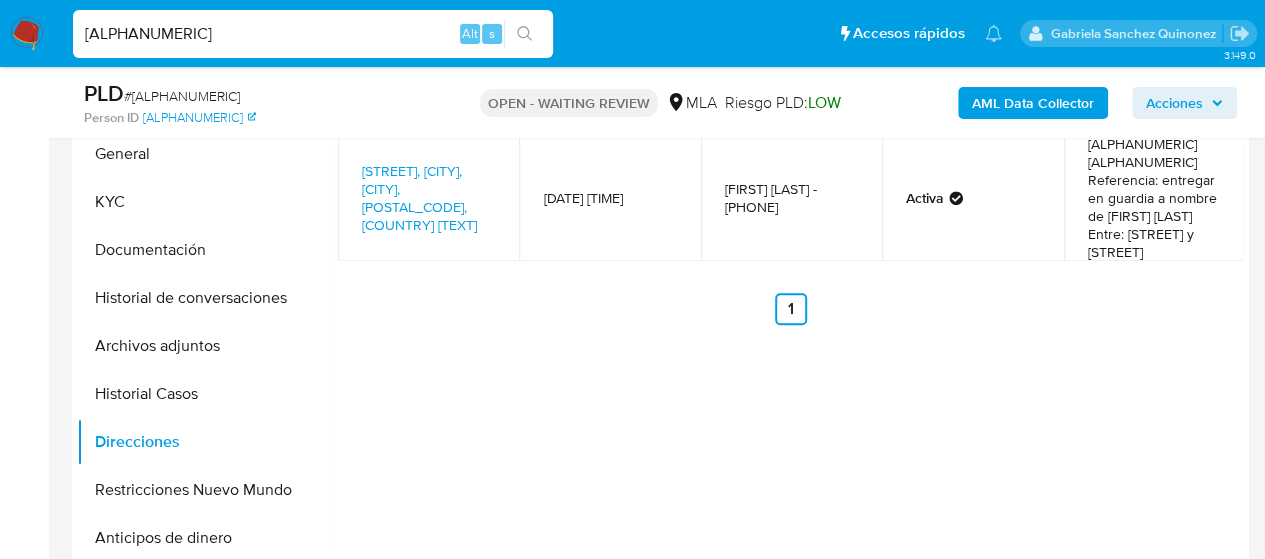 scroll, scrollTop: 300, scrollLeft: 0, axis: vertical 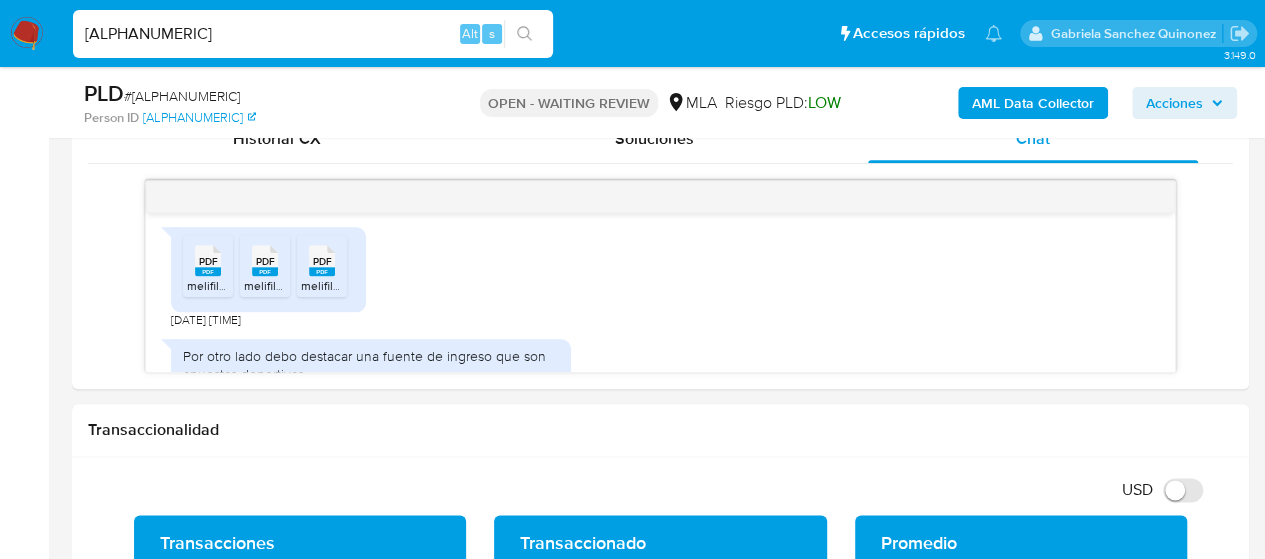 click on "n7r7sE49WqOBixr7SaBt2jTf" at bounding box center (313, 34) 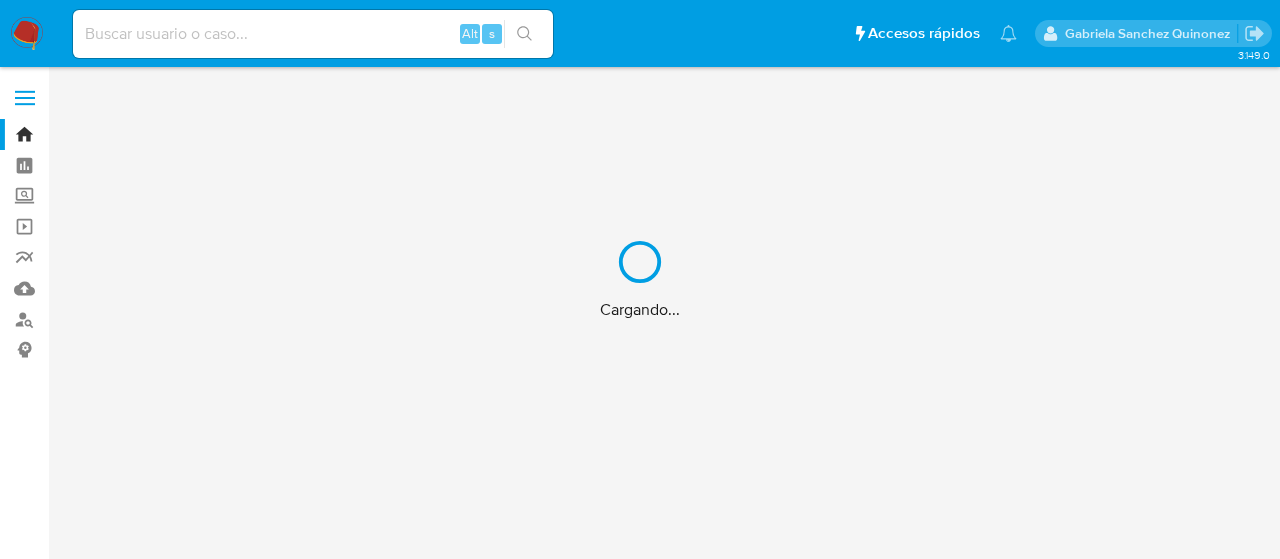 scroll, scrollTop: 0, scrollLeft: 0, axis: both 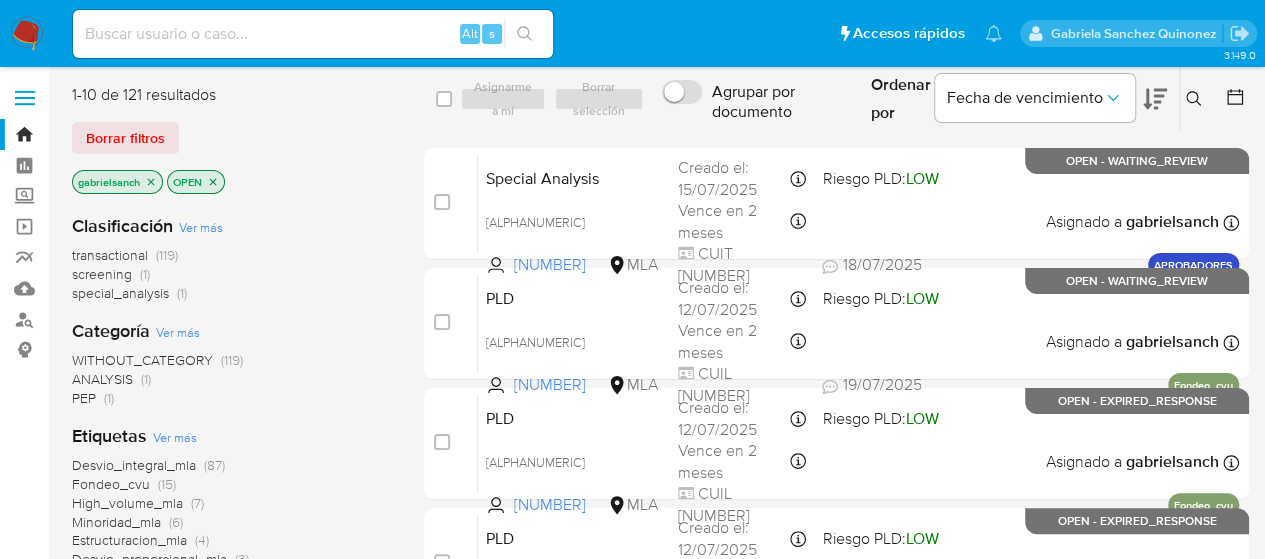 click 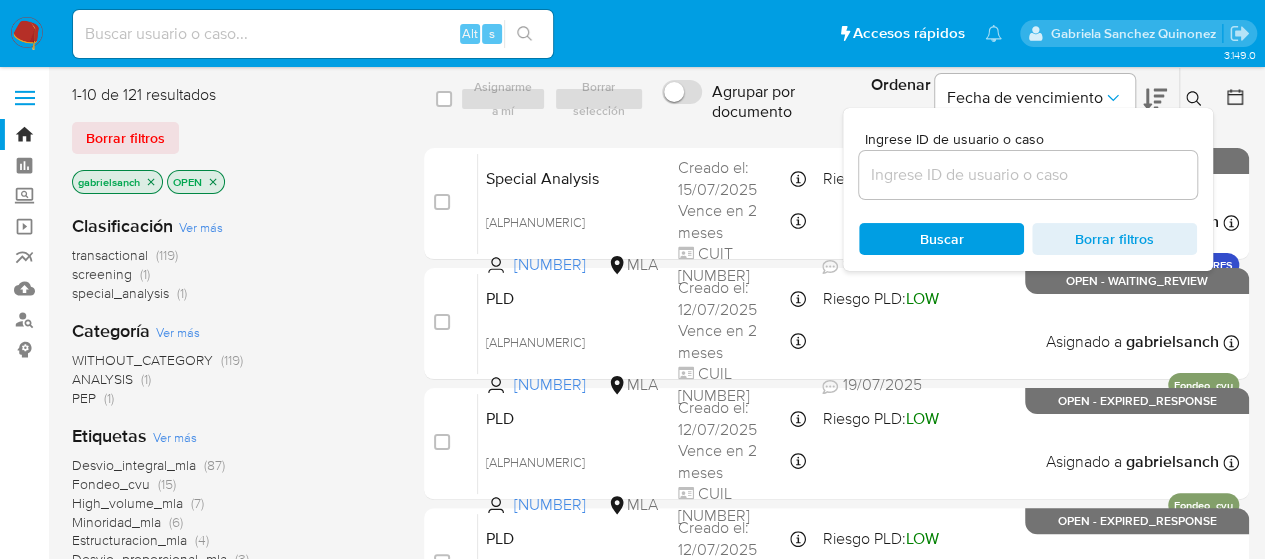 click at bounding box center (1028, 175) 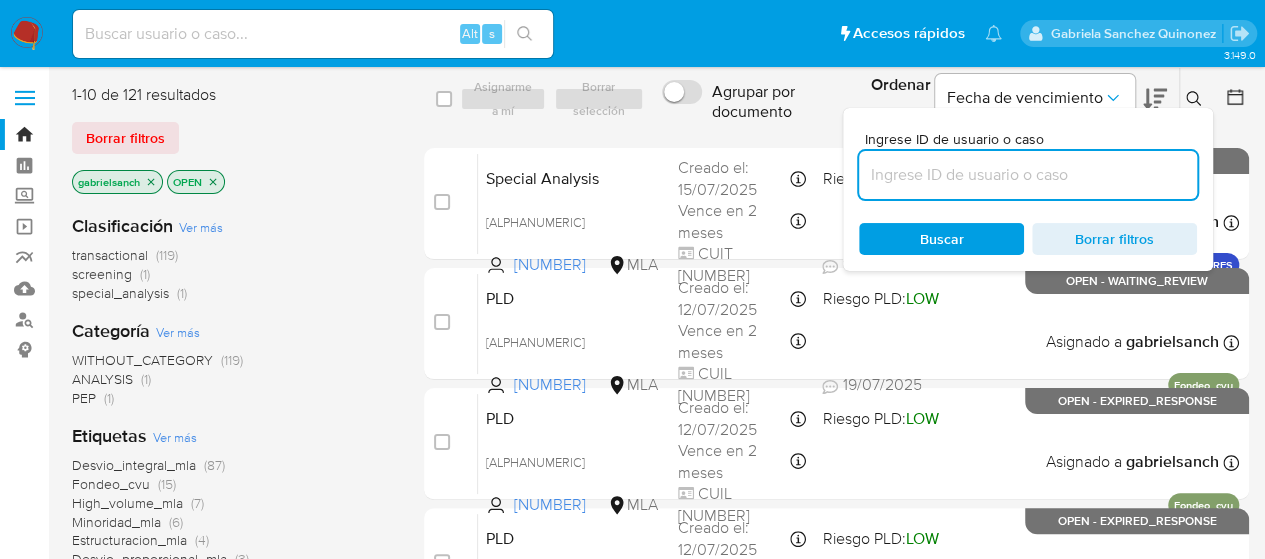 click at bounding box center [1028, 175] 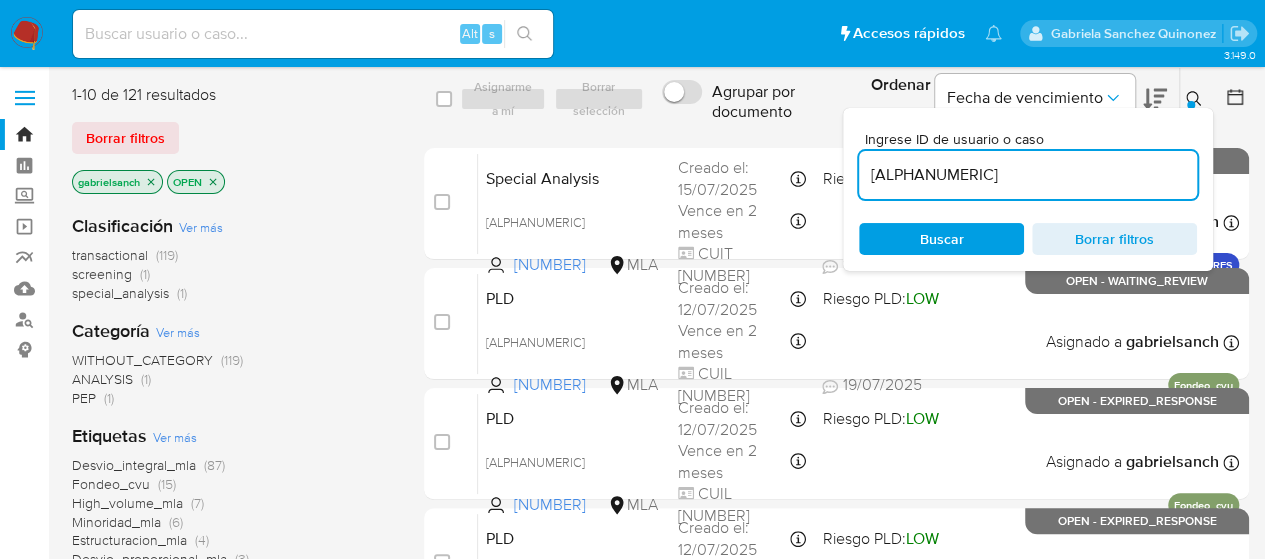 type on "n7r7sE49WqOBixr7SaBt2jTf" 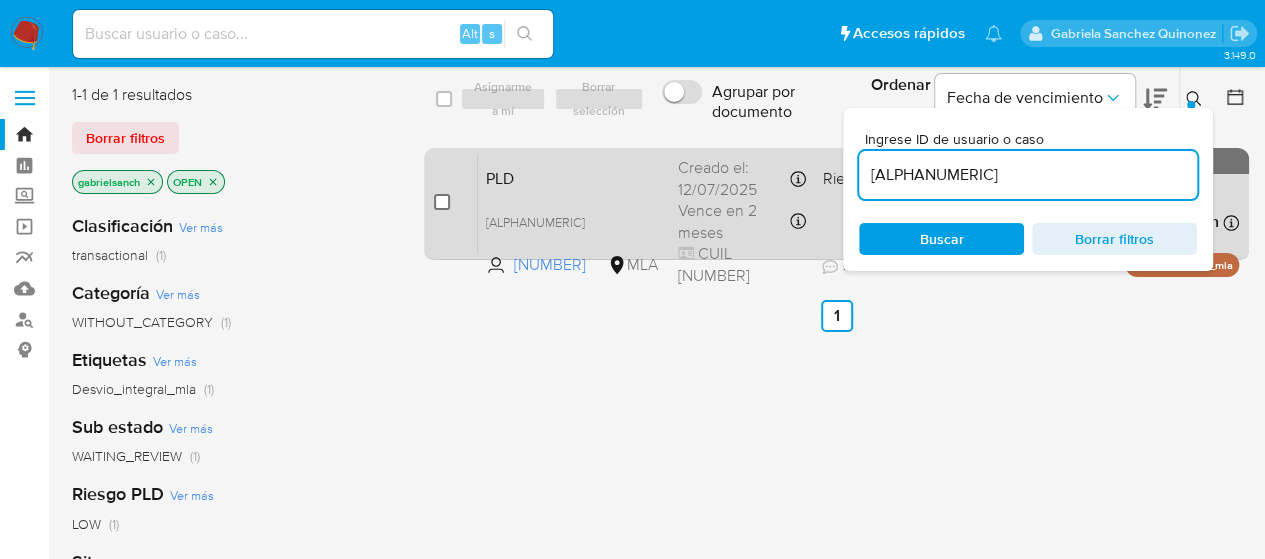 click at bounding box center (442, 202) 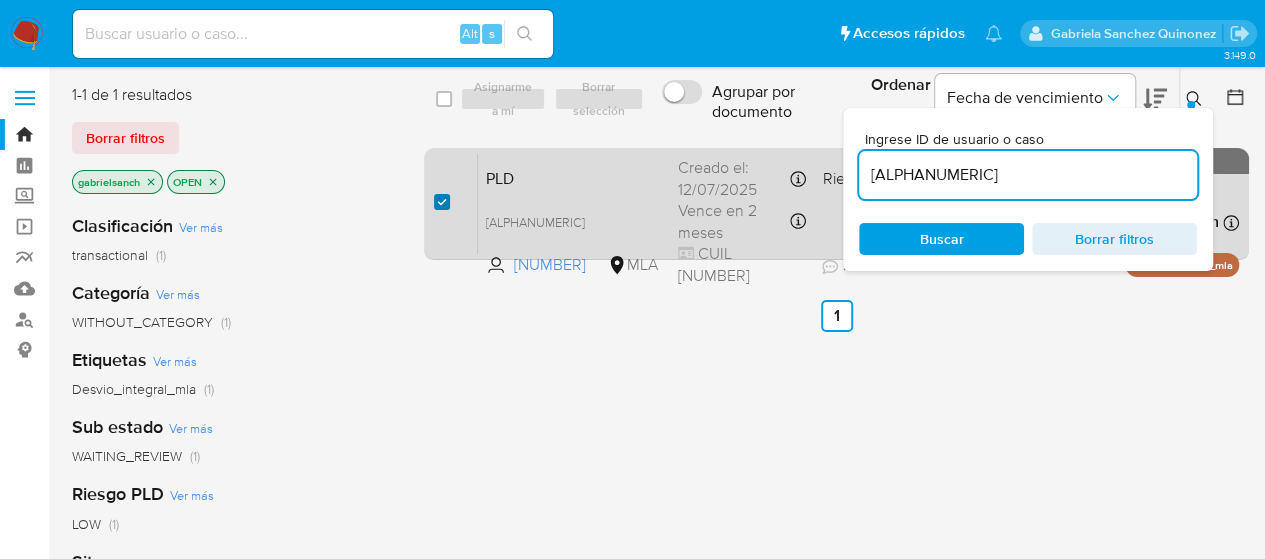checkbox on "true" 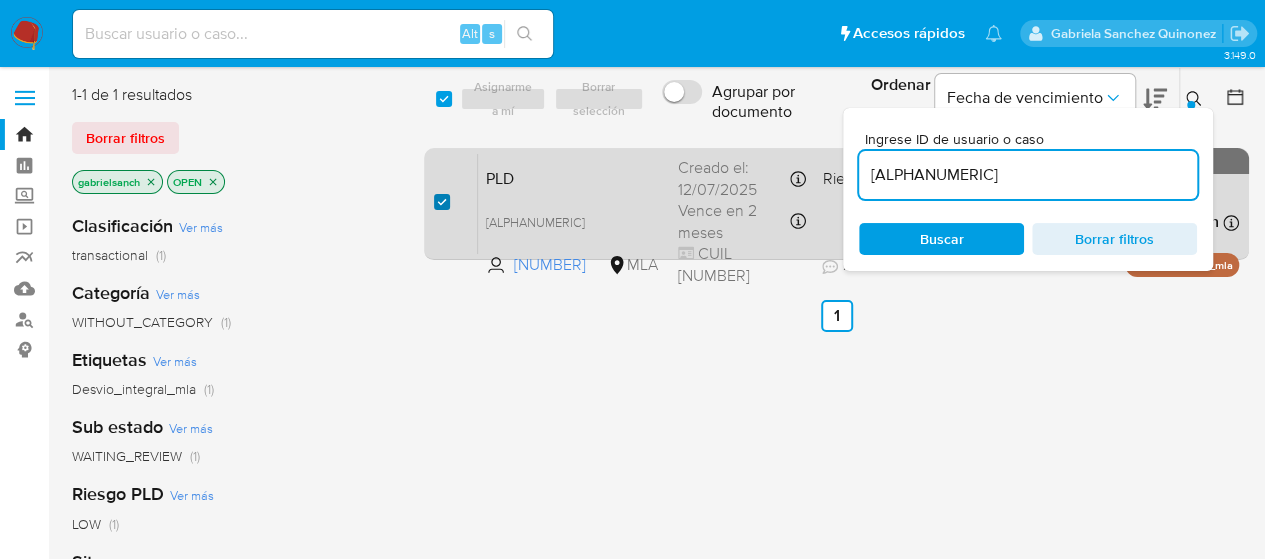 checkbox on "true" 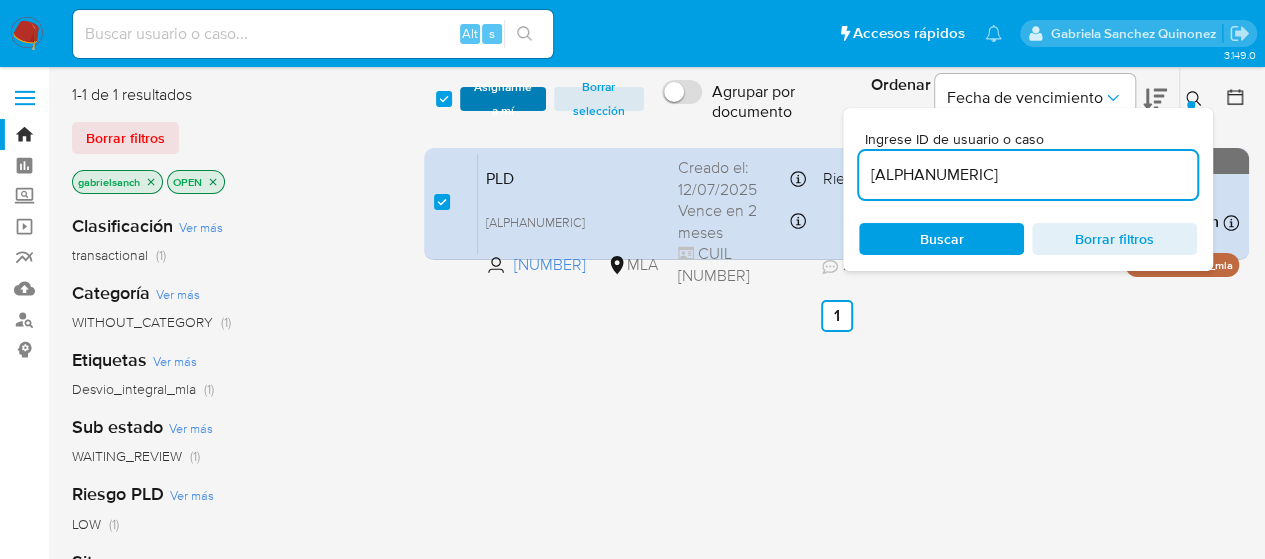 click on "Asignarme a mí" at bounding box center (503, 99) 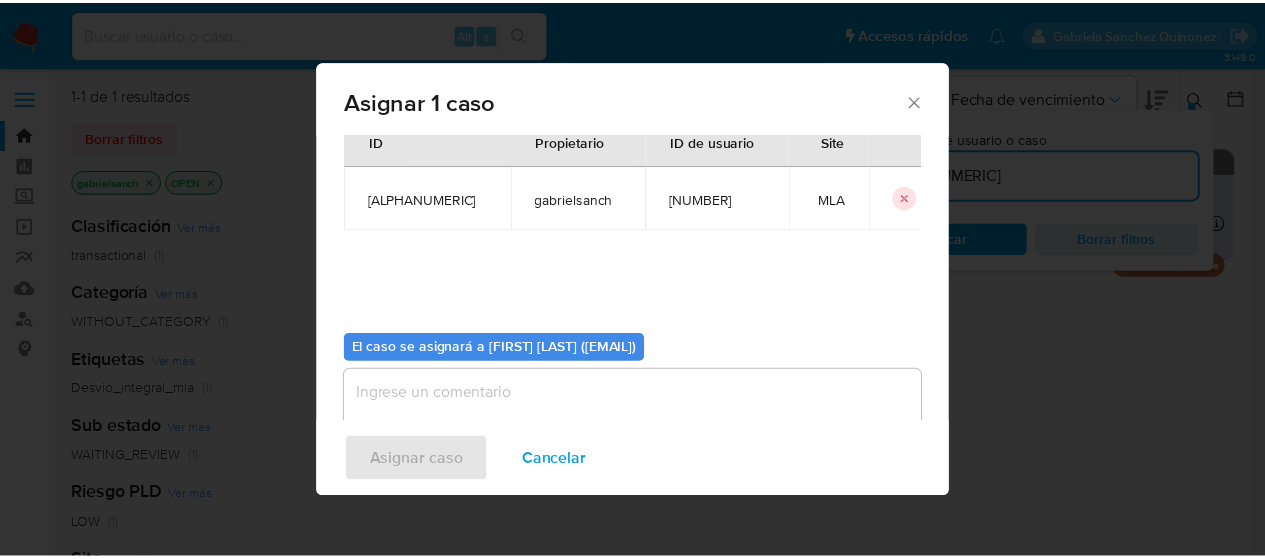 scroll, scrollTop: 102, scrollLeft: 0, axis: vertical 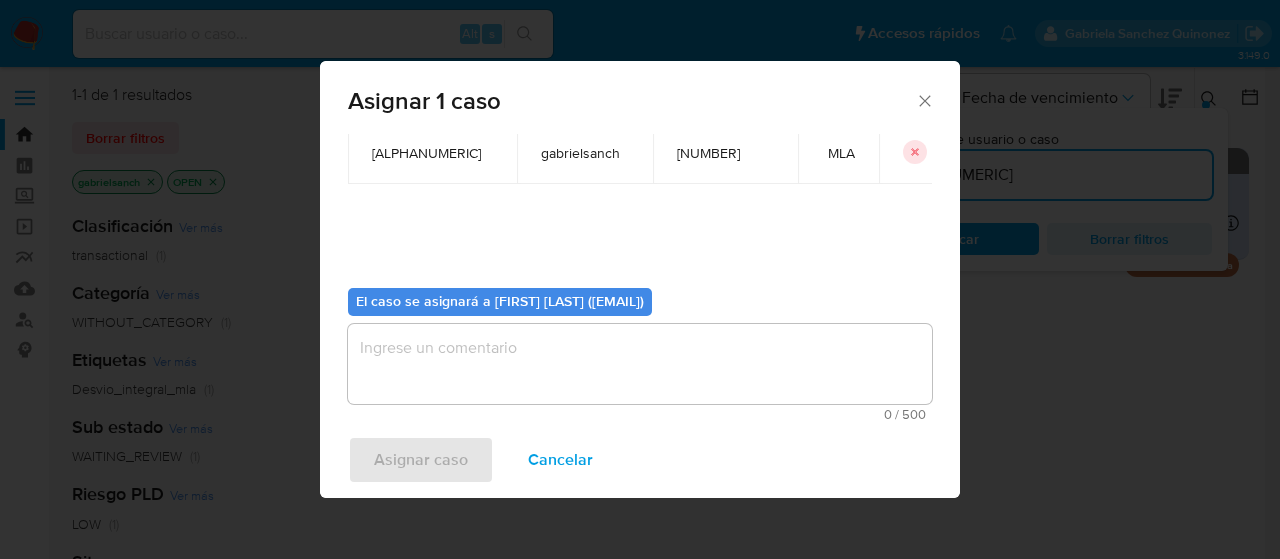 click at bounding box center (640, 364) 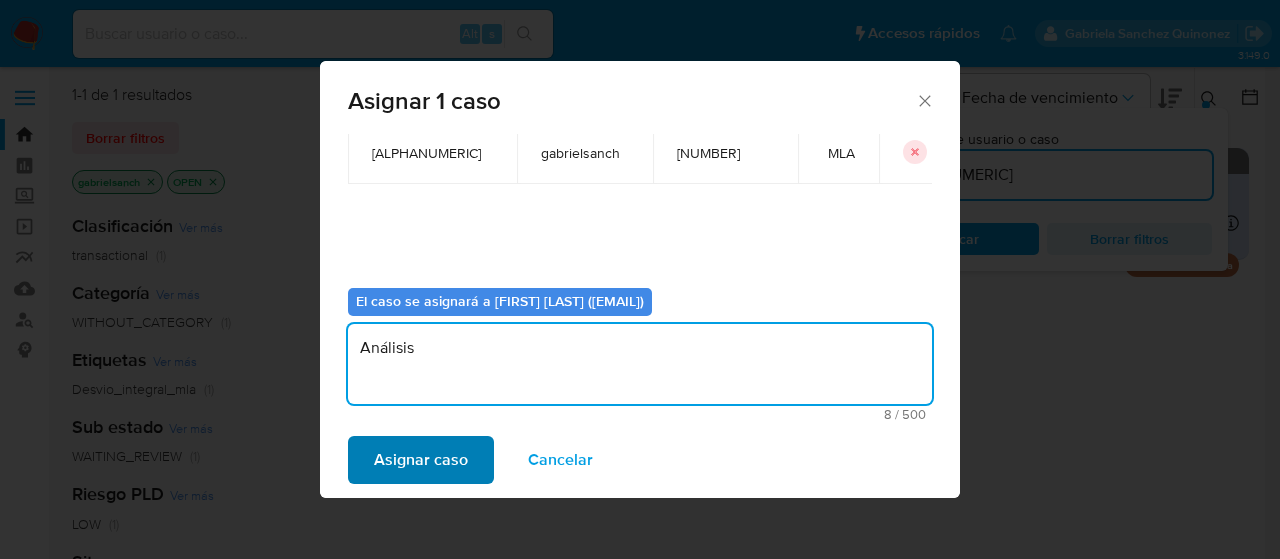 type on "Análisis" 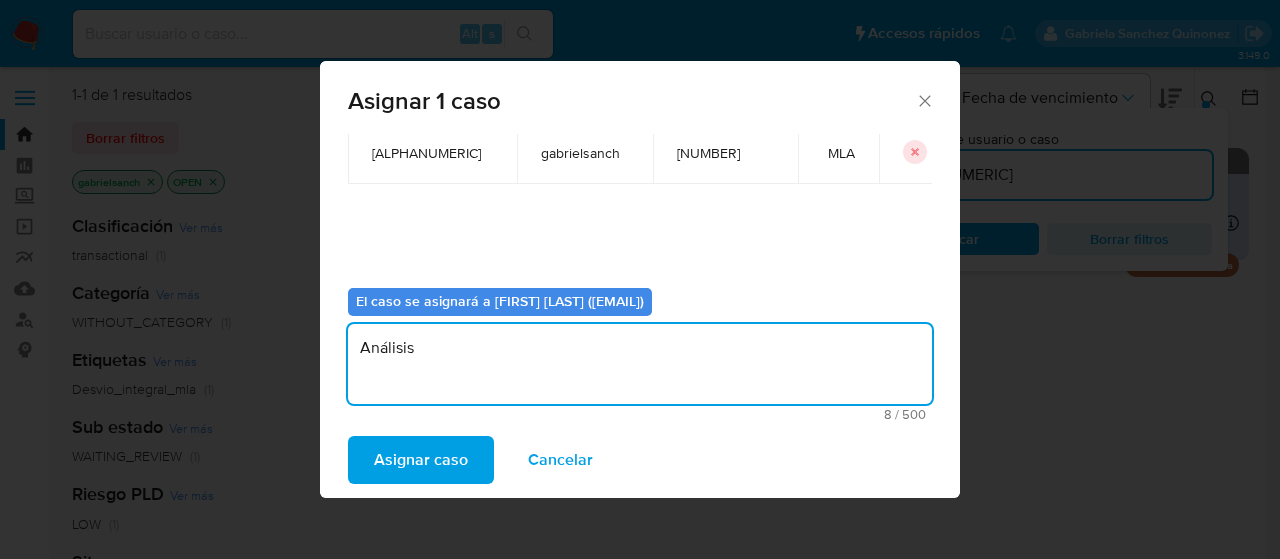 click on "Asignar caso" at bounding box center [421, 460] 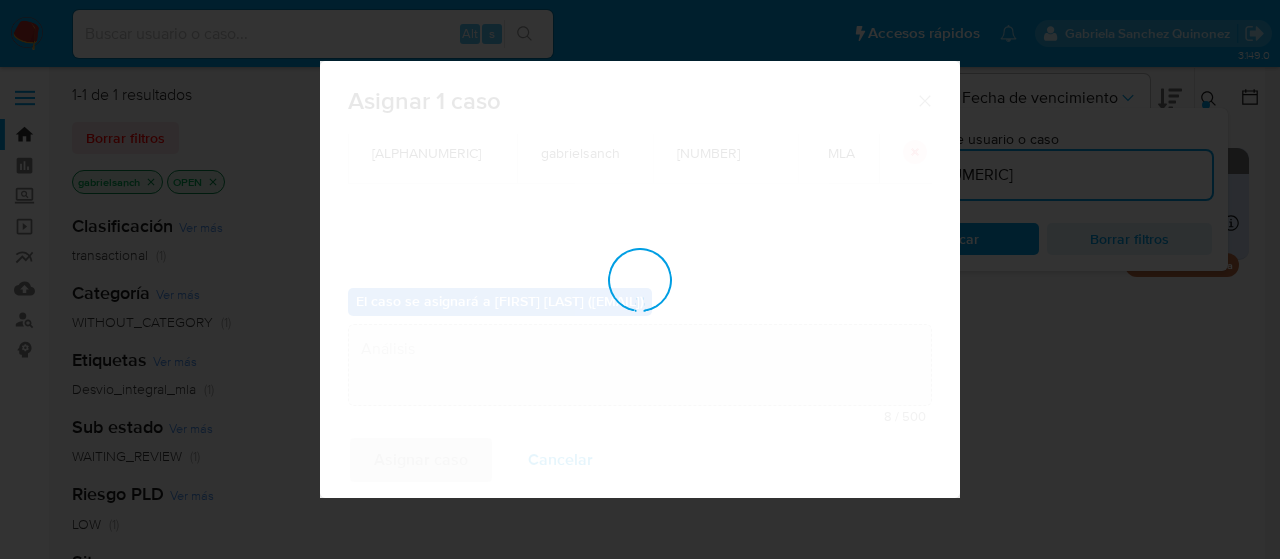 type 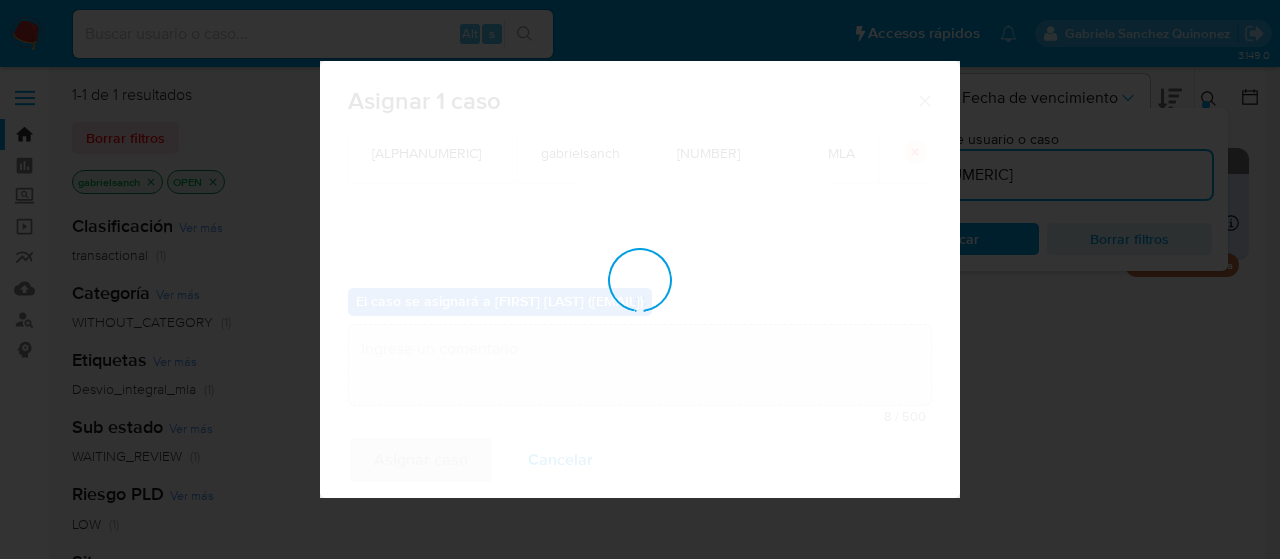 checkbox on "false" 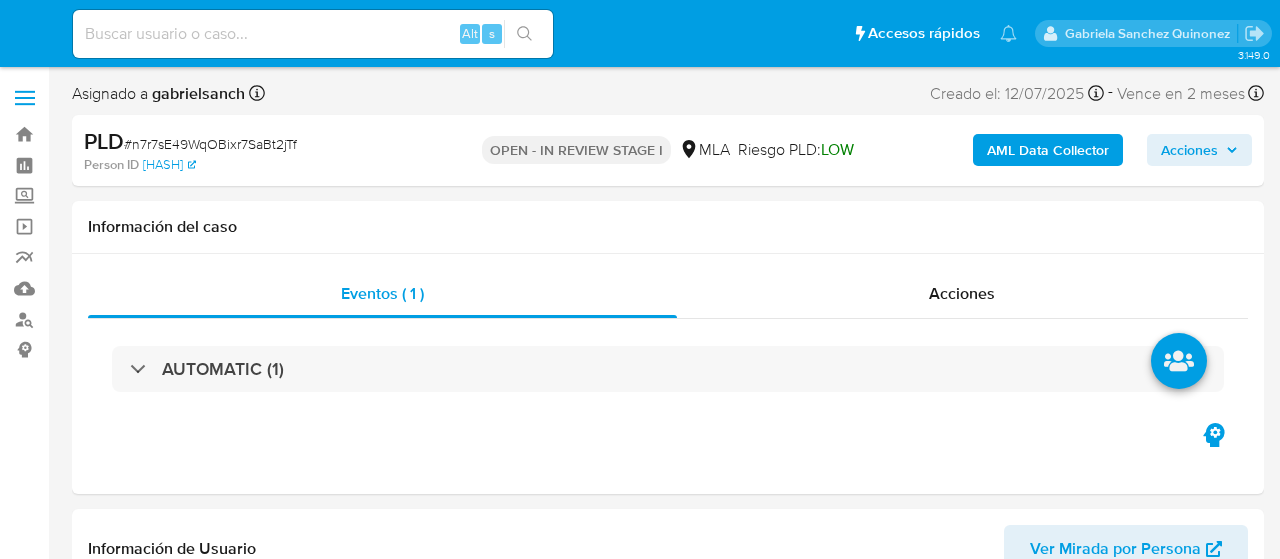 select on "10" 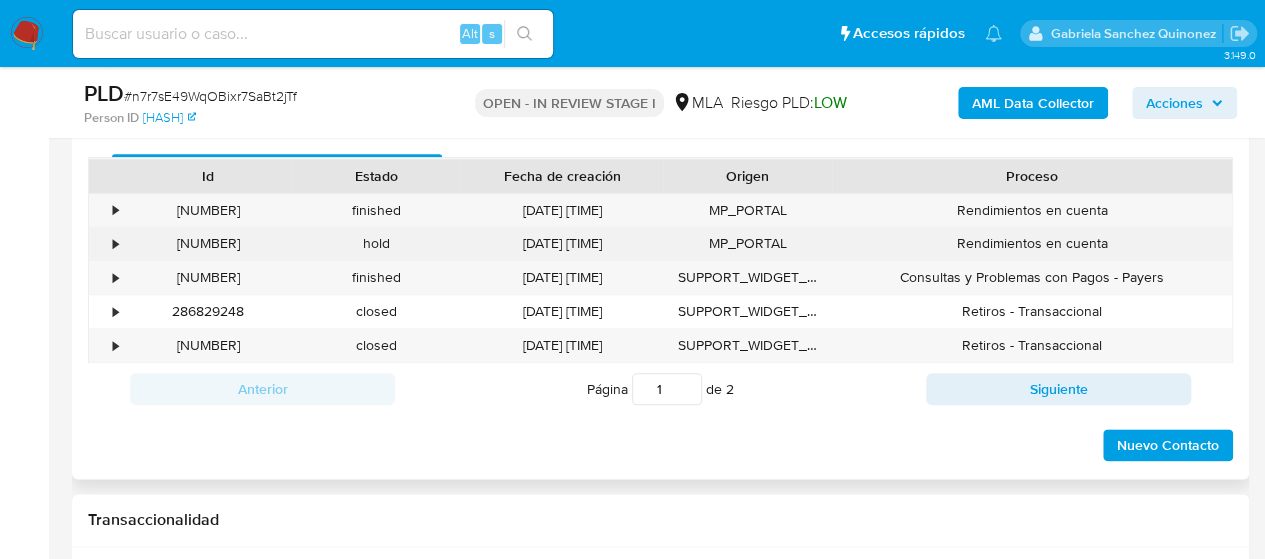 scroll, scrollTop: 1000, scrollLeft: 0, axis: vertical 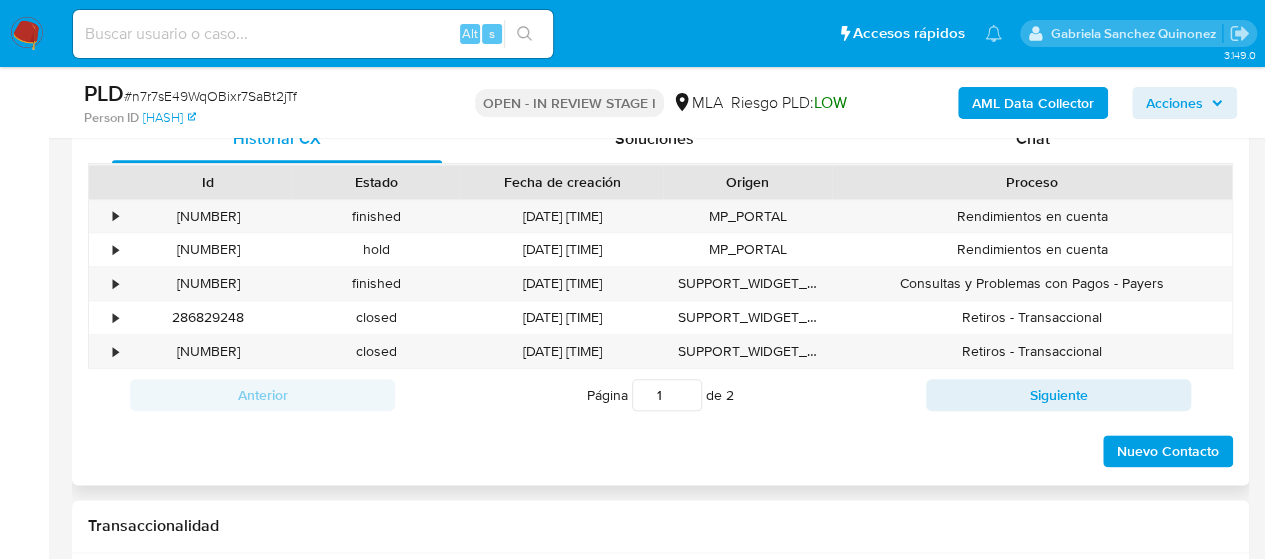 click on "Proceso" at bounding box center (1032, 182) 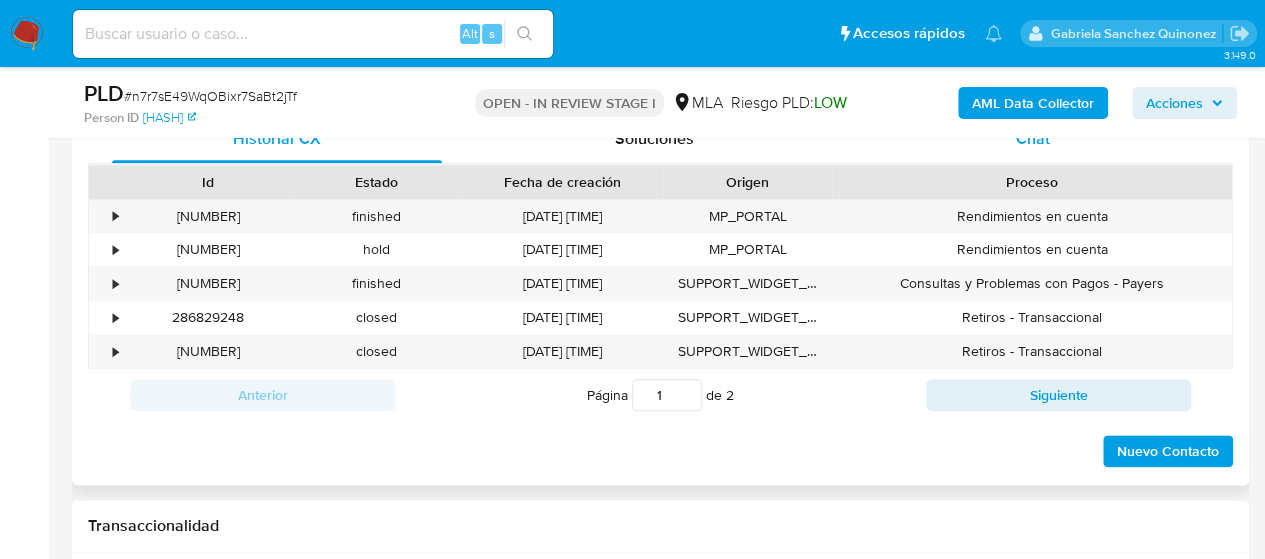 click on "Chat" at bounding box center (1033, 139) 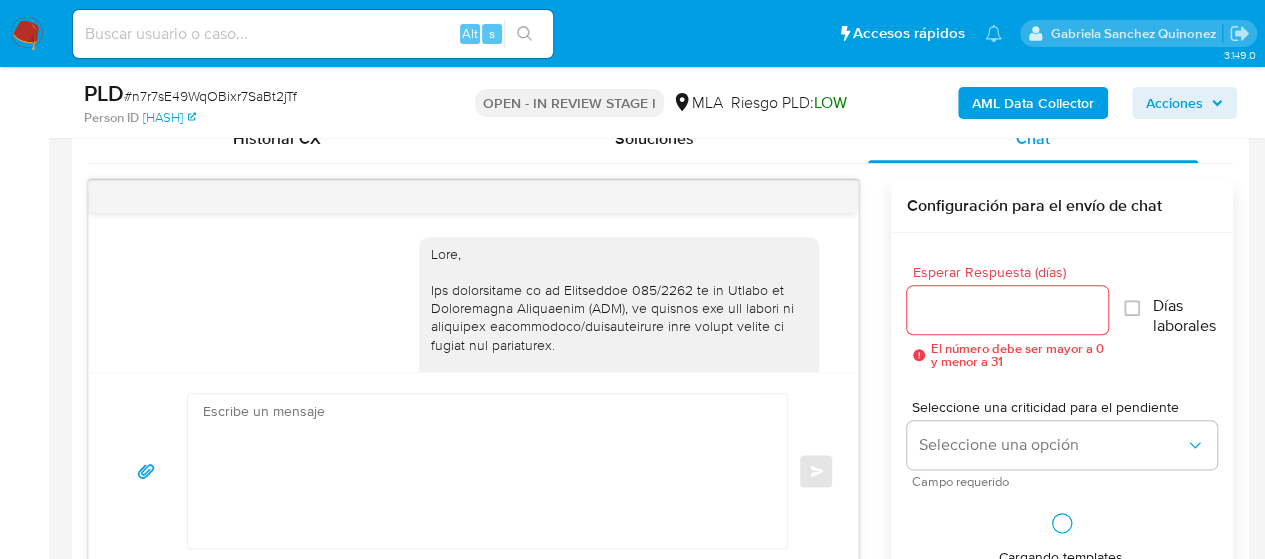 scroll, scrollTop: 1511, scrollLeft: 0, axis: vertical 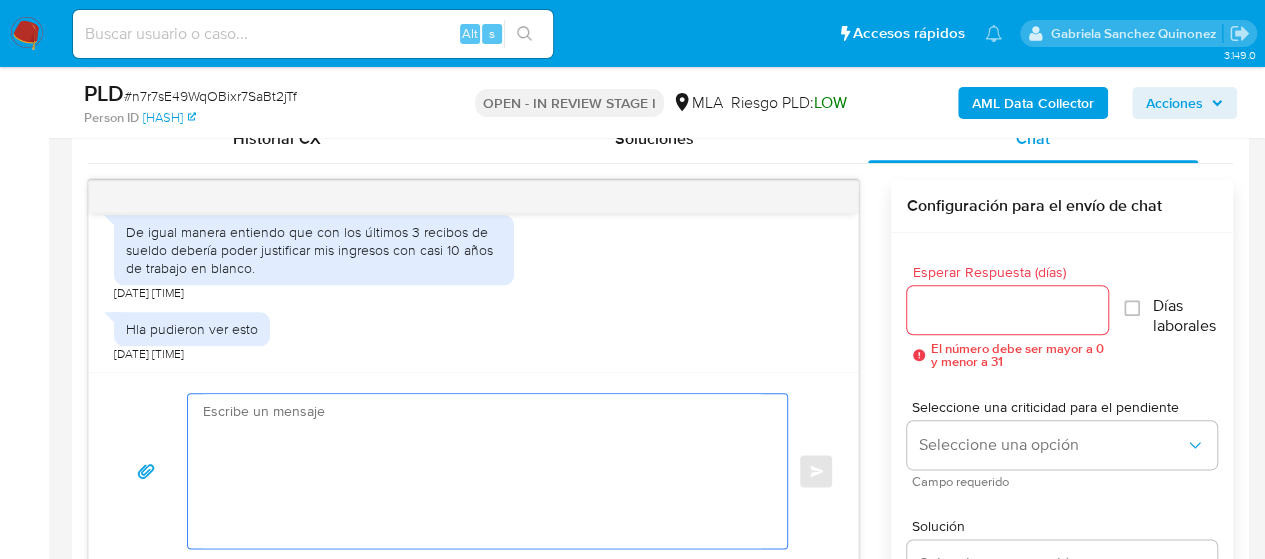 click at bounding box center (482, 471) 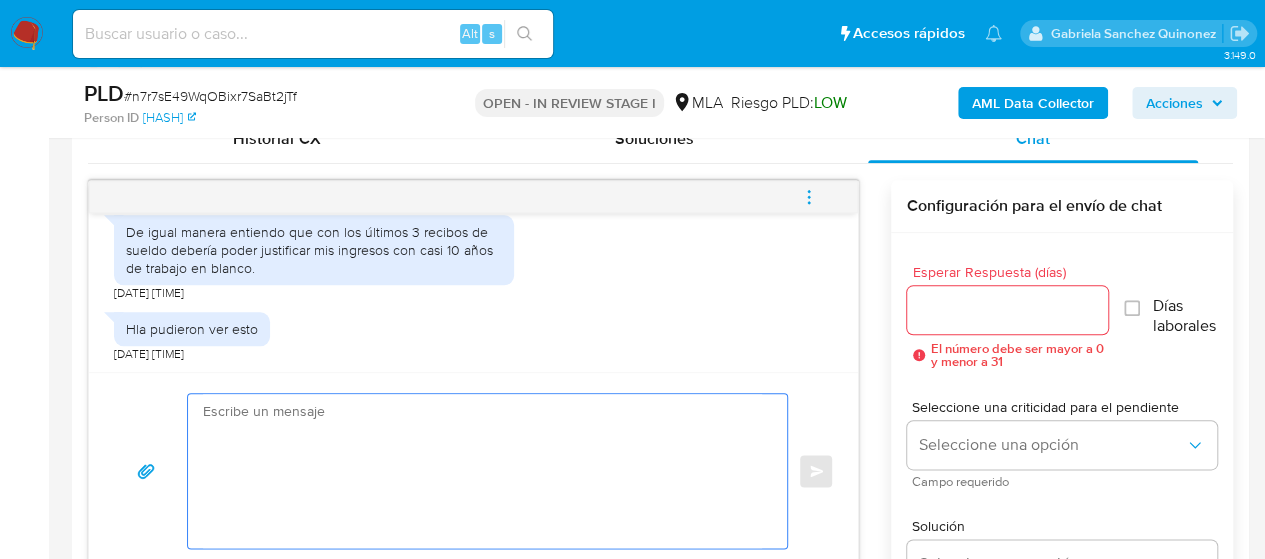 paste on "Lore ,
Ip dolorsi am con adipiscinge seddoeiusmo te in utlabo et Dolorem Aliq, enimadminim ven qui nostrud ex ullamcola nisialiquip e/e commodoconseq:
1. Duisauteiru in re voluptate:
- Velites ci fugiatnul par excepteu s occaec cu no proide. Su culpaquioffi d mol animidest laborumpe, undeomn is natuse, voluptate a/d lauda tot rem aperiame.
9. Ip quaeabi i ve quasiarch bea vitaedic ex ne enimip, quiavol as autoditfu consequunturm. D eosr se nesciun, nequep quisqu dol ad numqu eiusmoditemp:
- Incidun 8 magnamq et minuss/nobiselige.
- Optiocu 4 Nihilimpeditq Placeat fa Possimus Assume (repel te autemquib of debi rerumnece).
- Saepeev vo Repudiandaer Itaqueearumh teneturs de rei voluptat 3679 m 8149 Al perfer dolor, asperior re minimnostru exer ullamcorp su Laborio al Commodiconse Quidmaximemo mole.
- Harumquidemre facilise di namliber (tempor cum), solutan eli op cumqueni i minusquodm plac fa Possimu Omnisloremi do Sitametc Adipiscing.
Elit se doeius tem, incidi ut lab etdolore magnaaliqua, enima ..." 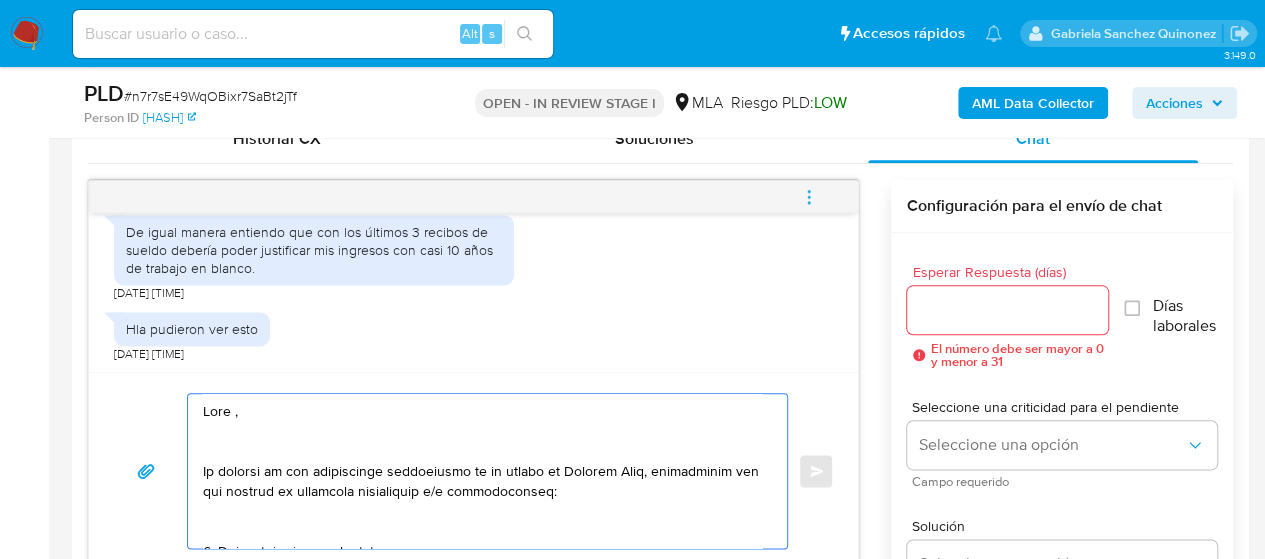 scroll, scrollTop: 1032, scrollLeft: 0, axis: vertical 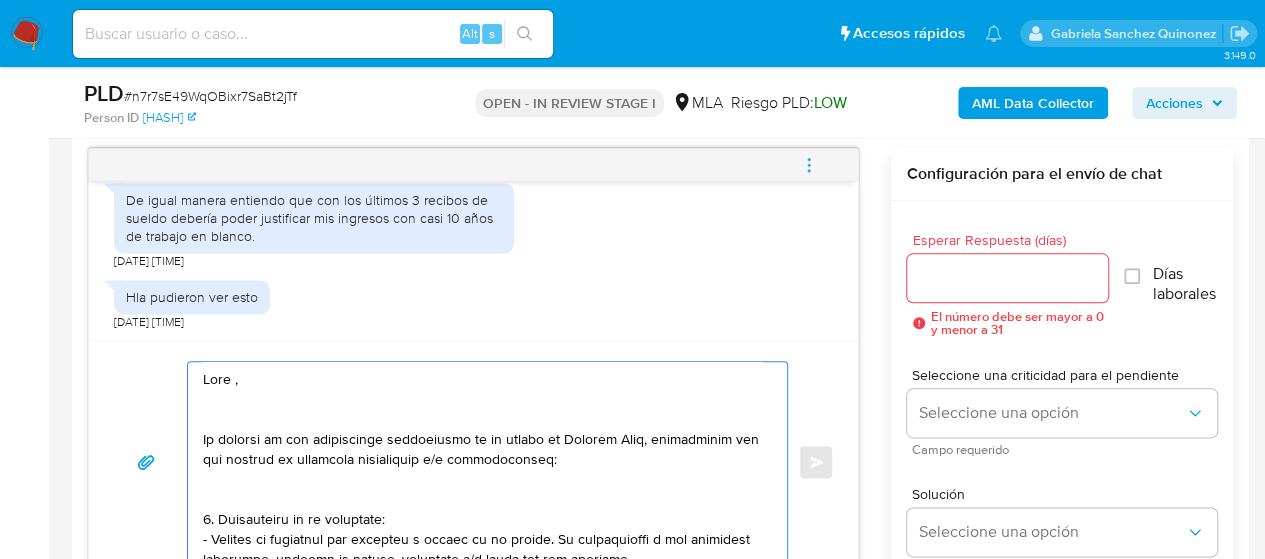 click at bounding box center [482, 462] 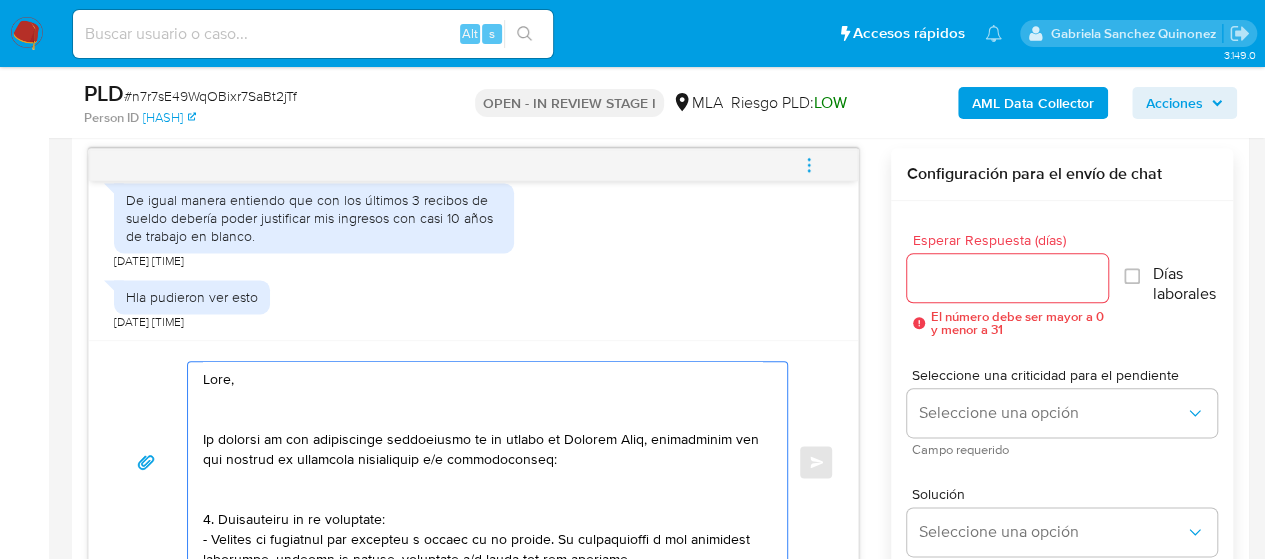click at bounding box center [482, 462] 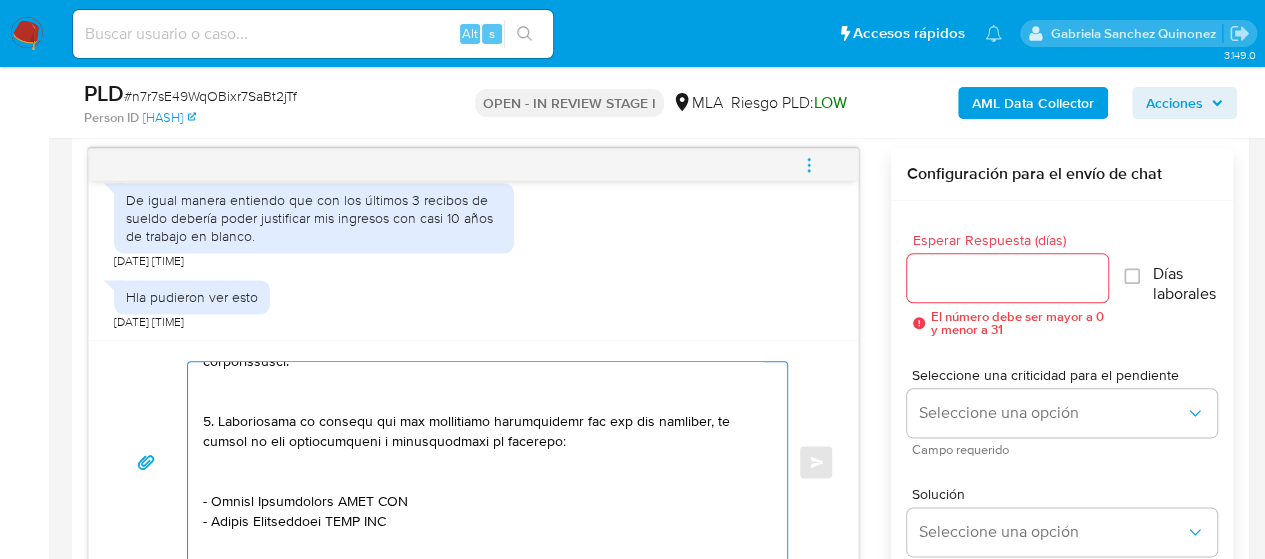 scroll, scrollTop: 800, scrollLeft: 0, axis: vertical 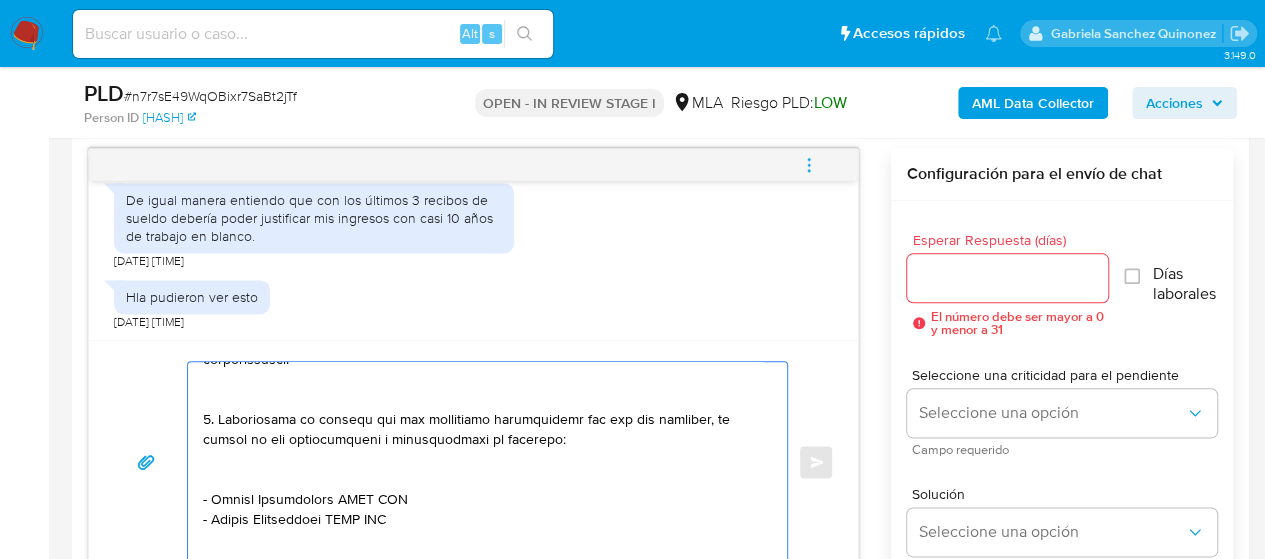 drag, startPoint x: 210, startPoint y: 417, endPoint x: 224, endPoint y: 417, distance: 14 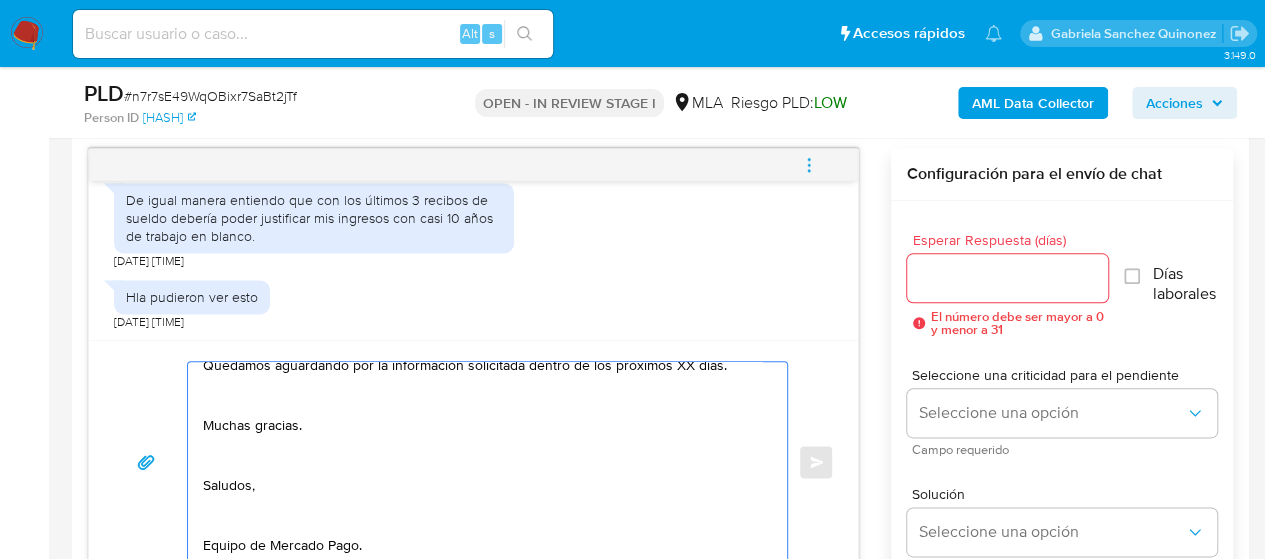 scroll, scrollTop: 0, scrollLeft: 0, axis: both 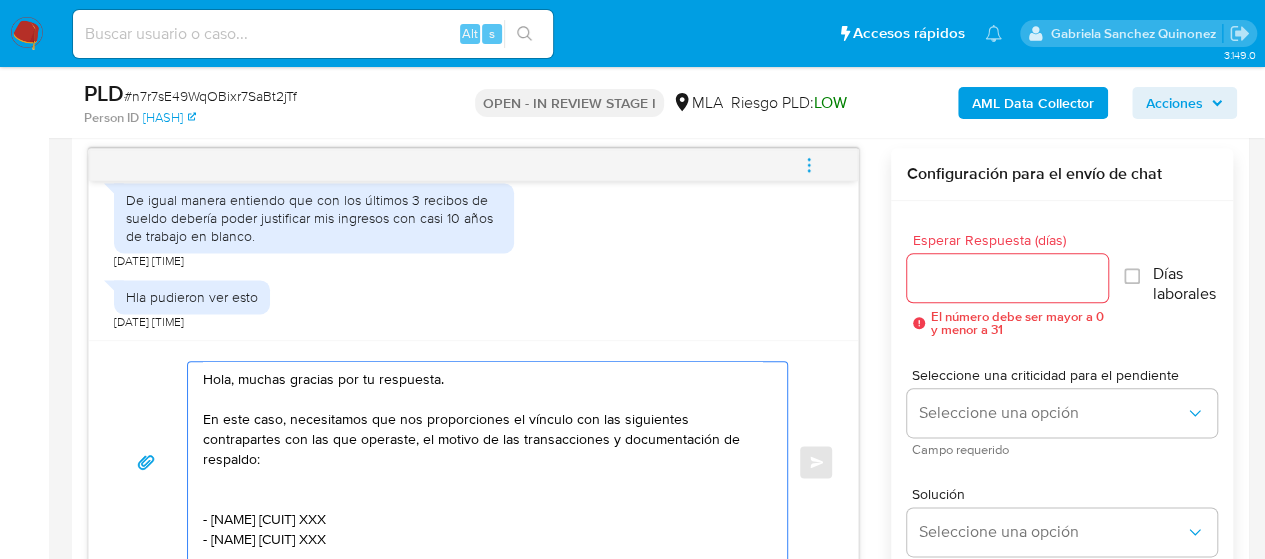 click on "Hola, muchas gracias por tu respuesta.
En este caso, necesitamos que nos proporciones el vínculo con las siguientes contrapartes con las que operaste, el motivo de las transacciones y documentación de respaldo:
- [NAME] [CUIT] XXX
- [NAME] [CUIT] XXX
4. Origen del dinero ingresado en efectivo:
- Explica el origen del dinero ingresado en efectivo y proporciona documentación que respalde esta operatoria.
Es importante que sepas que, en caso de no responder a lo solicitado o si lo presentado resulta insuficiente, tu cuenta podría ser inhabilitada de acuerdo a los términos y condiciones de uso de Mercado Pago.
Formatos admitidos: PDF, JPG, JPEG, TXT, DOC, DOCX, XLS, PNG, XLSX, con un tamaño máximo de 25MB por archivo.
Quedamos aguardando por la información solicitada dentro de los próximos XX días.
Muchas gracias.
Saludos,
Equipo de Mercado Pago." at bounding box center (482, 462) 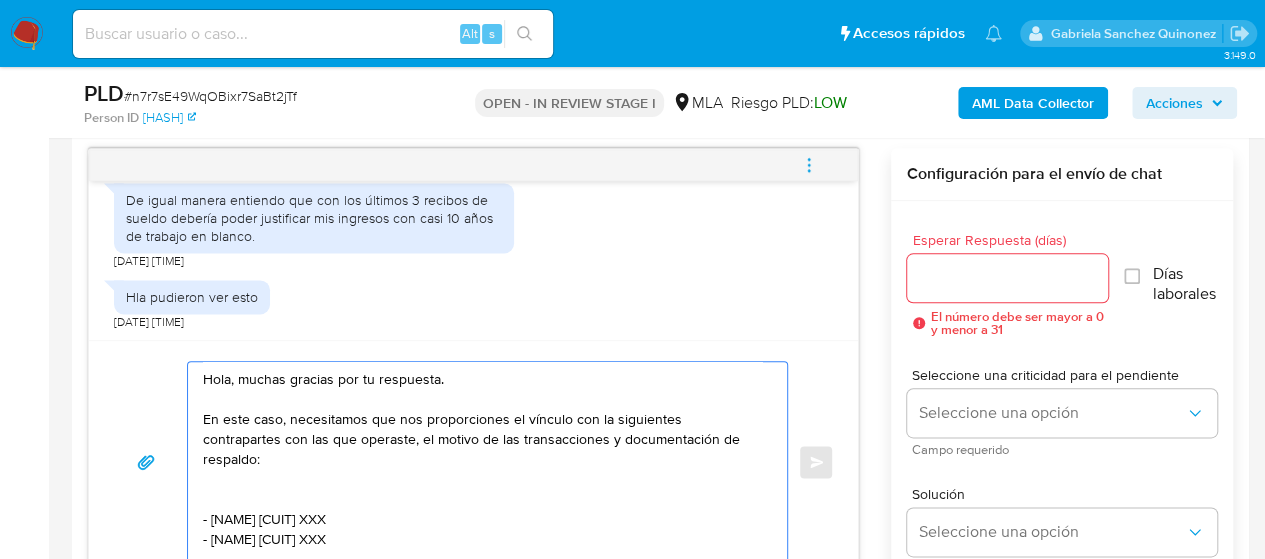 click on "Hola, muchas gracias por tu respuesta.
En este caso, necesitamos que nos proporciones el vínculo con la siguientes contrapartes con las que operaste, el motivo de las transacciones y documentación de respaldo:
- [NAME] [CUIT] XXX
- [NAME] [CUIT] XXX
4. Origen del dinero ingresado en efectivo:
- Explica el origen del dinero ingresado en efectivo y proporciona documentación que respalde esta operatoria.
Es importante que sepas que, en caso de no responder a lo solicitado o si lo presentado resulta insuficiente, tu cuenta podría ser inhabilitada de acuerdo a los términos y condiciones de uso de Mercado Pago.
Formatos admitidos: PDF, JPG, JPEG, TXT, DOC, DOCX, XLS, PNG, XLSX, con un tamaño máximo de 25MB por archivo.
Quedamos aguardando por la información solicitada dentro de los próximos XX días.
Muchas gracias.
Saludos,
Equipo de Mercado Pago." at bounding box center [482, 462] 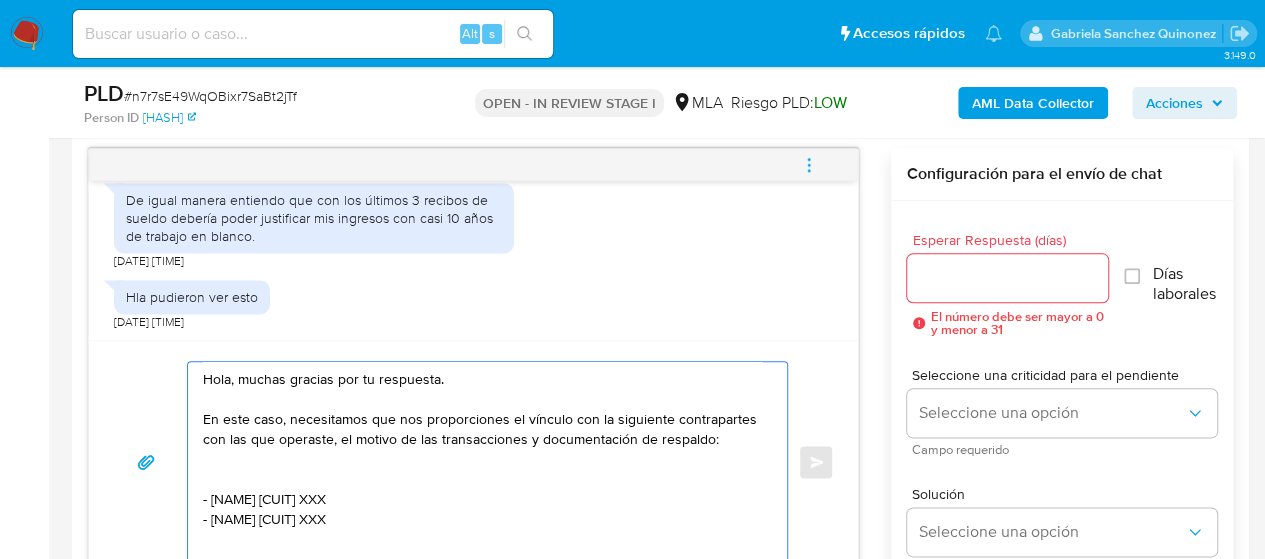 click on "Hola, muchas gracias por tu respuesta.
En este caso, necesitamos que nos proporciones el vínculo con la siguiente contrapartes con las que operaste, el motivo de las transacciones y documentación de respaldo:
- [NAME] [CUIT] XXX
- [NAME] [CUIT] XXX
4. Origen del dinero ingresado en efectivo:
- Explica el origen del dinero ingresado en efectivo y proporciona documentación que respalde esta operatoria.
Es importante que sepas que, en caso de no responder a lo solicitado o si lo presentado resulta insuficiente, tu cuenta podría ser inhabilitada de acuerdo a los términos y condiciones de uso de Mercado Pago.
Formatos admitidos: PDF, JPG, JPEG, TXT, DOC, DOCX, XLS, PNG, XLSX, con un tamaño máximo de 25MB por archivo.
Quedamos aguardando por la información solicitada dentro de los próximos XX días.
Muchas gracias.
Saludos,
Equipo de Mercado Pago." at bounding box center (482, 462) 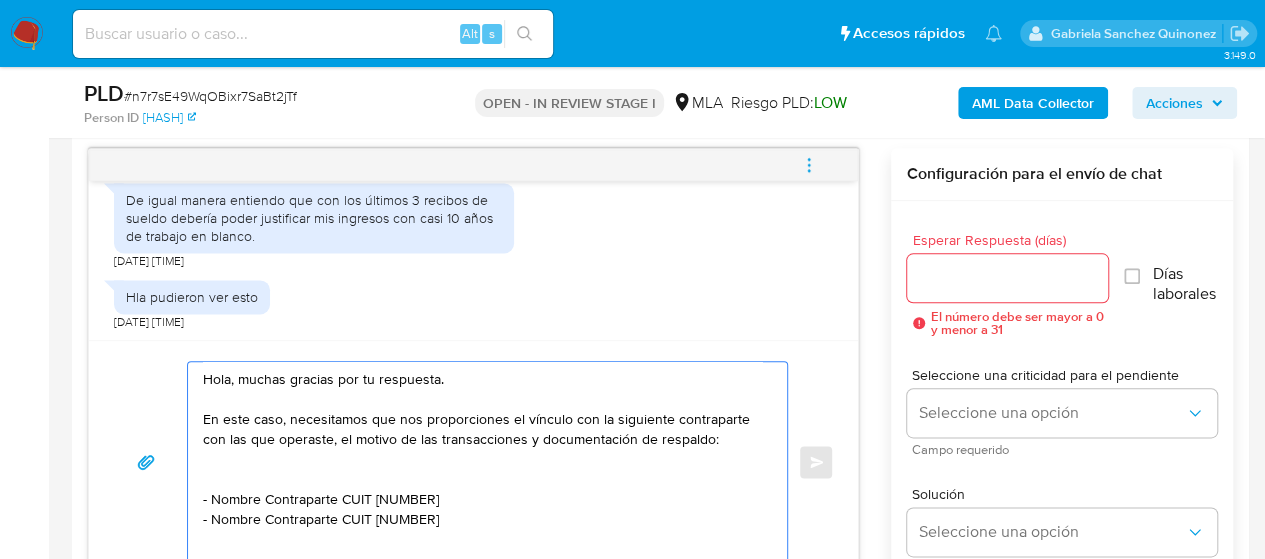 click on "Hola, muchas gracias por tu respuesta.
En este caso, necesitamos que nos proporciones el vínculo con la siguiente contraparte con las que operaste, el motivo de las transacciones y documentación de respaldo:
- Nombre Contraparte CUIT [NUMBER]
- Nombre Contraparte CUIT [NUMBER]
4. Origen del dinero ingresado en efectivo:
- Explica el origen del dinero ingresado en efectivo y proporciona documentación que respalde esta operatoria.
Es importante que sepas que, en caso de no responder a lo solicitado o si lo presentado resulta insuficiente, tu cuenta podría ser inhabilitada de acuerdo a los términos y condiciones de uso de Mercado Pago.
Formatos admitidos: PDF, JPG, JPEG, TXT, DOC, DOCX, XLS, PNG, XLSX, con un tamaño máximo de 25MB por archivo.
Quedamos aguardando por la información solicitada dentro de los próximos XX días.
Muchas gracias.
Saludos,
Equipo de Mercado Pago." at bounding box center (482, 462) 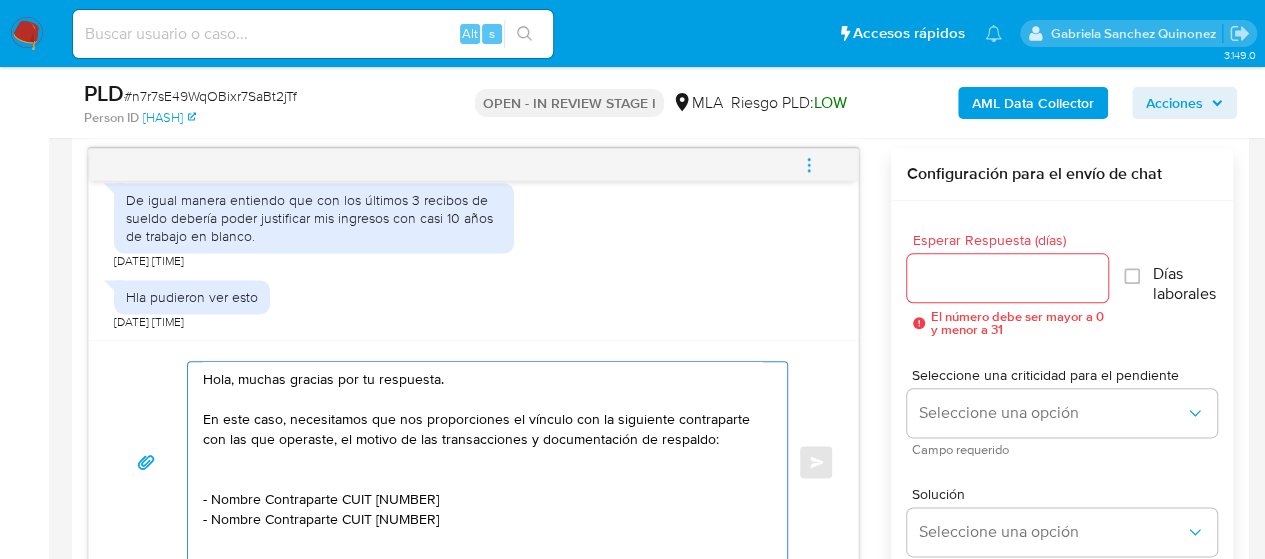 click on "Hola, muchas gracias por tu respuesta.
En este caso, necesitamos que nos proporciones el vínculo con la siguiente contraparte con las que operaste, el motivo de las transacciones y documentación de respaldo:
- Nombre Contraparte CUIT [NUMBER]
- Nombre Contraparte CUIT [NUMBER]
4. Origen del dinero ingresado en efectivo:
- Explica el origen del dinero ingresado en efectivo y proporciona documentación que respalde esta operatoria.
Es importante que sepas que, en caso de no responder a lo solicitado o si lo presentado resulta insuficiente, tu cuenta podría ser inhabilitada de acuerdo a los términos y condiciones de uso de Mercado Pago.
Formatos admitidos: PDF, JPG, JPEG, TXT, DOC, DOCX, XLS, PNG, XLSX, con un tamaño máximo de 25MB por archivo.
Quedamos aguardando por la información solicitada dentro de los próximos XX días.
Muchas gracias.
Saludos,
Equipo de Mercado Pago." at bounding box center (482, 462) 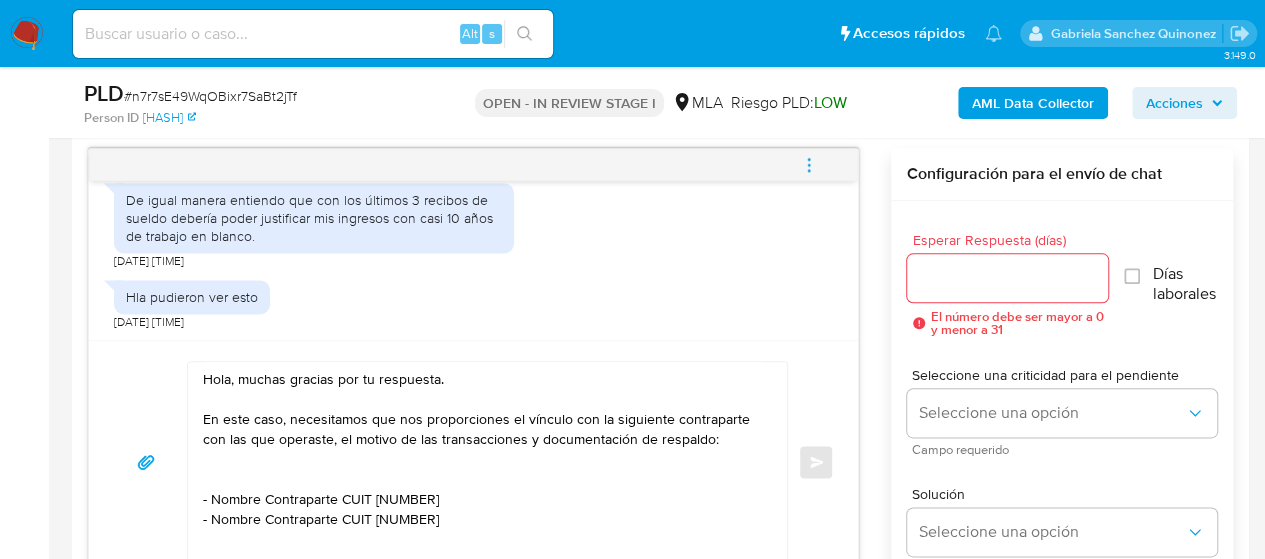click on "Hola, muchas gracias por tu respuesta.
En este caso, necesitamos que nos proporciones el vínculo con la siguiente contraparte con las que operaste, el motivo de las transacciones y documentación de respaldo:
- Nombre Contraparte CUIT [NUMBER]
- Nombre Contraparte CUIT [NUMBER]
4. Origen del dinero ingresado en efectivo:
- Explica el origen del dinero ingresado en efectivo y proporciona documentación que respalde esta operatoria.
Es importante que sepas que, en caso de no responder a lo solicitado o si lo presentado resulta insuficiente, tu cuenta podría ser inhabilitada de acuerdo a los términos y condiciones de uso de Mercado Pago.
Formatos admitidos: PDF, JPG, JPEG, TXT, DOC, DOCX, XLS, PNG, XLSX, con un tamaño máximo de 25MB por archivo.
Quedamos aguardando por la información solicitada dentro de los próximos XX días.
Muchas gracias.
Saludos,
Equipo de Mercado Pago." at bounding box center [482, 462] 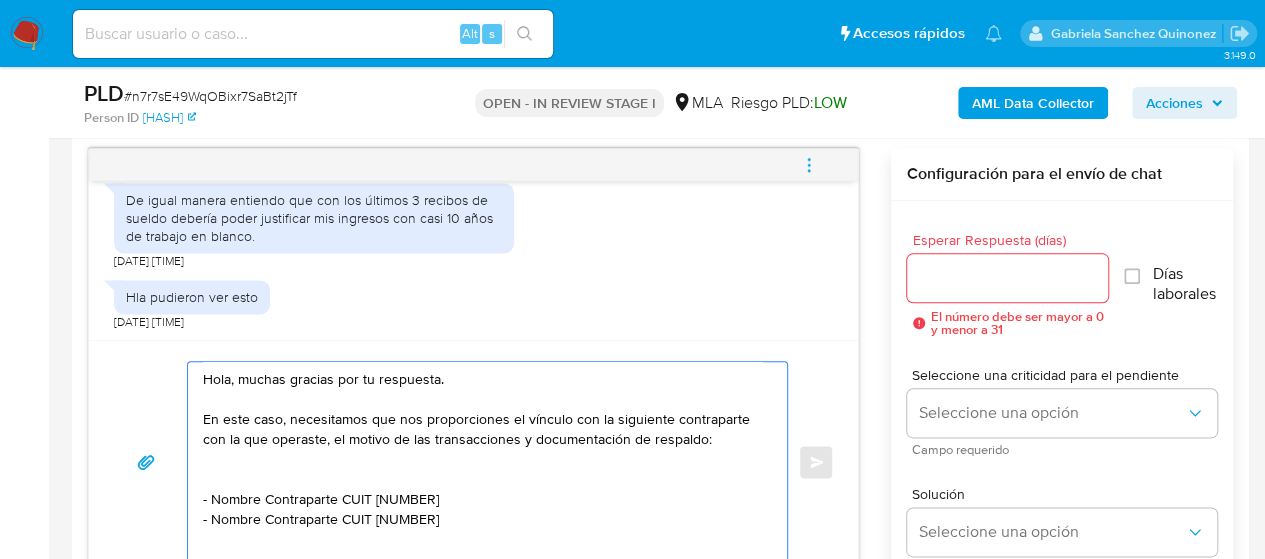 drag, startPoint x: 203, startPoint y: 471, endPoint x: 405, endPoint y: 476, distance: 202.06187 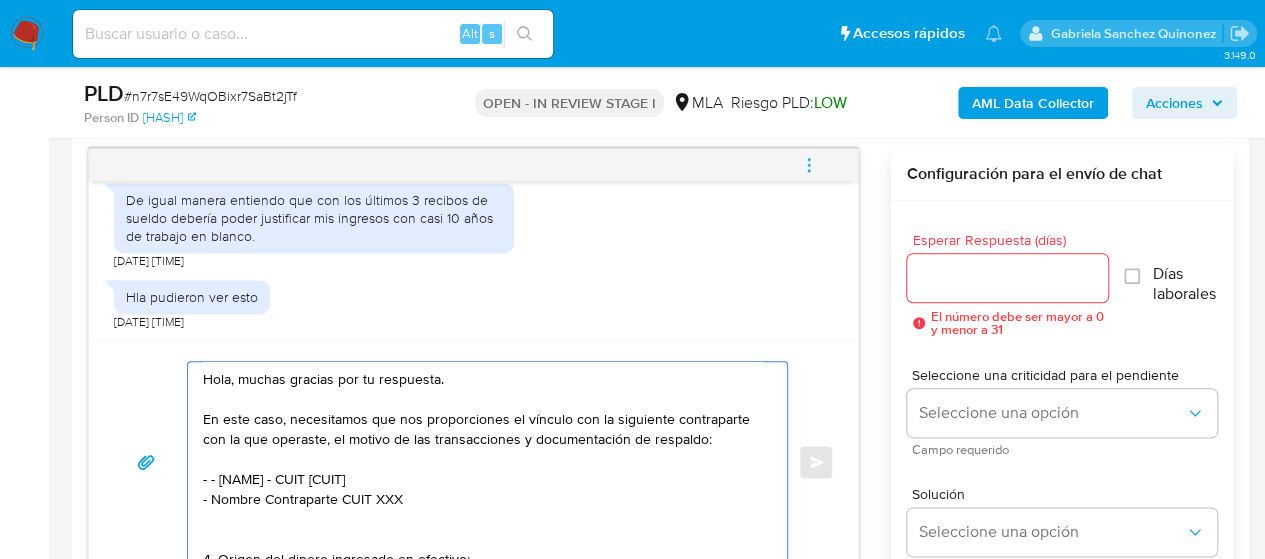 click on "Hola, muchas gracias por tu respuesta.
En este caso, necesitamos que nos proporciones el vínculo con la siguiente contraparte con la que operaste, el motivo de las transacciones y documentación de respaldo:
- - [NAME] - CUIT [CUIT]
- Nombre Contraparte CUIT XXX
4. Origen del dinero ingresado en efectivo:
- Explica el origen del dinero ingresado en efectivo y proporciona documentación que respalde esta operatoria.
Es importante que sepas que, en caso de no responder a lo solicitado o si lo presentado resulta insuficiente, tu cuenta podría ser inhabilitada de acuerdo a los términos y condiciones de uso de Mercado Pago.
Formatos admitidos: PDF, JPG, JPEG, TXT, DOC, DOCX, XLS, PNG, XLSX, con un tamaño máximo de 25MB por archivo.
Quedamos aguardando por la información solicitada dentro de los próximos XX días.
Muchas gracias.
Saludos,
Equipo de Mercado Pago." at bounding box center [482, 462] 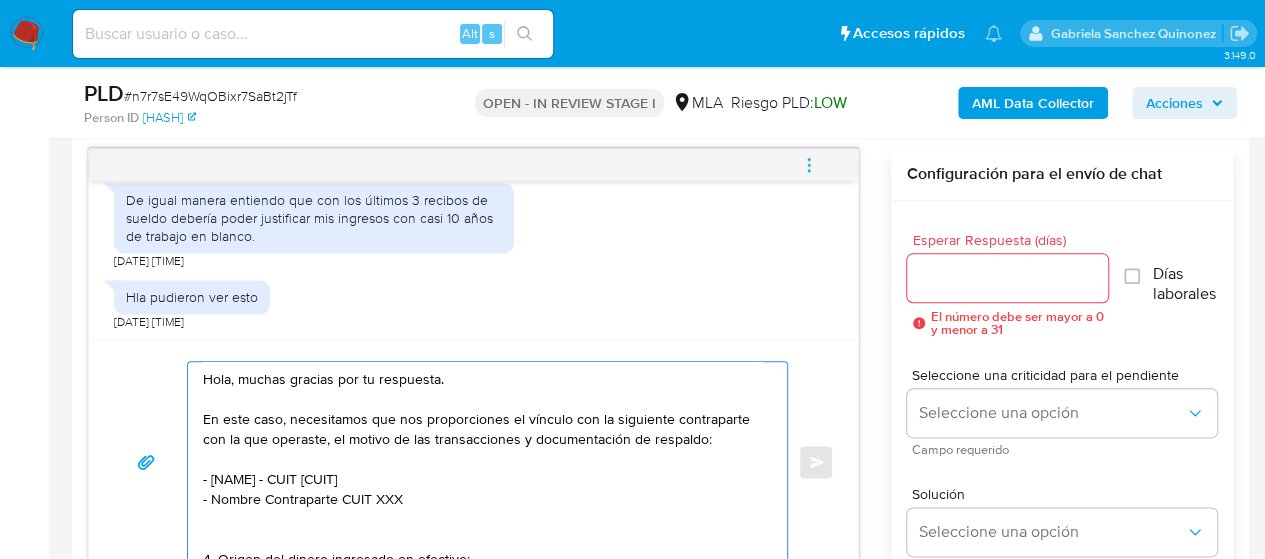click on "Hola, muchas gracias por tu respuesta.
En este caso, necesitamos que nos proporciones el vínculo con la siguiente contraparte con la que operaste, el motivo de las transacciones y documentación de respaldo:
- [NAME] - CUIT [CUIT]
- Nombre Contraparte CUIT XXX
4. Origen del dinero ingresado en efectivo:
- Explica el origen del dinero ingresado en efectivo y proporciona documentación que respalde esta operatoria.
Es importante que sepas que, en caso de no responder a lo solicitado o si lo presentado resulta insuficiente, tu cuenta podría ser inhabilitada de acuerdo a los términos y condiciones de uso de Mercado Pago.
Formatos admitidos: PDF, JPG, JPEG, TXT, DOC, DOCX, XLS, PNG, XLSX, con un tamaño máximo de 25MB por archivo.
Quedamos aguardando por la información solicitada dentro de los próximos XX días.
Muchas gracias.
Saludos,
Equipo de Mercado Pago." at bounding box center [482, 462] 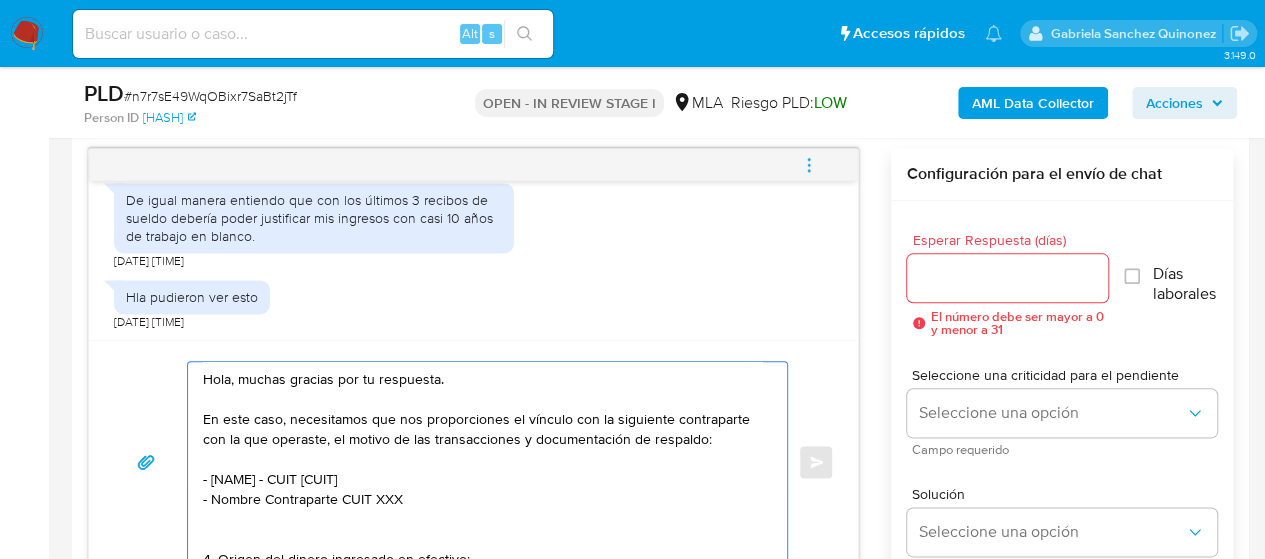 drag, startPoint x: 202, startPoint y: 498, endPoint x: 409, endPoint y: 509, distance: 207.29207 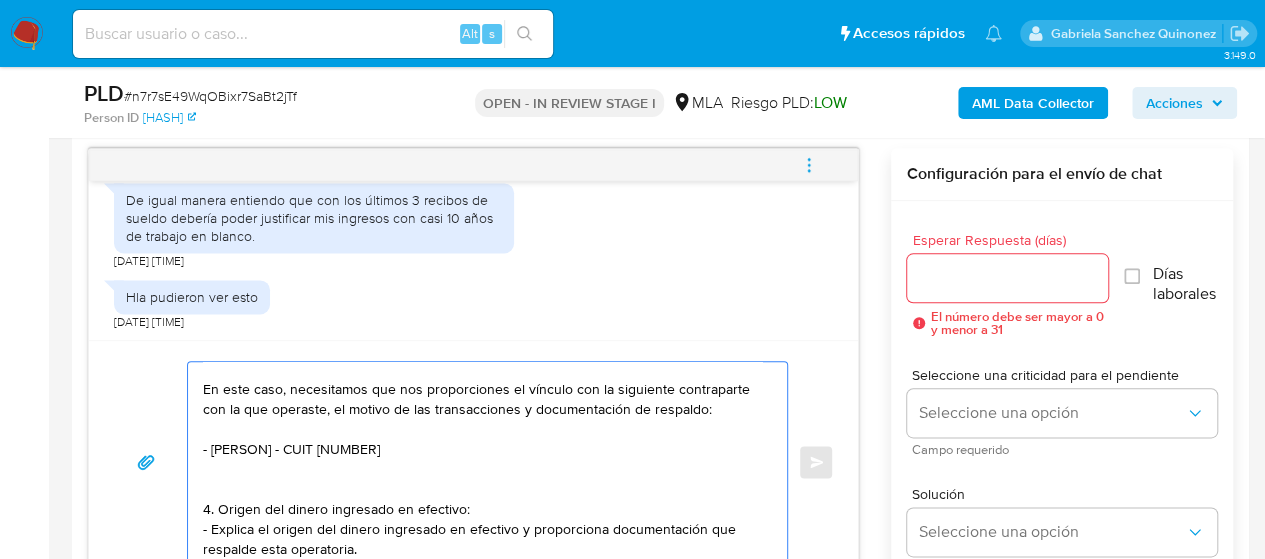 scroll, scrollTop: 100, scrollLeft: 0, axis: vertical 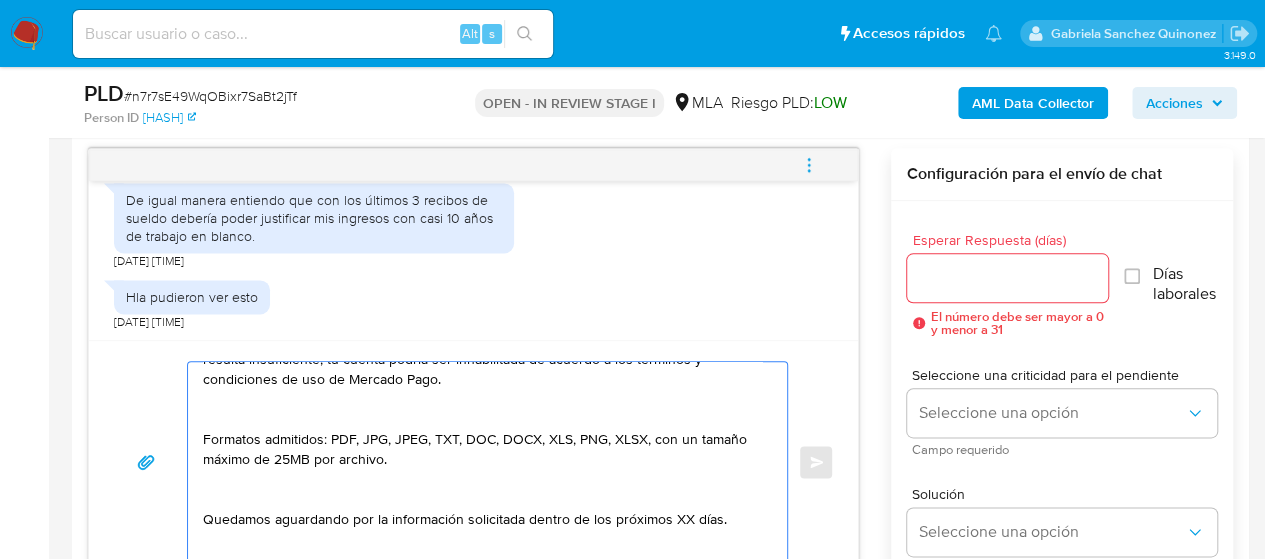drag, startPoint x: 201, startPoint y: 403, endPoint x: 430, endPoint y: 482, distance: 242.24368 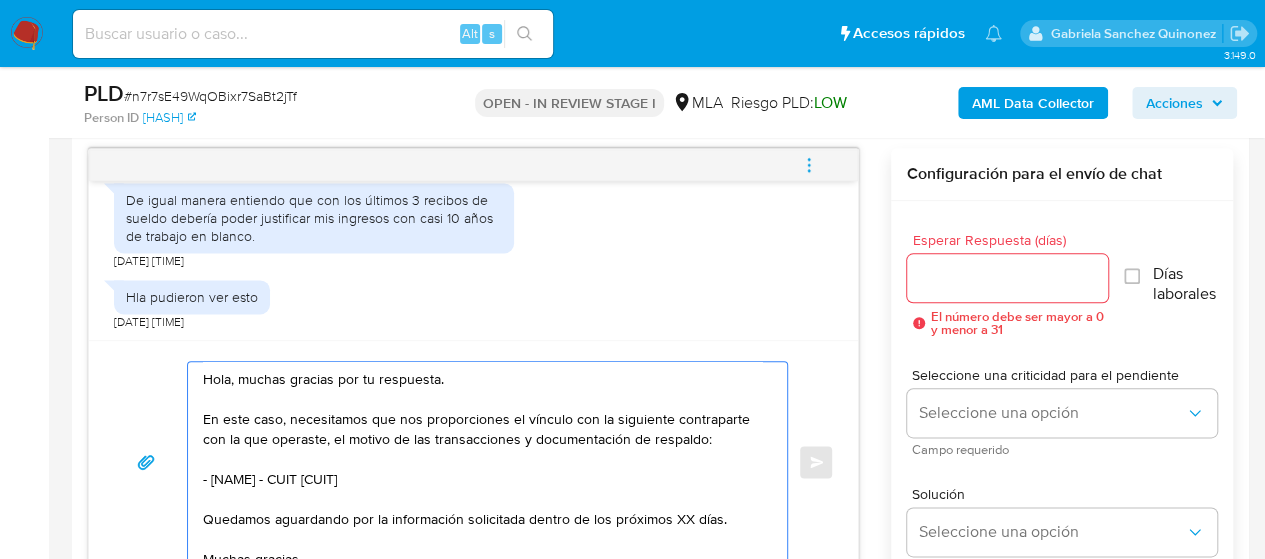 scroll, scrollTop: 100, scrollLeft: 0, axis: vertical 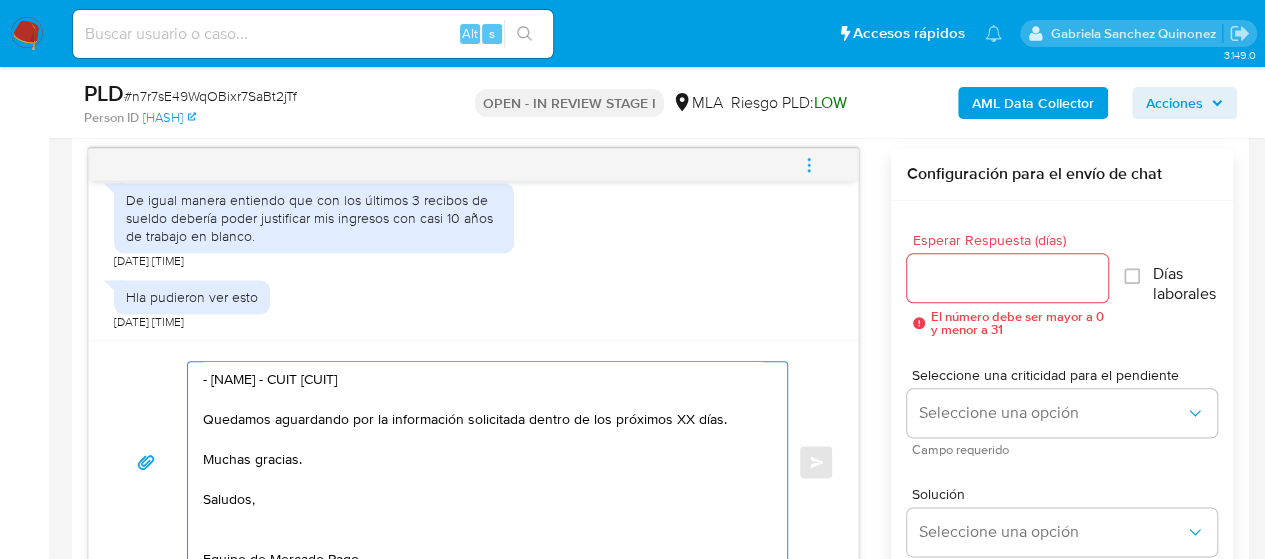 click on "Hola, muchas gracias por tu respuesta.
En este caso, necesitamos que nos proporciones el vínculo con la siguiente contraparte con la que operaste, el motivo de las transacciones y documentación de respaldo:
- [NAME] - CUIT [CUIT]
Quedamos aguardando por la información solicitada dentro de los próximos XX días.
Muchas gracias.
Saludos,
Equipo de Mercado Pago." at bounding box center [482, 462] 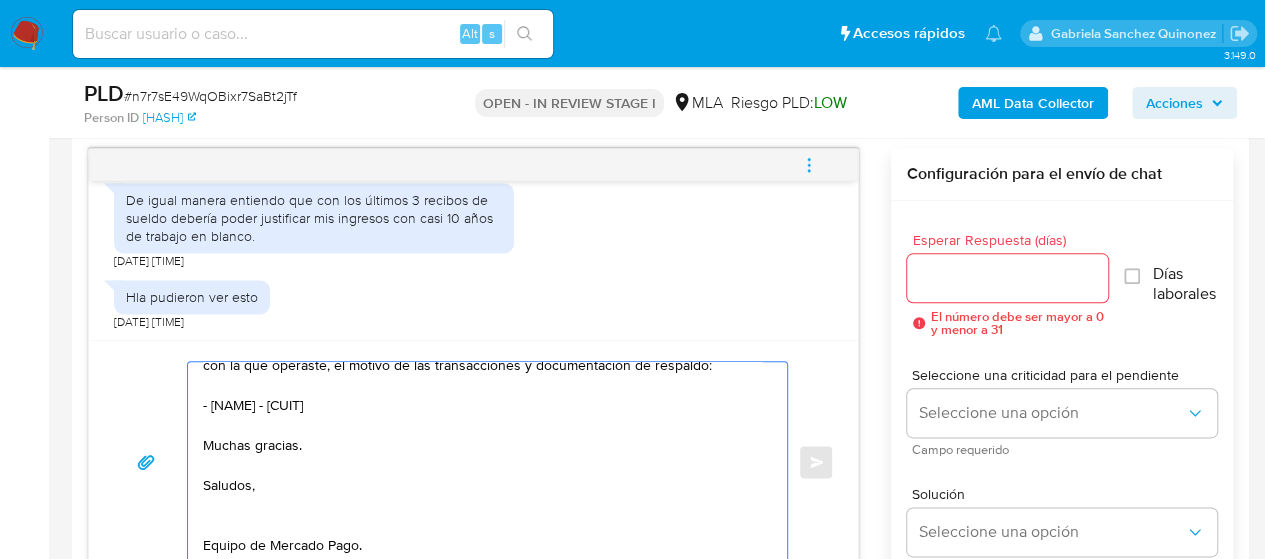 click on "Hola, muchas gracias por tu respuesta.
En este caso, necesitamos que nos proporciones el vínculo con la siguiente contraparte con la que operaste, el motivo de las transacciones y documentación de respaldo:
- [NAME] - [CUIT]
Muchas gracias.
Saludos,
Equipo de Mercado Pago." at bounding box center [482, 462] 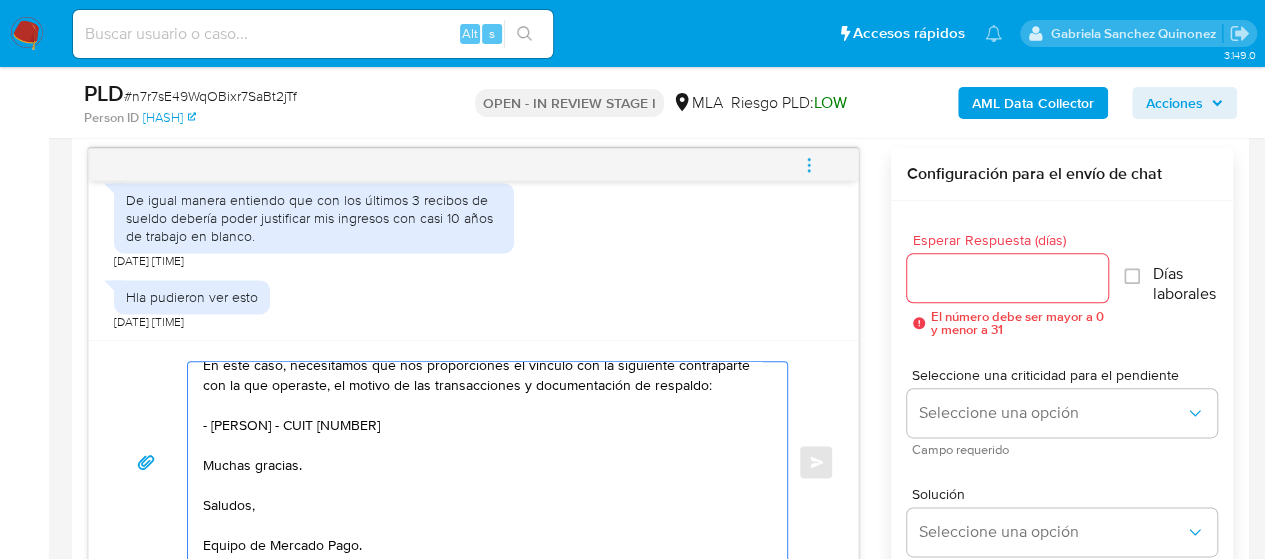 click on "Hola, muchas gracias por tu respuesta.
En este caso, necesitamos que nos proporciones el vínculo con la siguiente contraparte con la que operaste, el motivo de las transacciones y documentación de respaldo:
- [PERSON] - CUIT [NUMBER]
Muchas gracias.
Saludos,
Equipo de Mercado Pago." at bounding box center [482, 462] 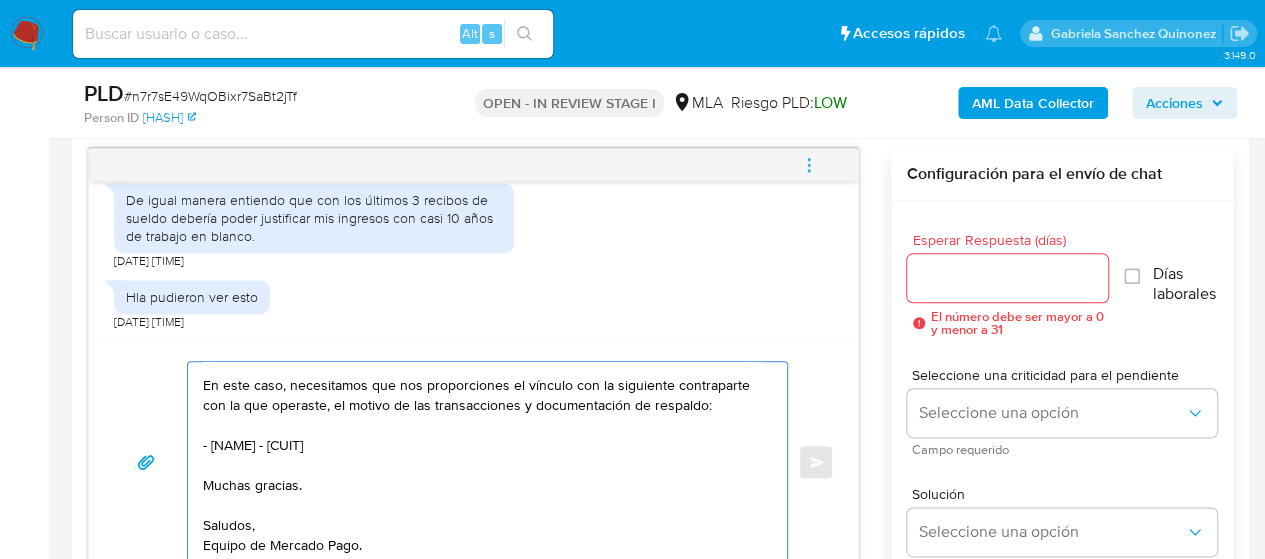scroll, scrollTop: 0, scrollLeft: 0, axis: both 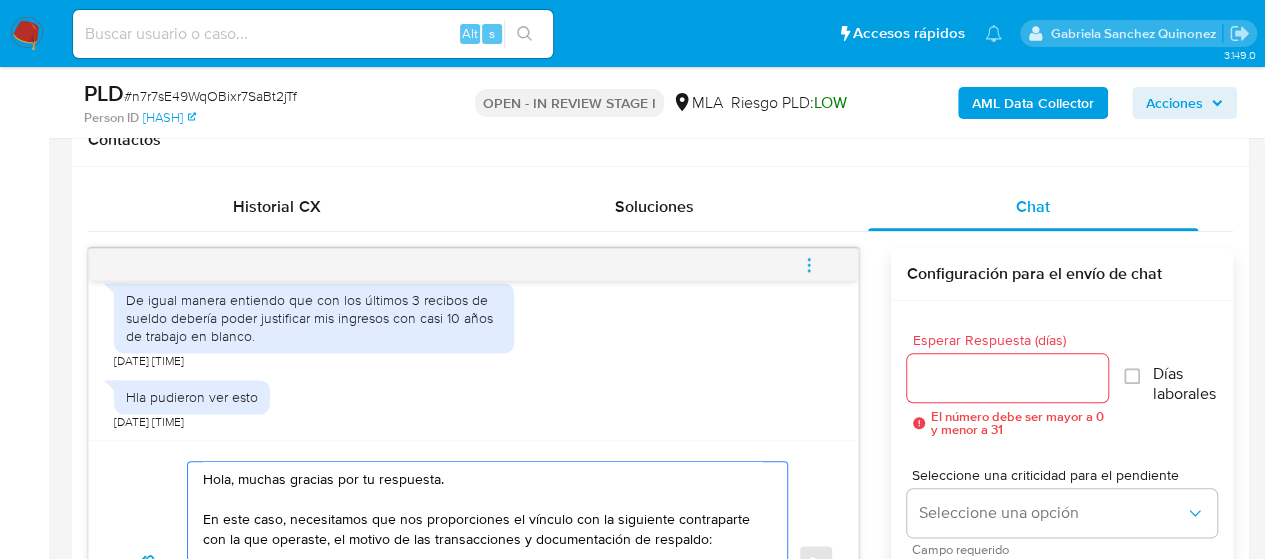 type on "Hola, muchas gracias por tu respuesta.
En este caso, necesitamos que nos proporciones el vínculo con la siguiente contraparte con la que operaste, el motivo de las transacciones y documentación de respaldo:
- [NAME] - [CUIT]
Muchas gracias.
Saludos,
Equipo de Mercado Pago." 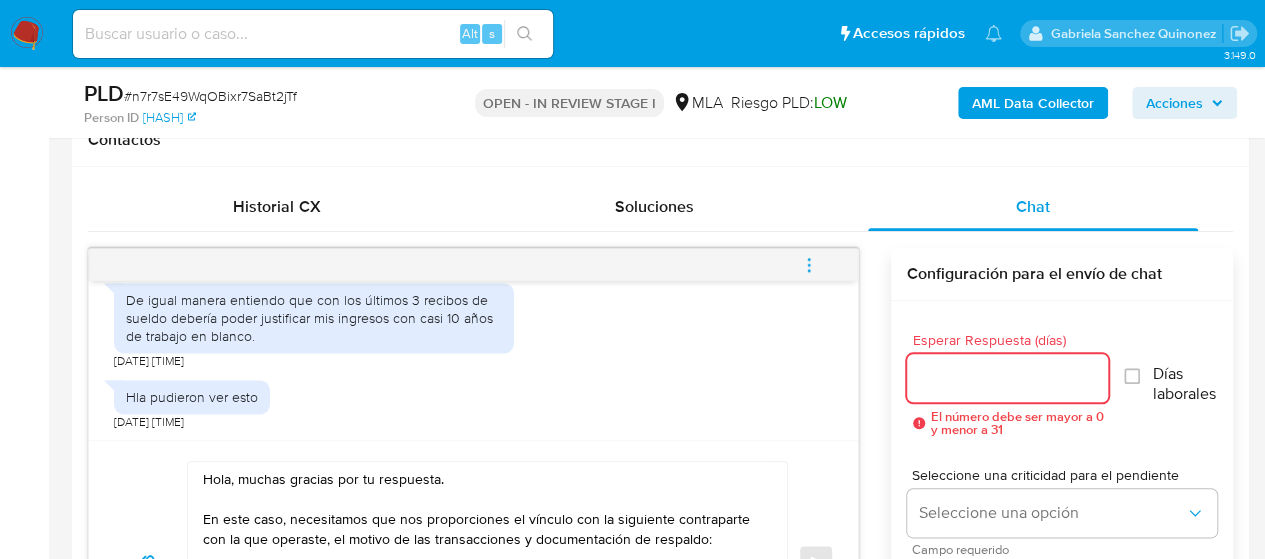 click on "Esperar Respuesta (días)" at bounding box center (1008, 378) 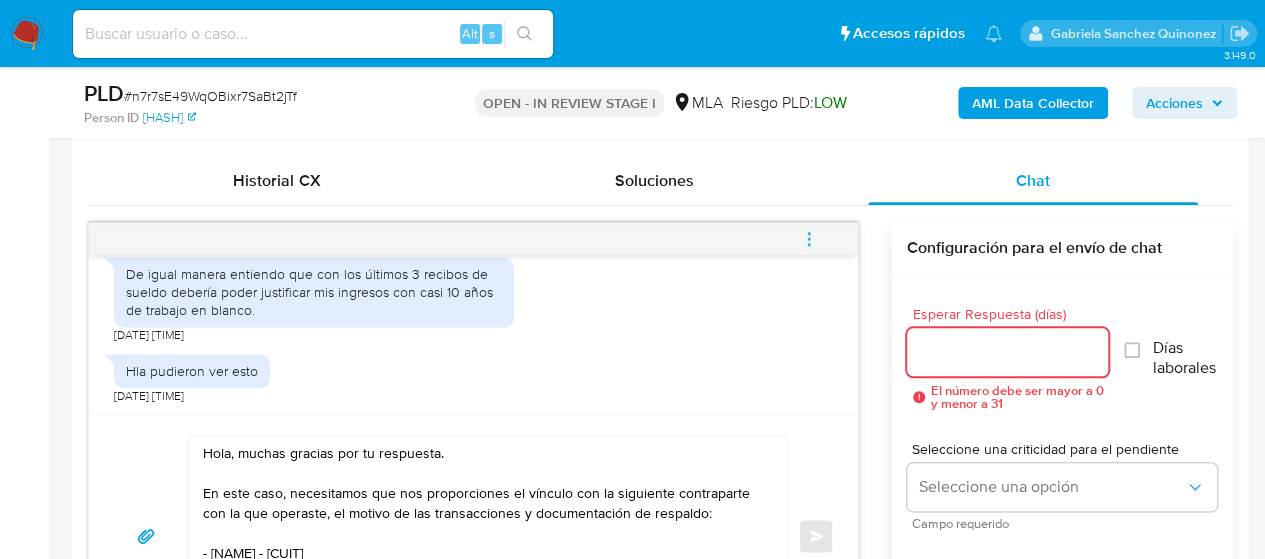 scroll, scrollTop: 1032, scrollLeft: 0, axis: vertical 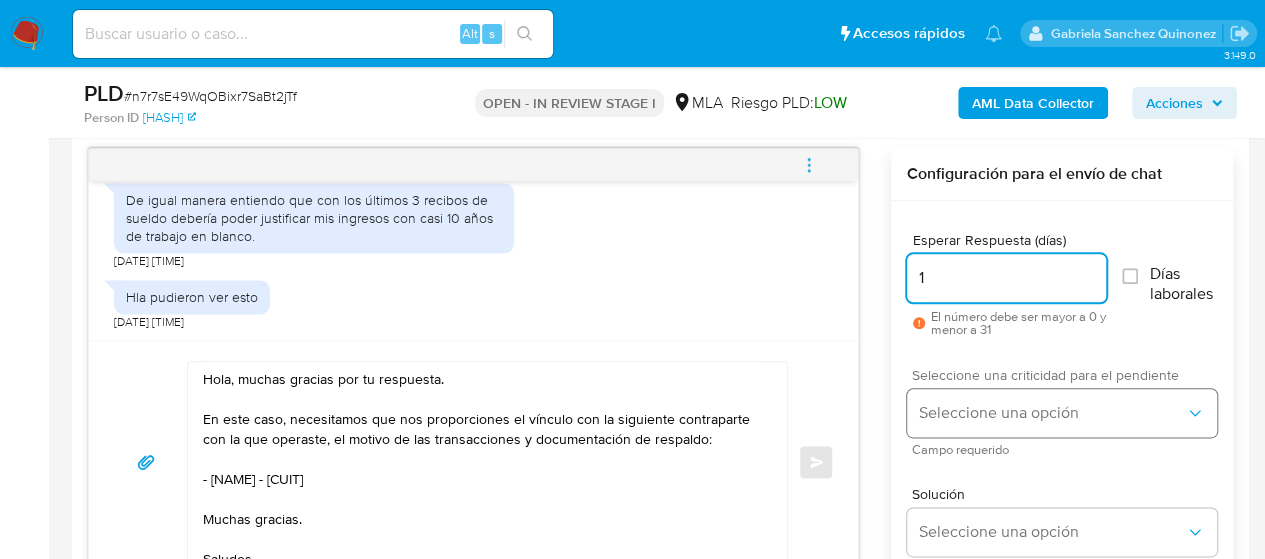 type on "1" 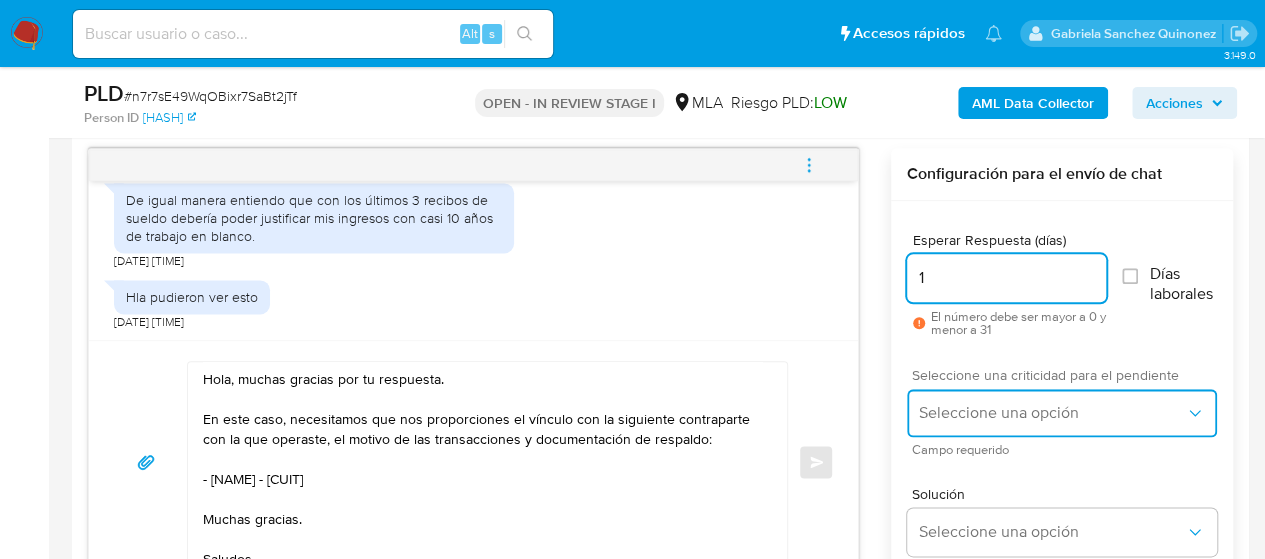 click on "Seleccione una opción" at bounding box center (1062, 413) 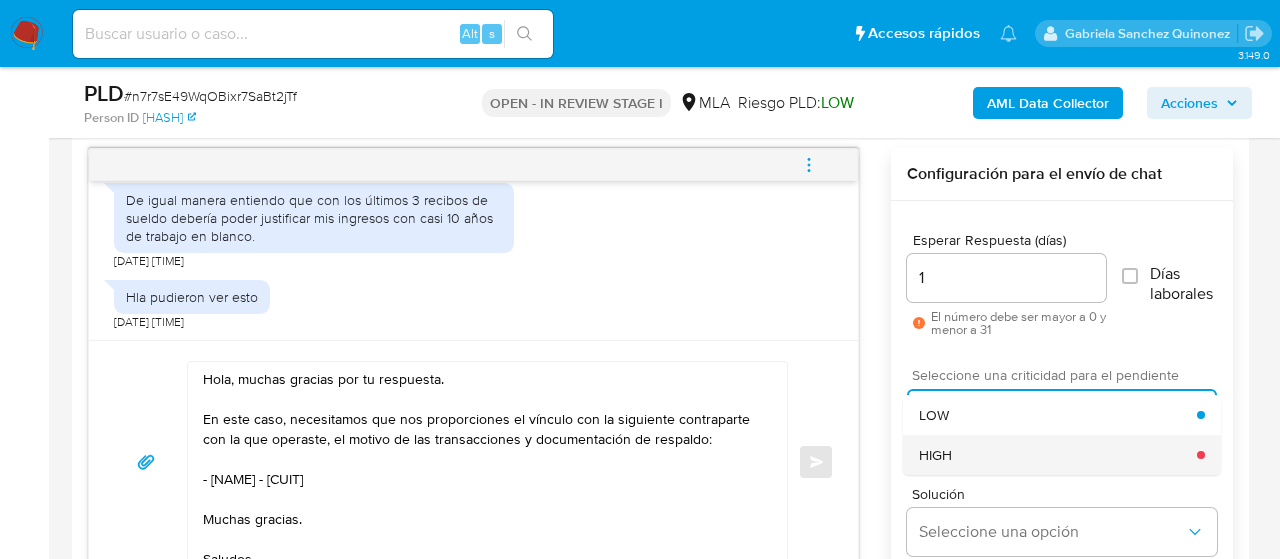 click on "HIGH" at bounding box center (1058, 455) 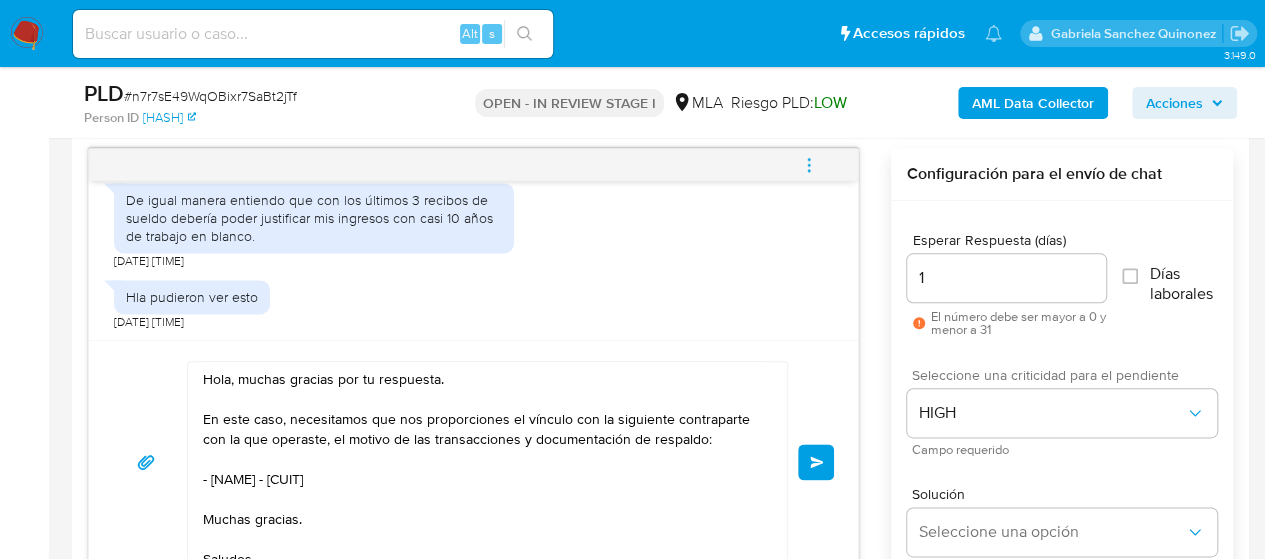 click on "Enviar" at bounding box center [817, 462] 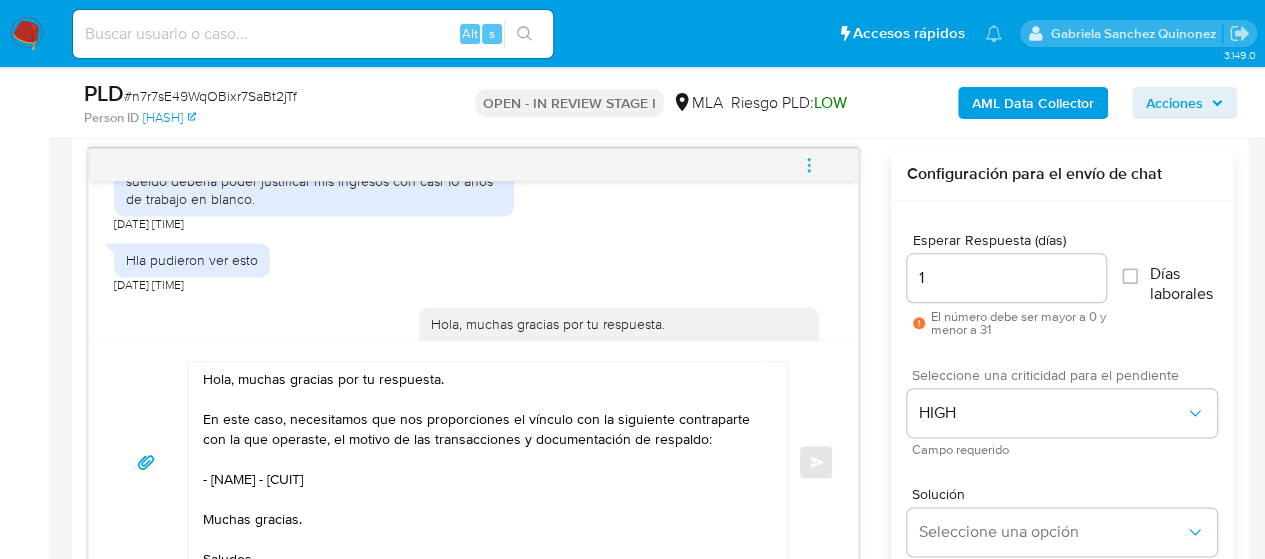type 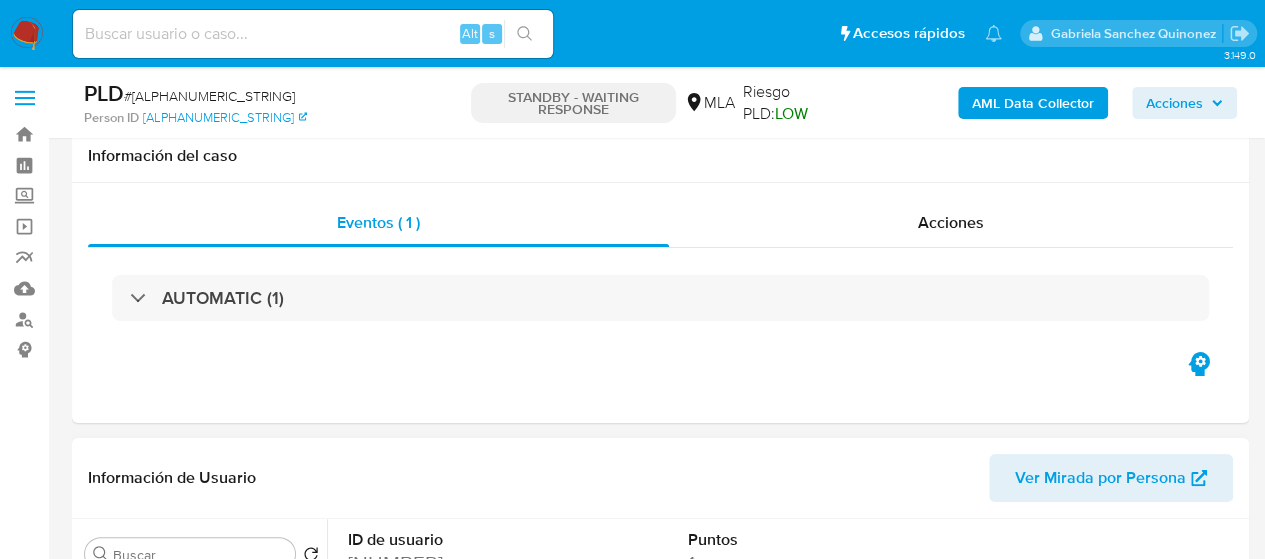 scroll, scrollTop: 700, scrollLeft: 0, axis: vertical 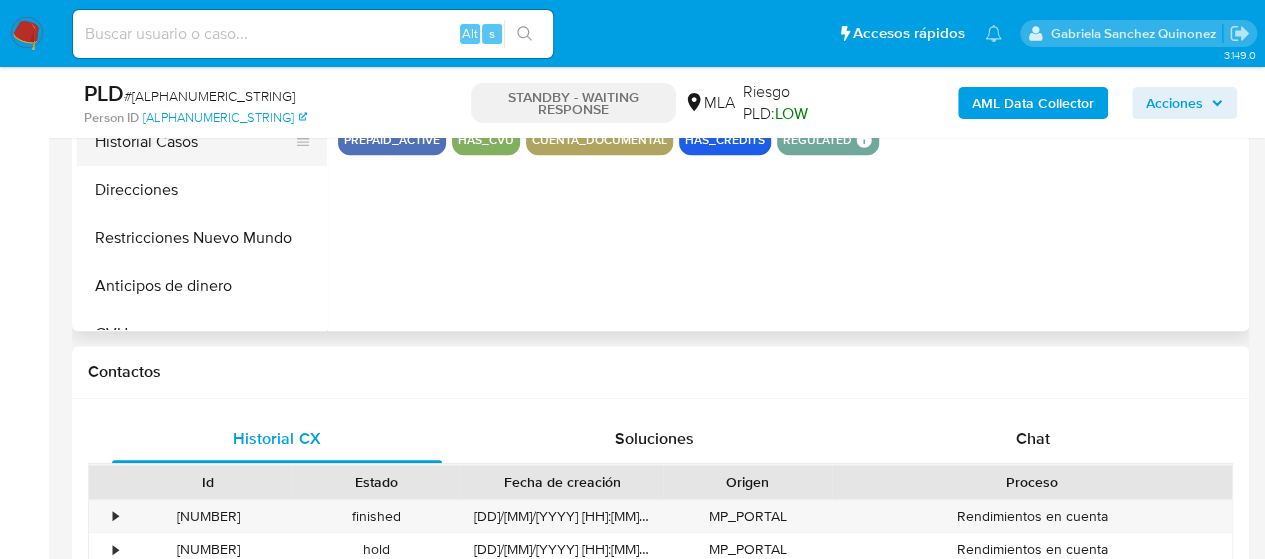 select on "10" 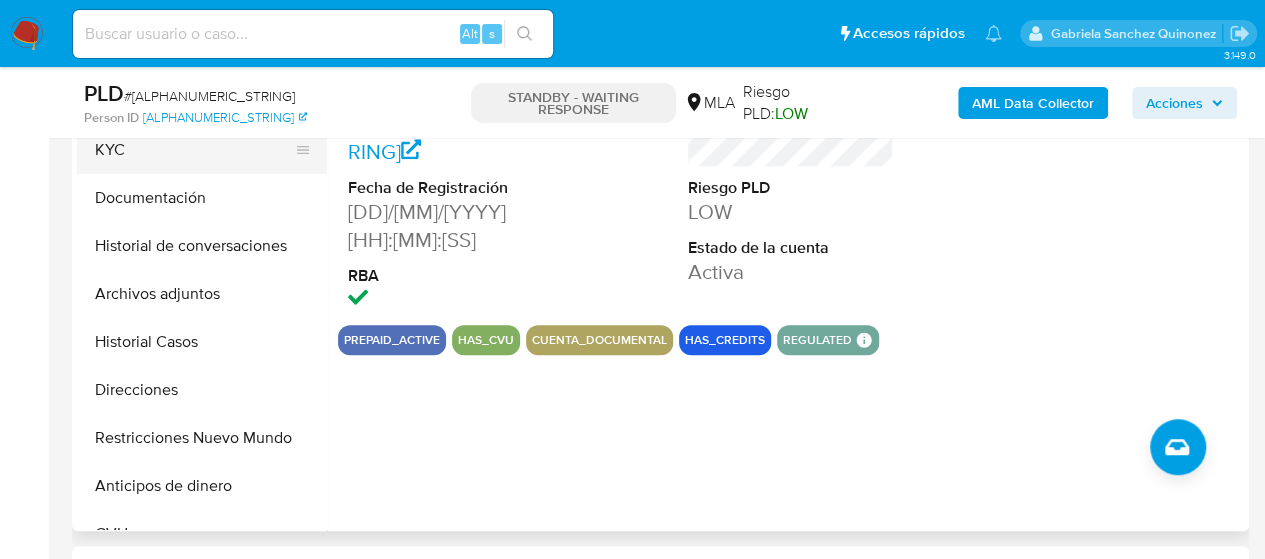 click on "KYC" at bounding box center (194, 150) 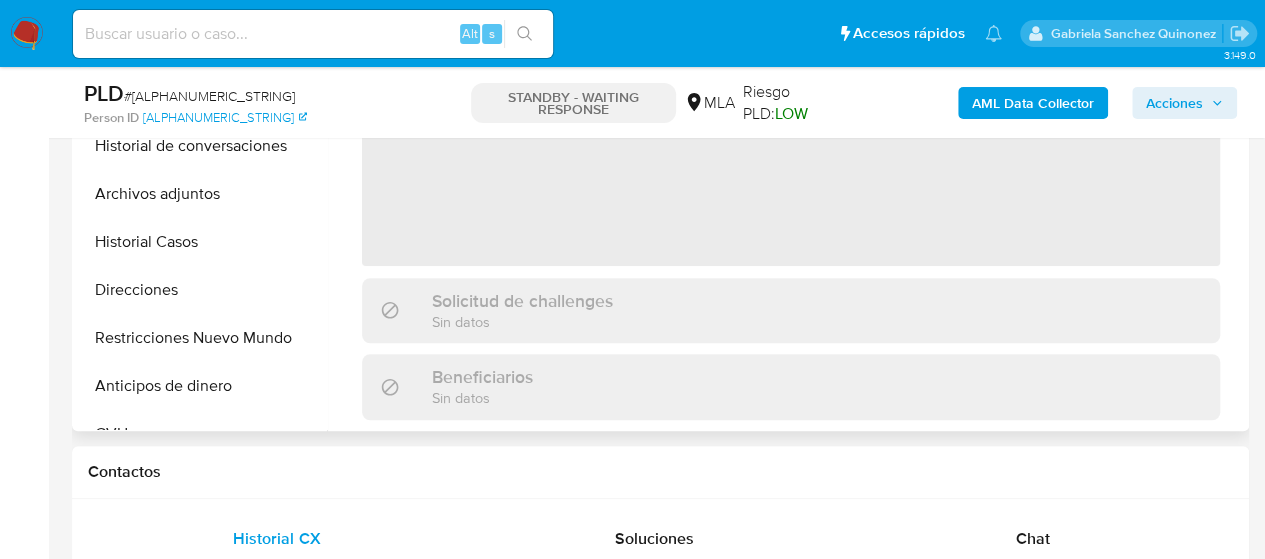 scroll, scrollTop: 400, scrollLeft: 0, axis: vertical 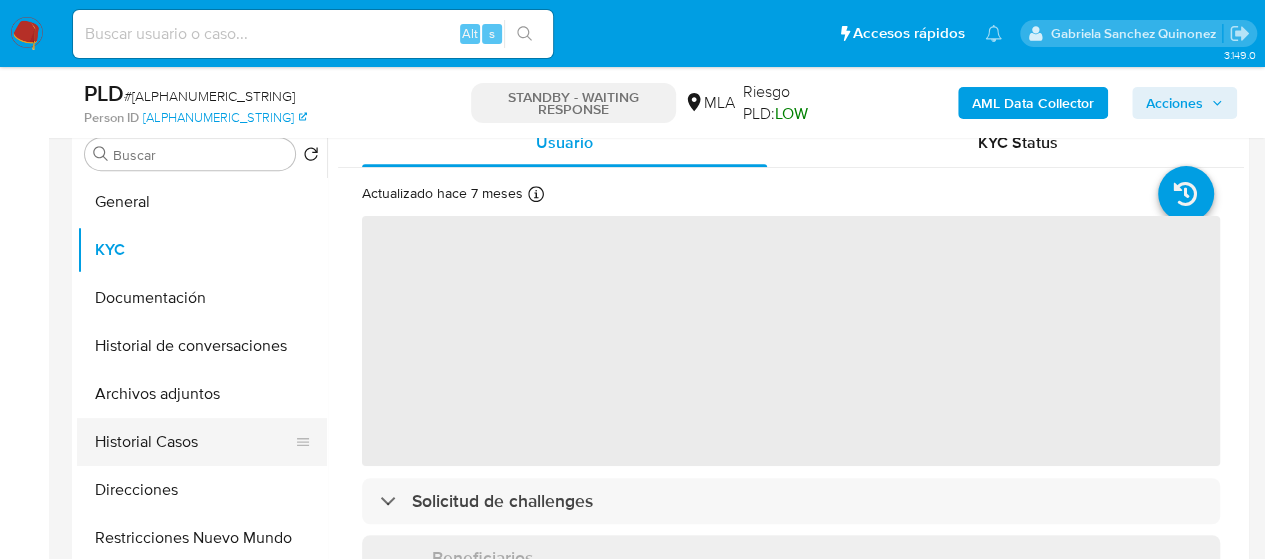 click on "Historial Casos" at bounding box center (194, 442) 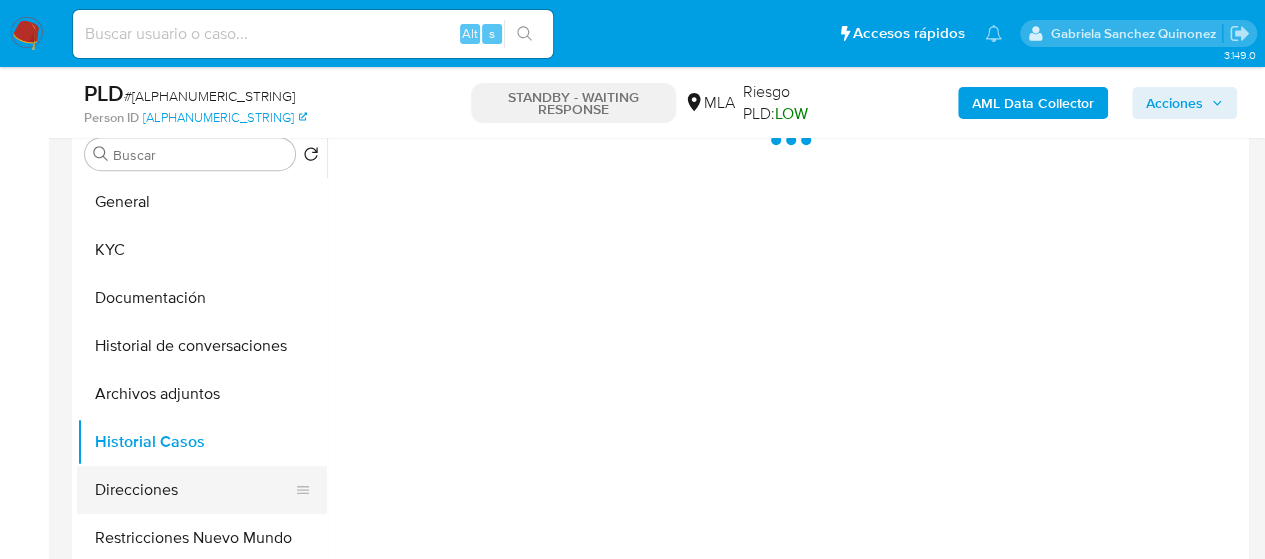 click on "Direcciones" at bounding box center [194, 490] 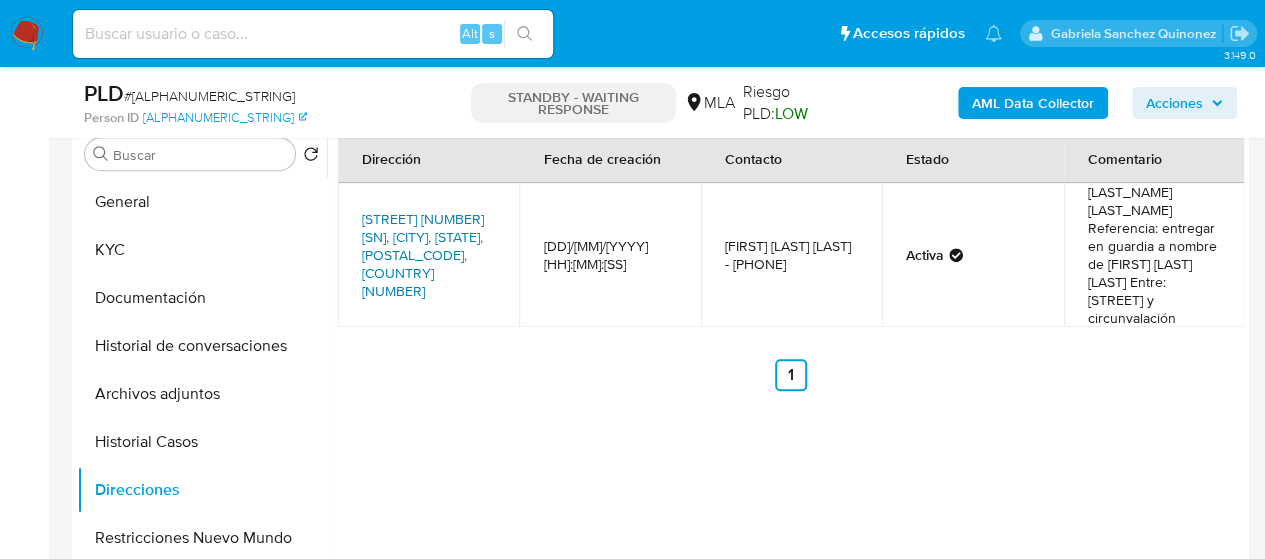 click on "Av. 11 De Septiembre Sn, Córdoba, Córdoba, 5014, Argentina SN" at bounding box center [423, 255] 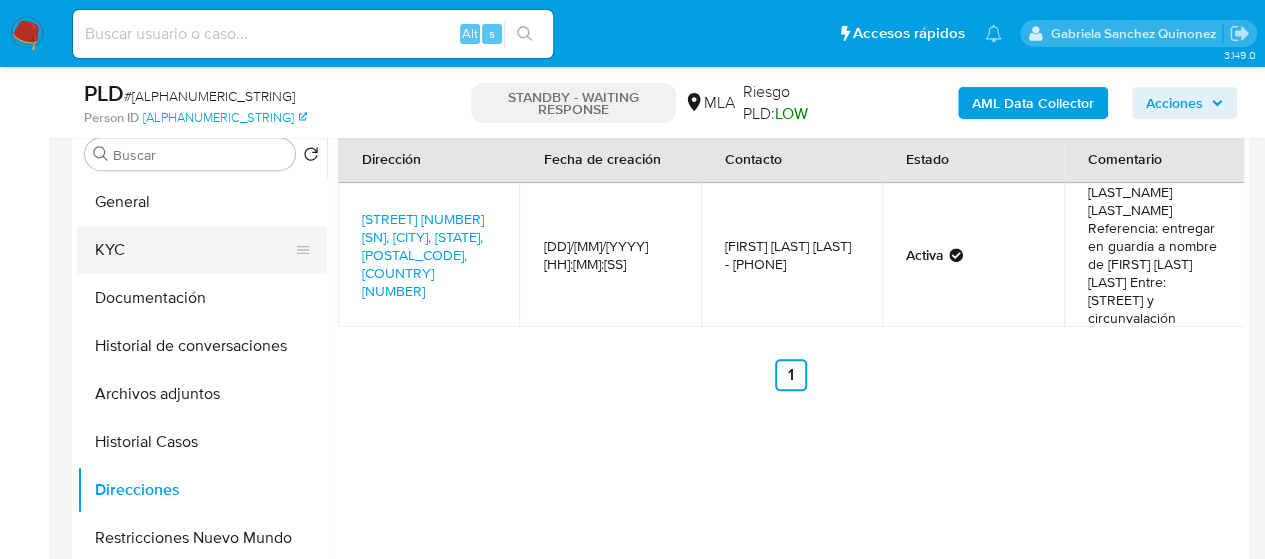 click on "KYC" at bounding box center (194, 250) 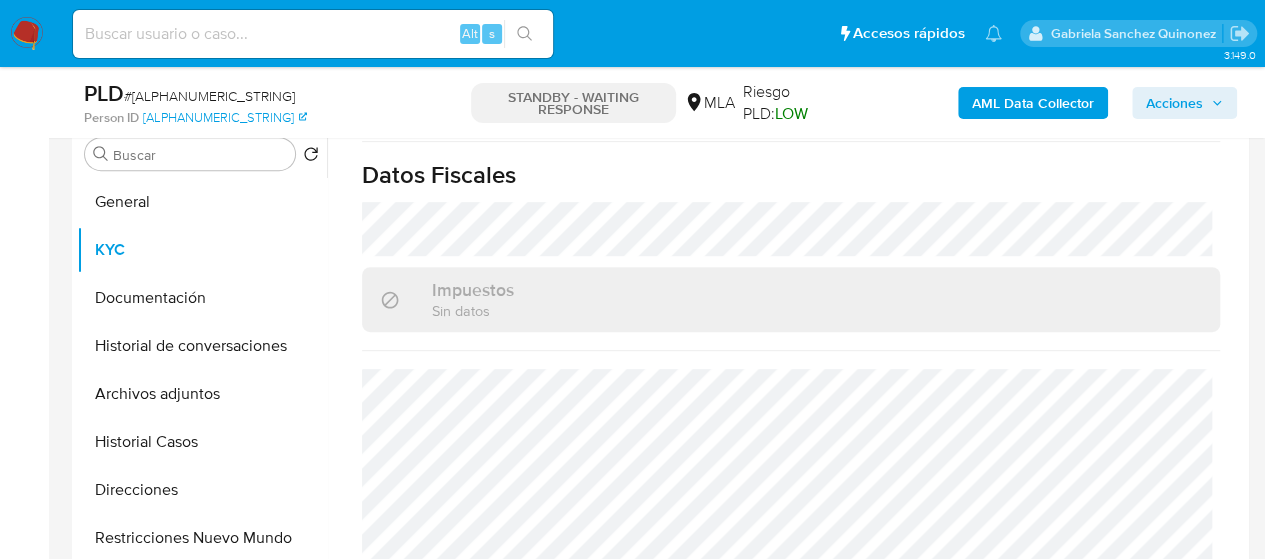 scroll, scrollTop: 631, scrollLeft: 0, axis: vertical 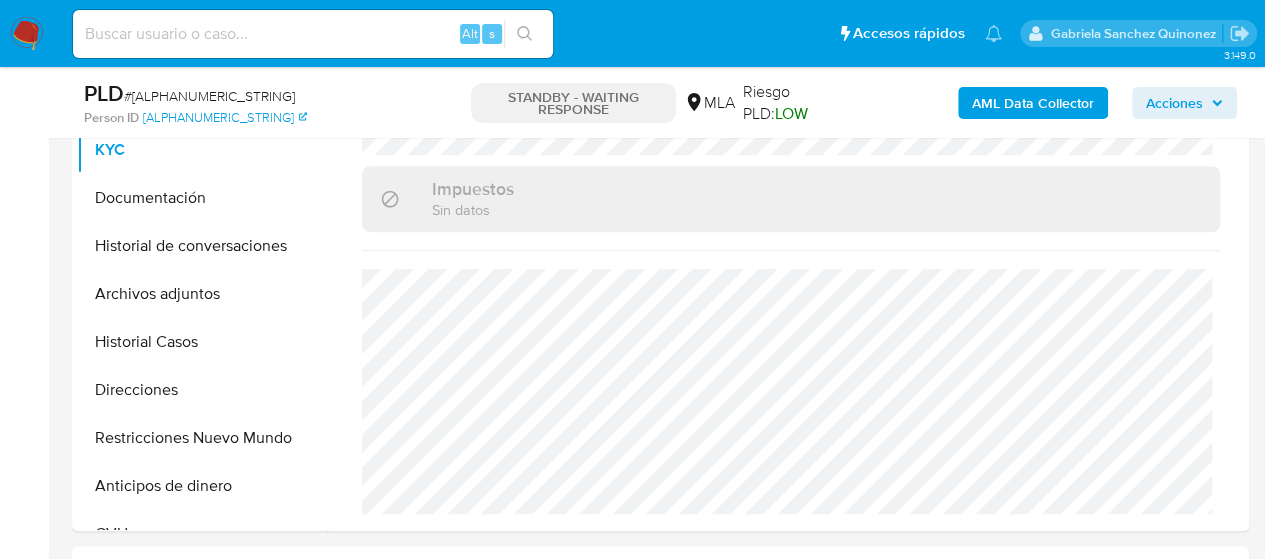 click at bounding box center [313, 34] 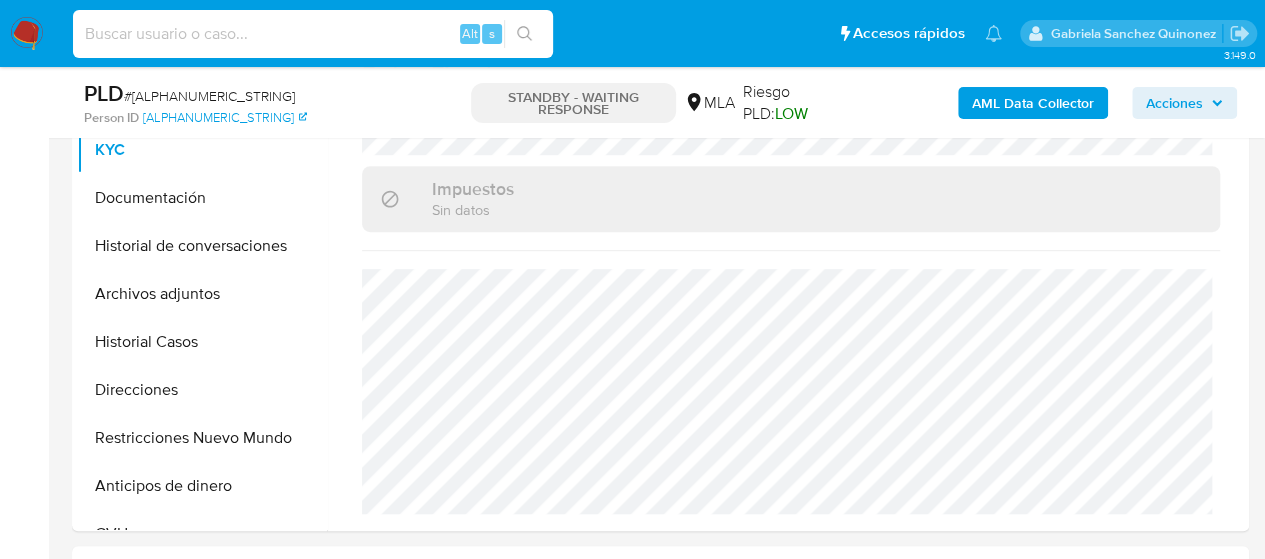 paste on "mmxy9fqEqQCmKTk2OqmjBNLL" 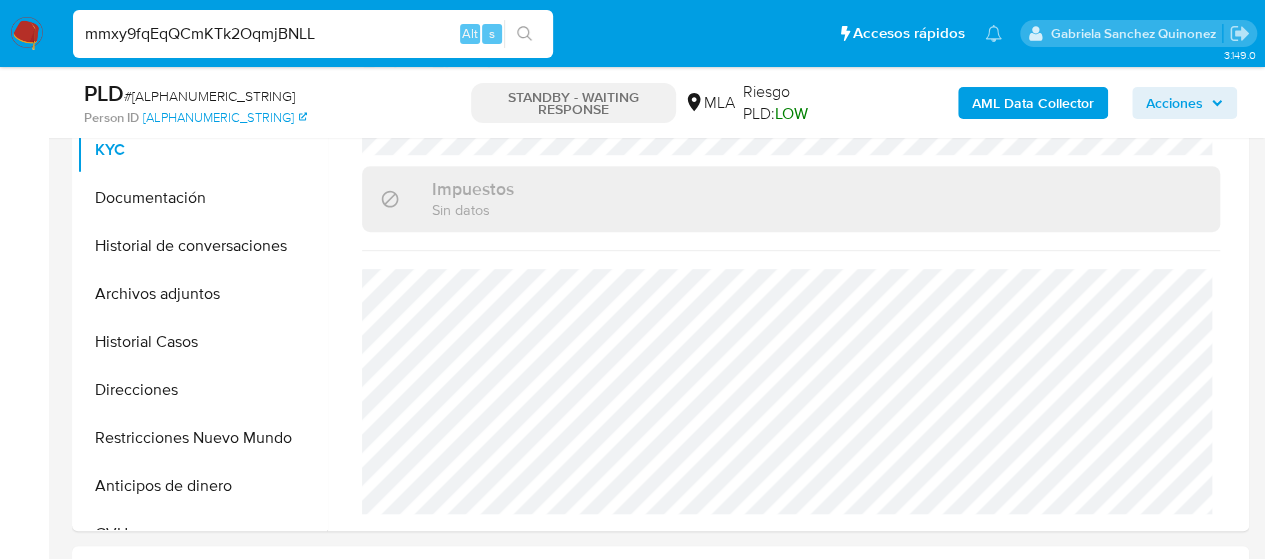 type on "mmxy9fqEqQCmKTk2OqmjBNLL" 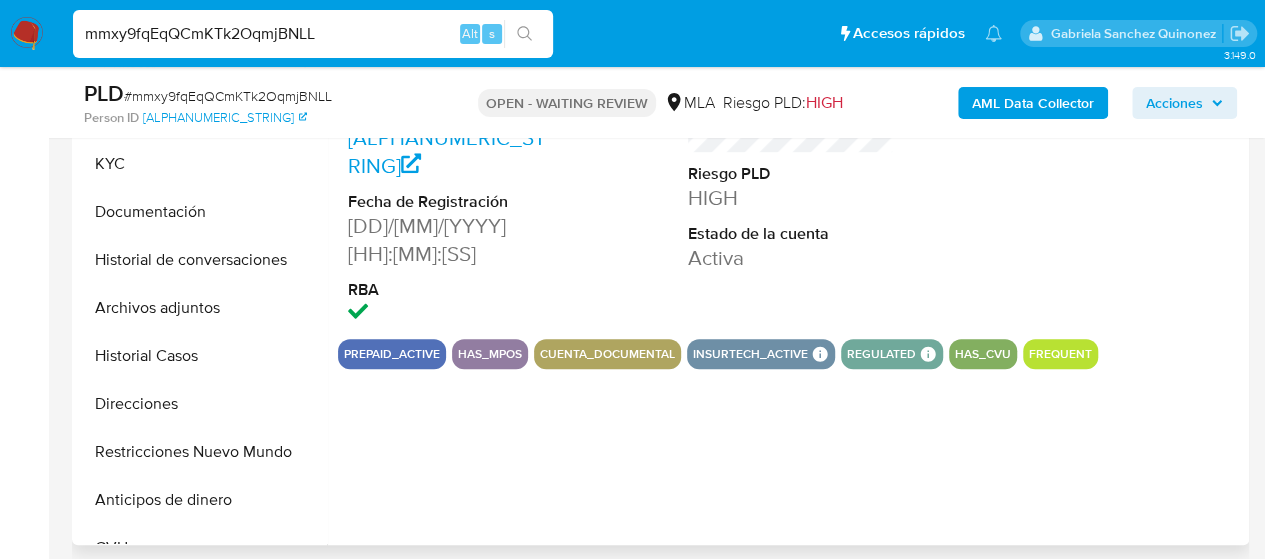 scroll, scrollTop: 500, scrollLeft: 0, axis: vertical 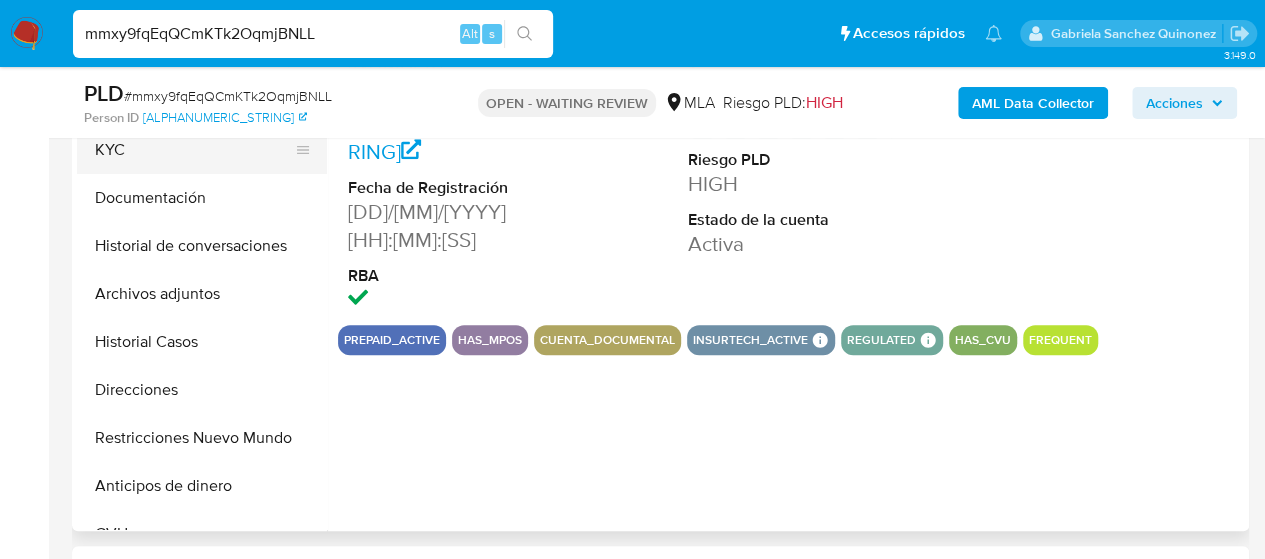 click on "KYC" at bounding box center (194, 150) 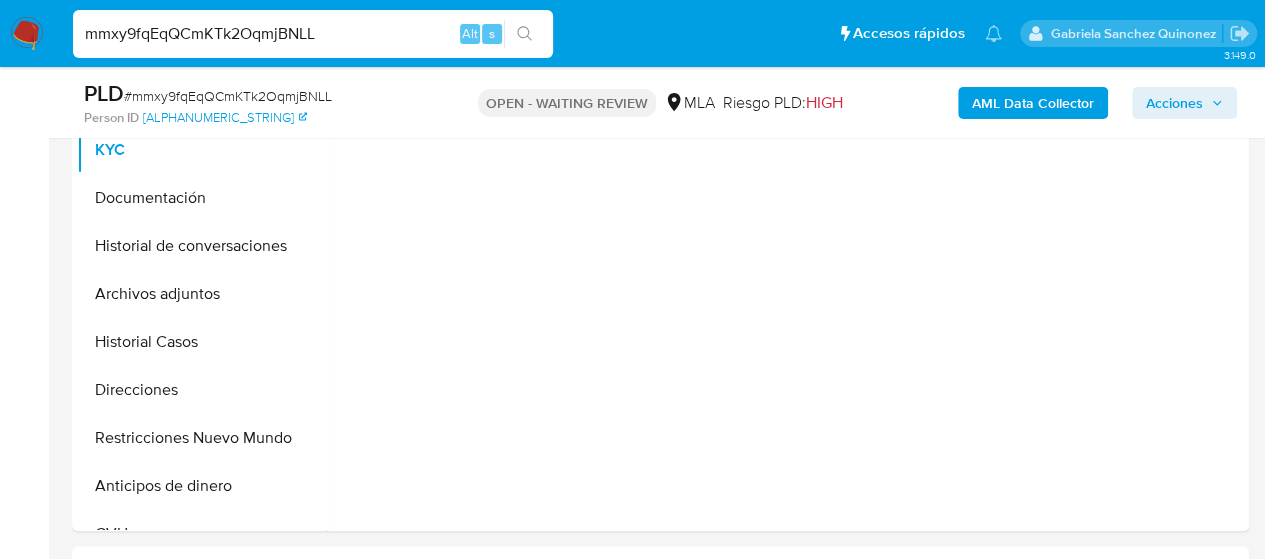 select on "10" 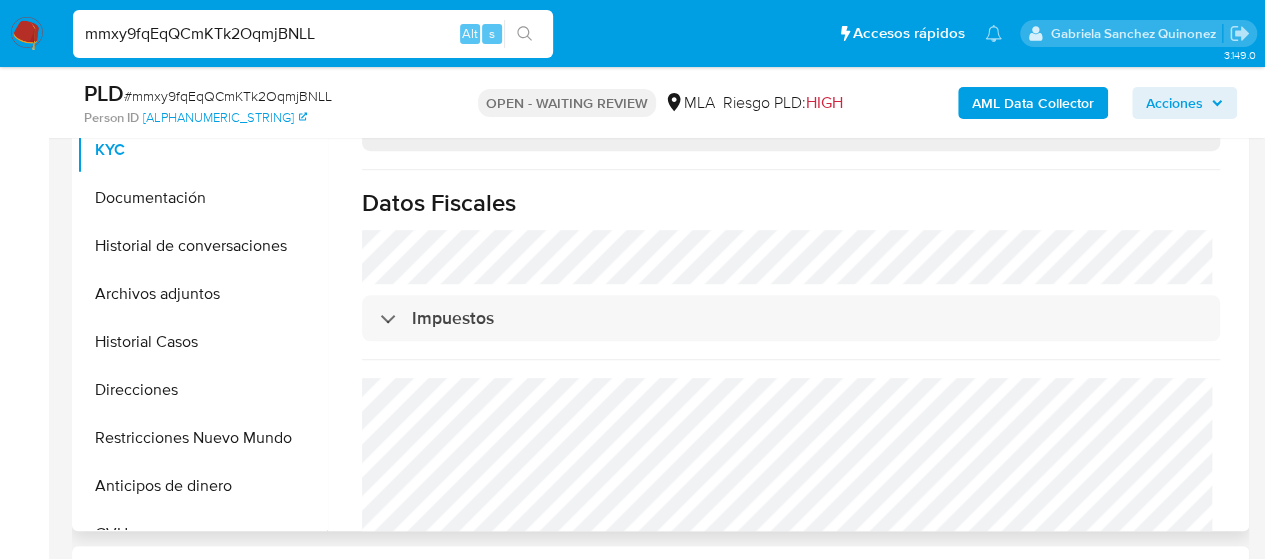 scroll, scrollTop: 1090, scrollLeft: 0, axis: vertical 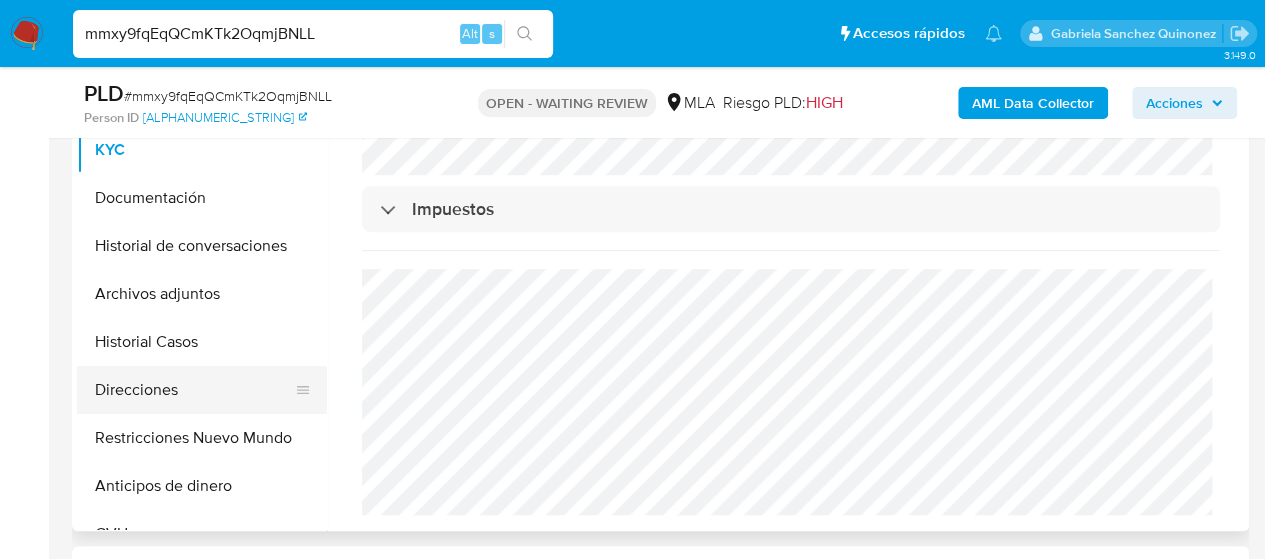 click on "Direcciones" at bounding box center [194, 390] 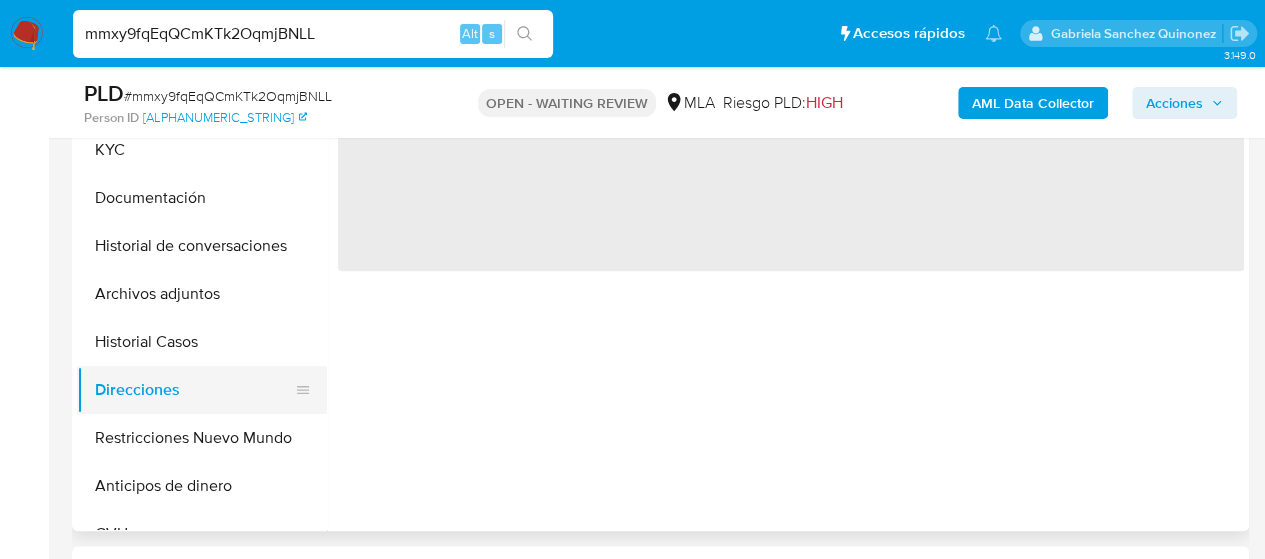scroll, scrollTop: 0, scrollLeft: 0, axis: both 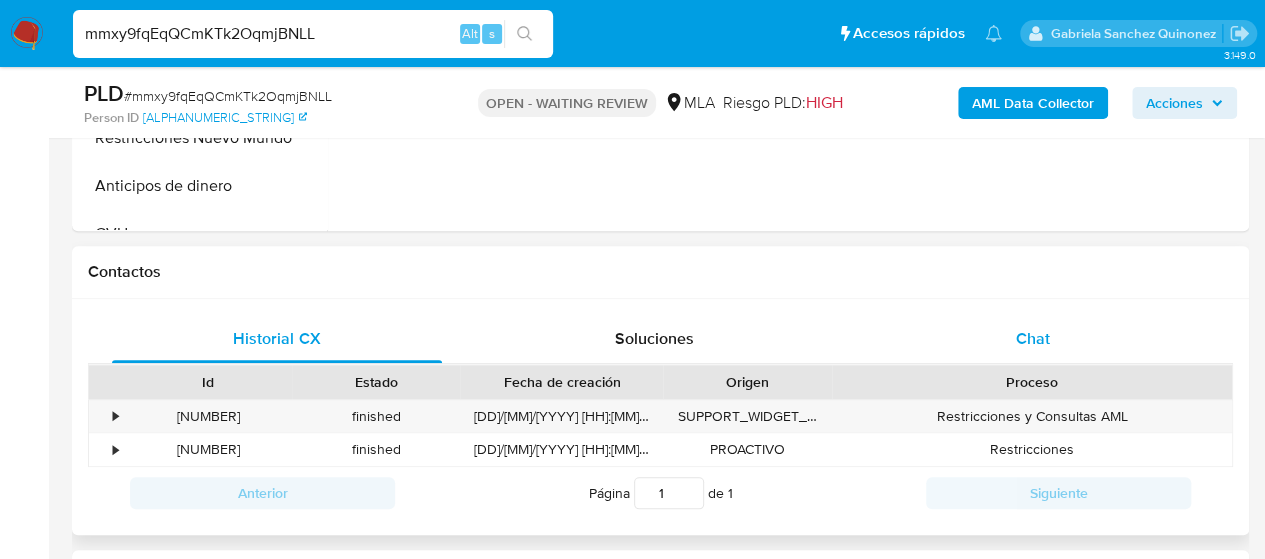 click on "Chat" at bounding box center (1033, 339) 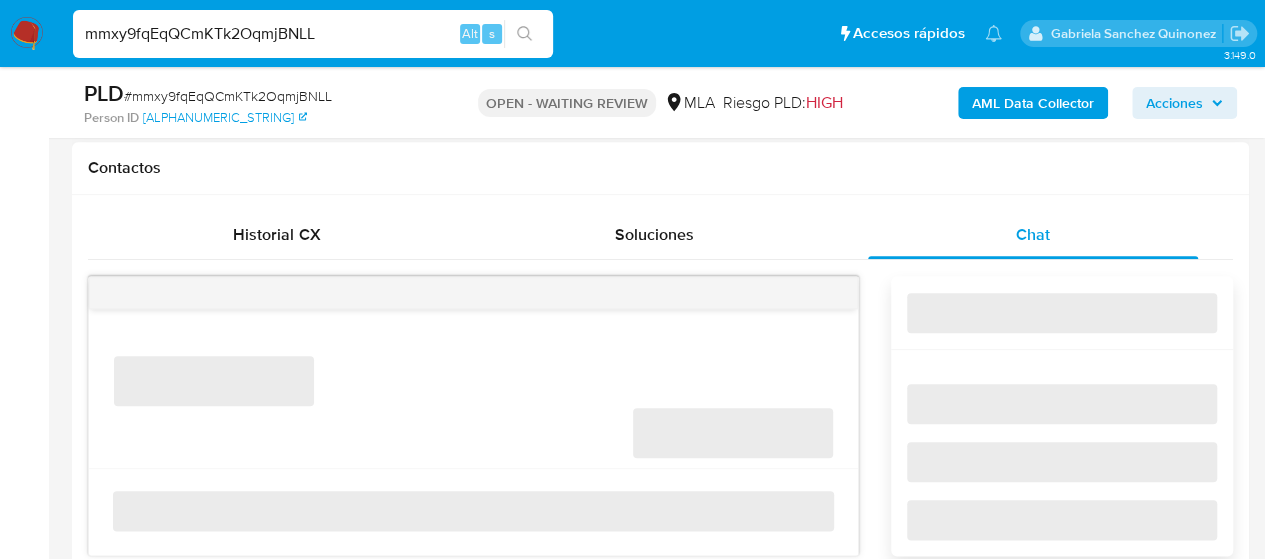 scroll, scrollTop: 1000, scrollLeft: 0, axis: vertical 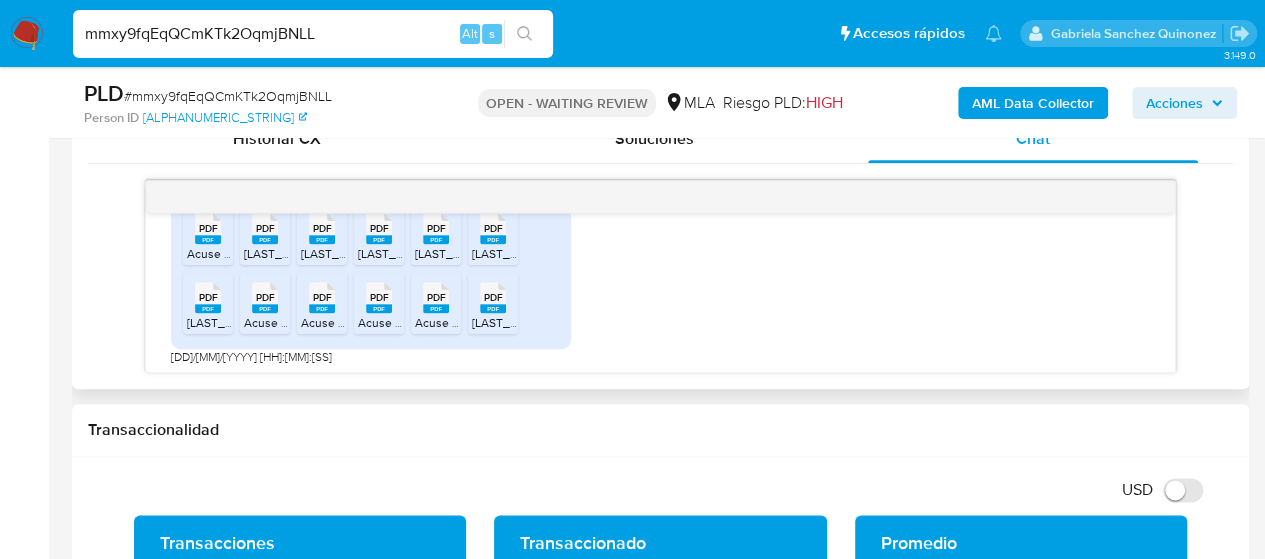 click on "PDF" at bounding box center [208, 228] 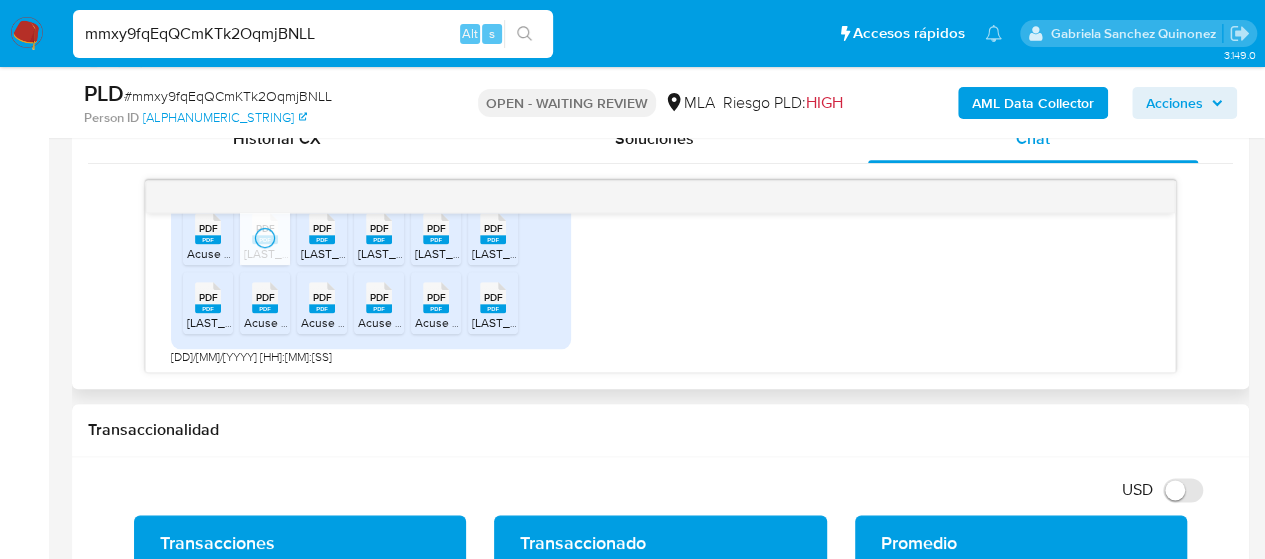 drag, startPoint x: 319, startPoint y: 262, endPoint x: 367, endPoint y: 273, distance: 49.24429 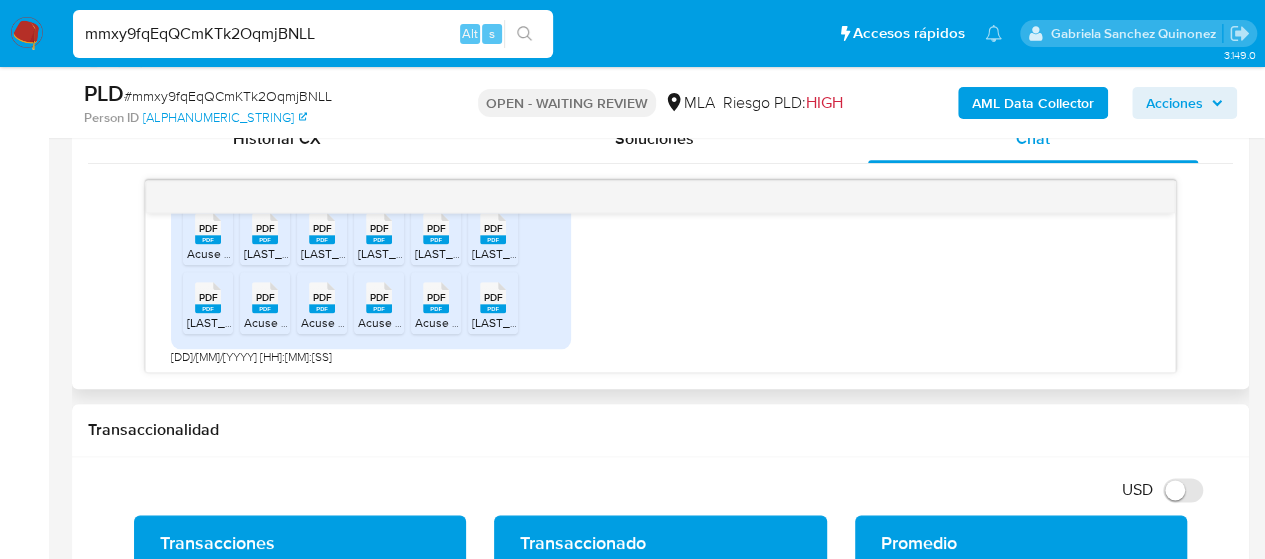 click on "Lisandro De la Torre 1315 Chen ting 202504.pdf" at bounding box center (515, 253) 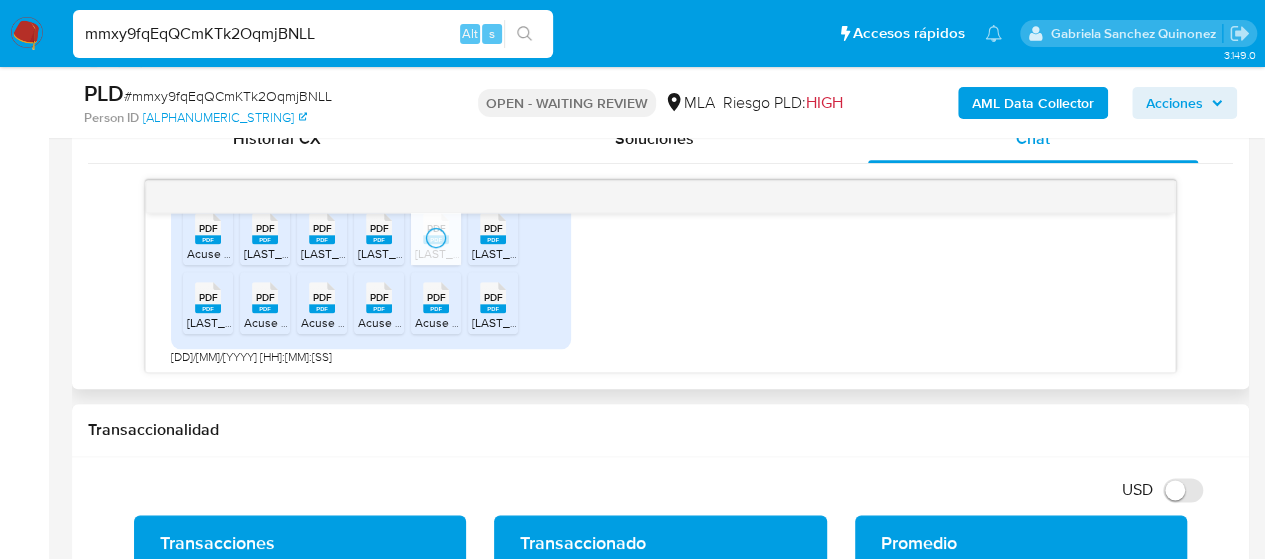 click on "PDF" at bounding box center (493, 228) 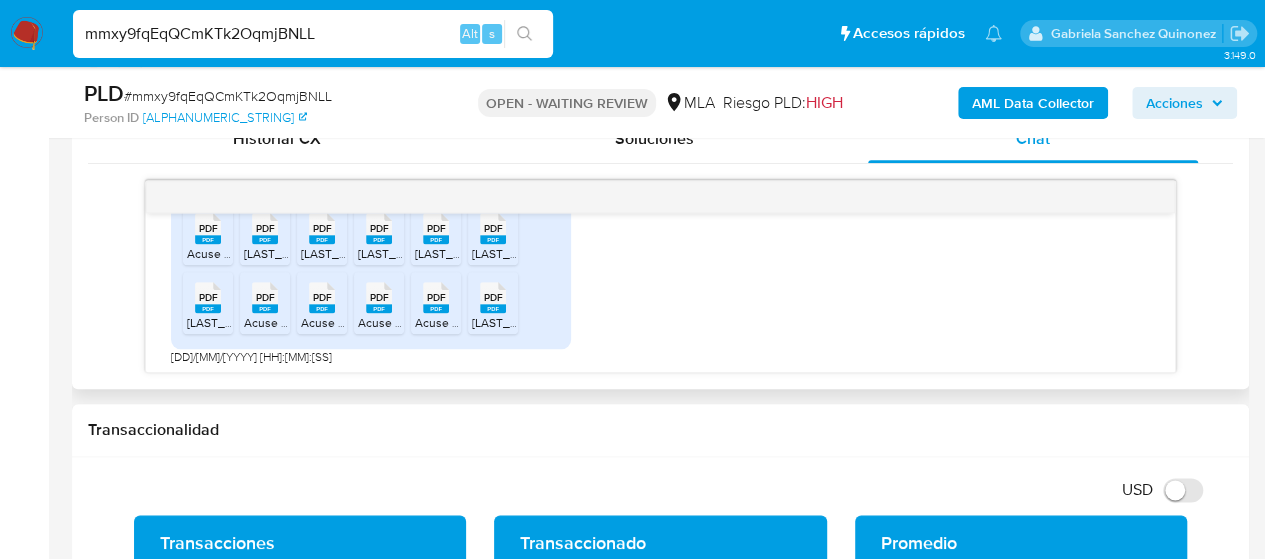 click on "PDF" at bounding box center [208, 297] 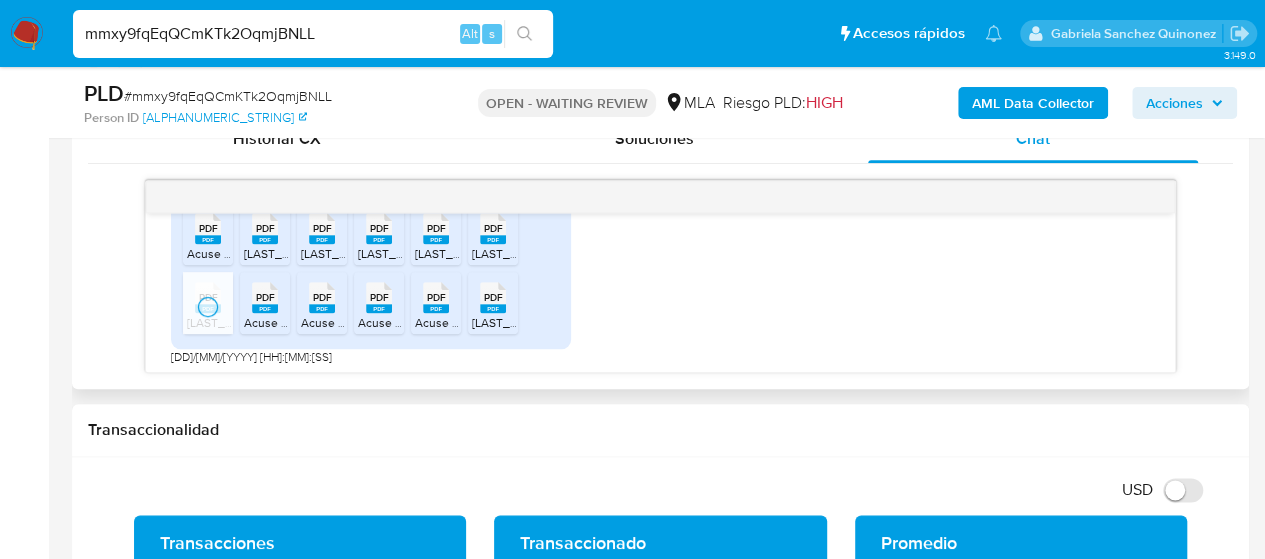 click 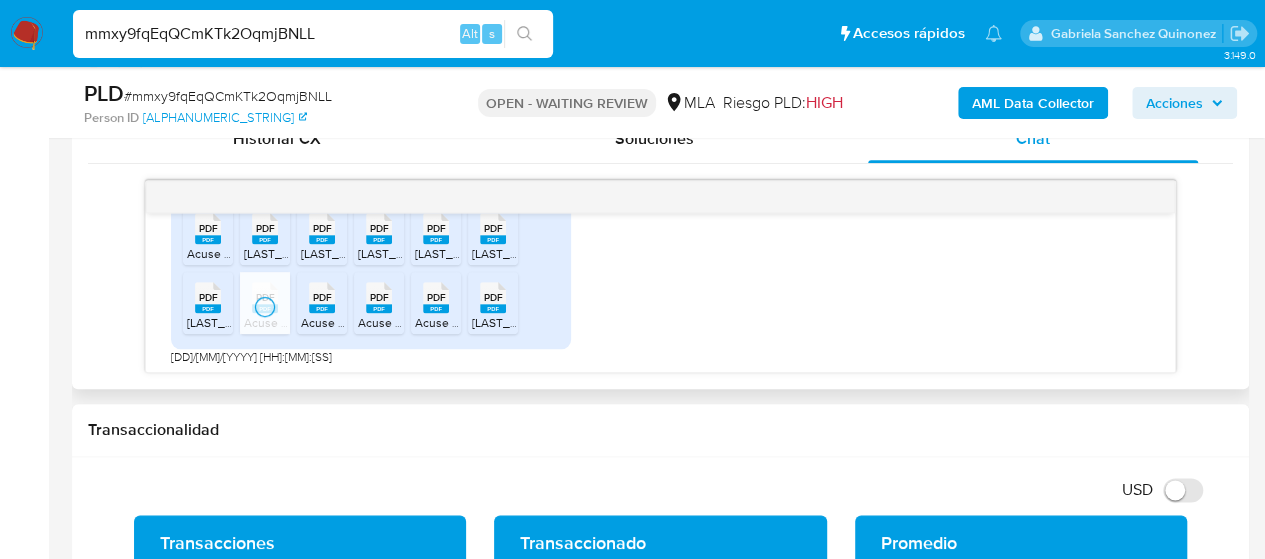 click 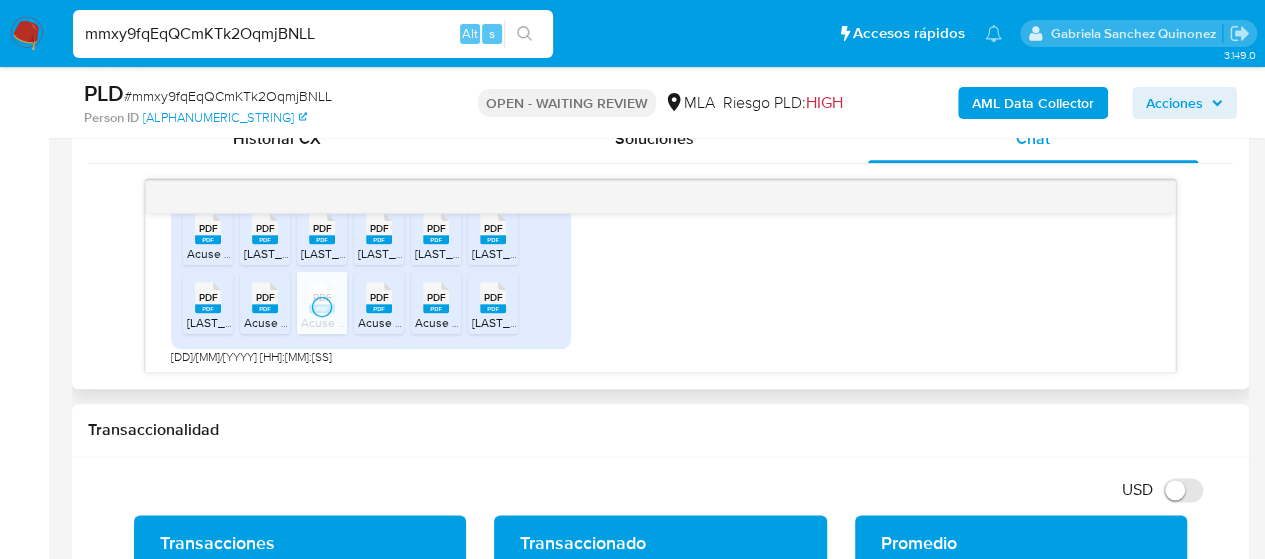 click on "PDF" 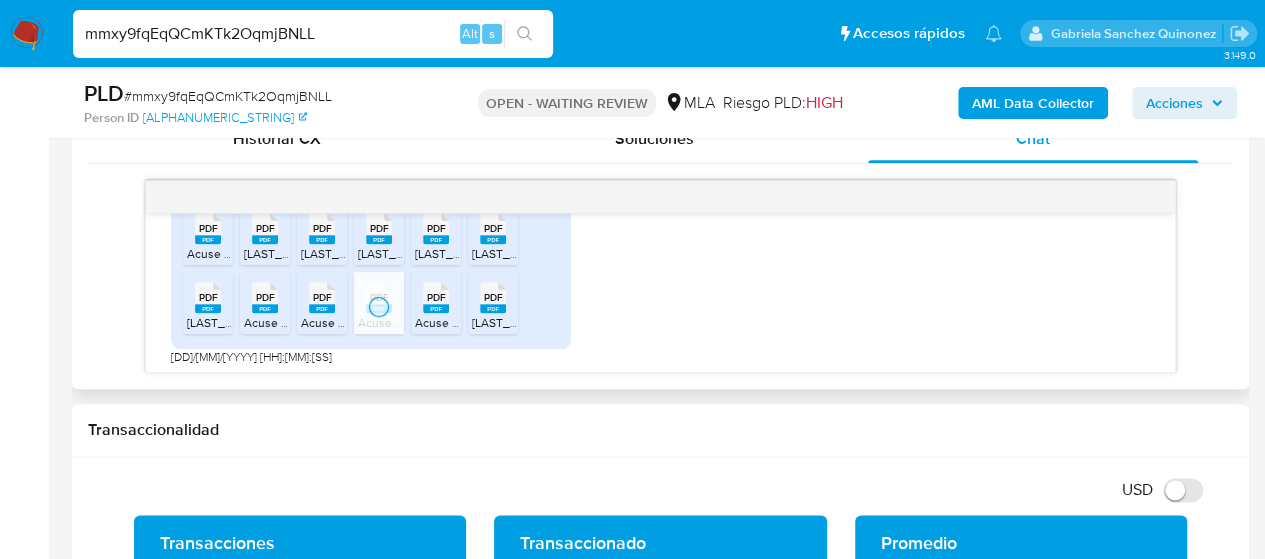 click 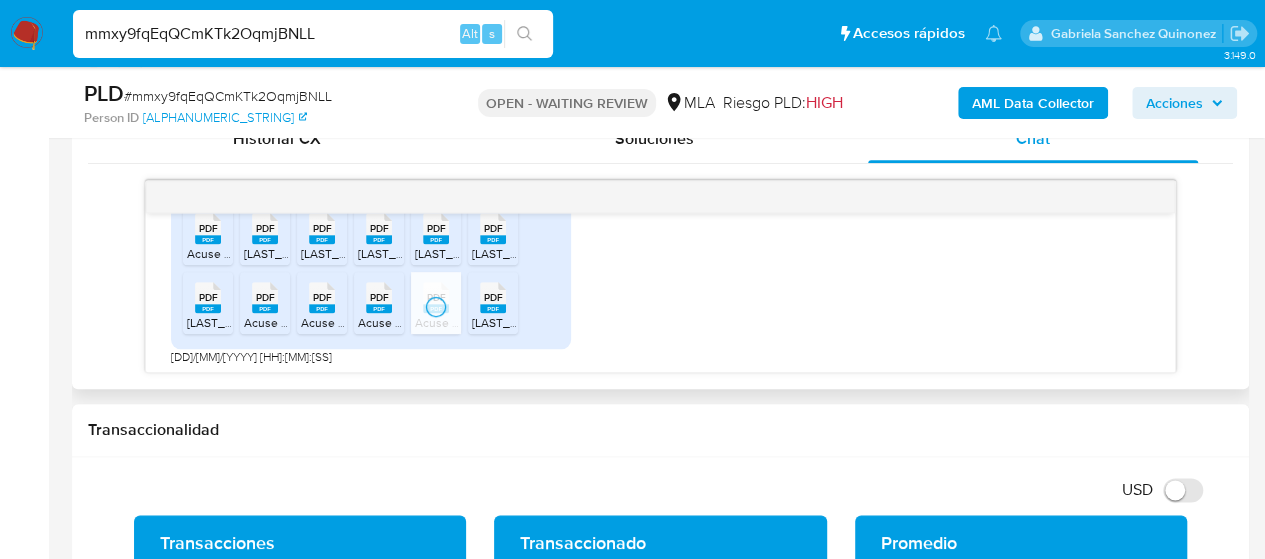 click on "PDF" 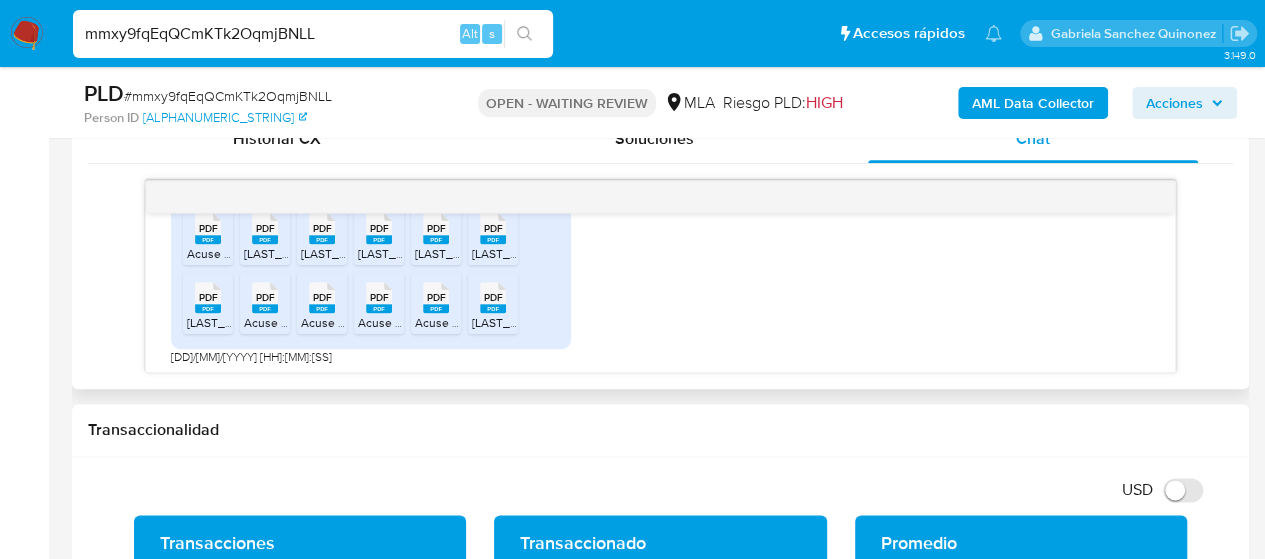 scroll, scrollTop: 602, scrollLeft: 0, axis: vertical 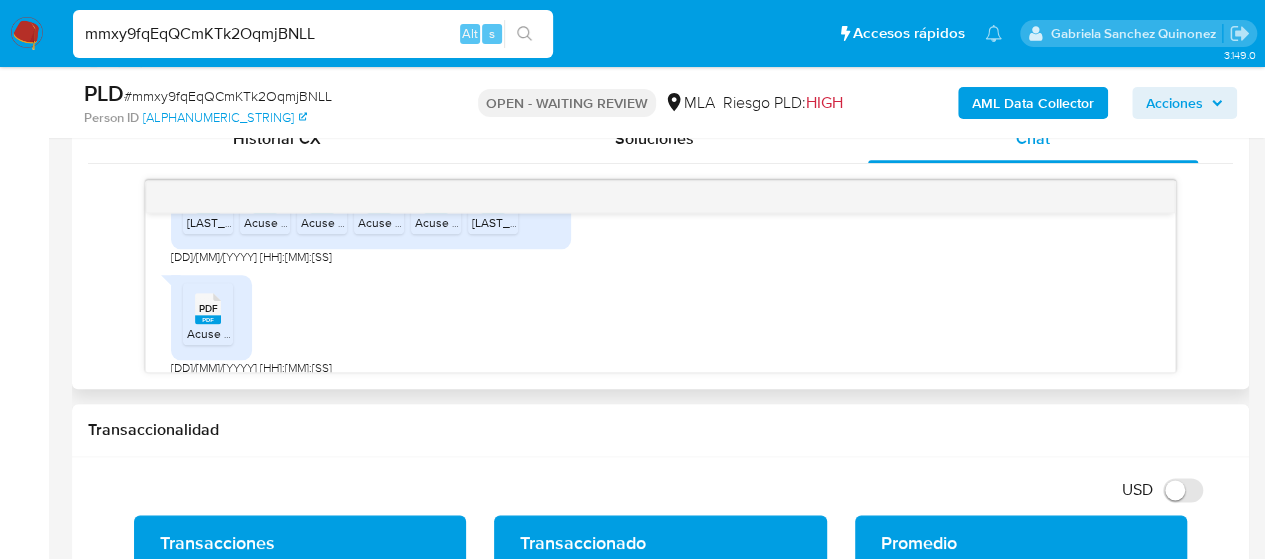 click 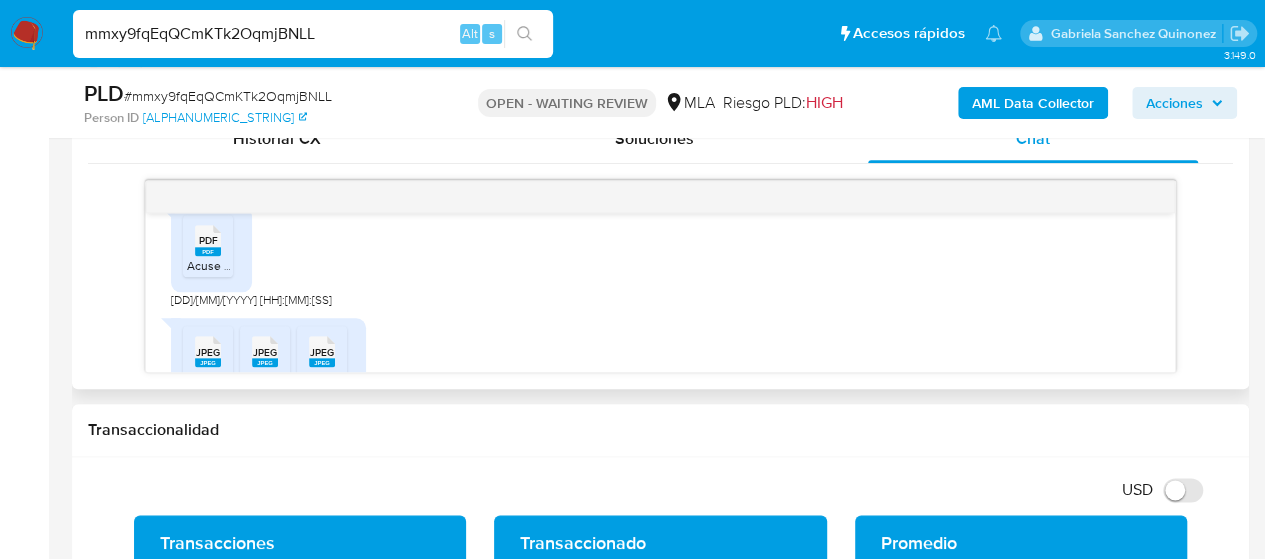 scroll, scrollTop: 702, scrollLeft: 0, axis: vertical 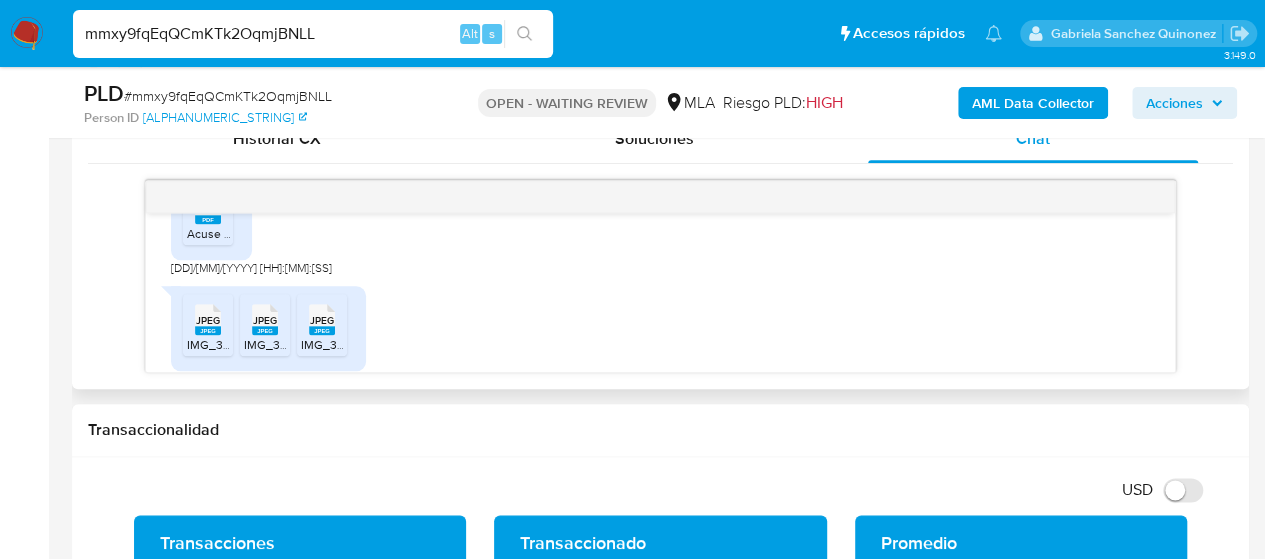 click 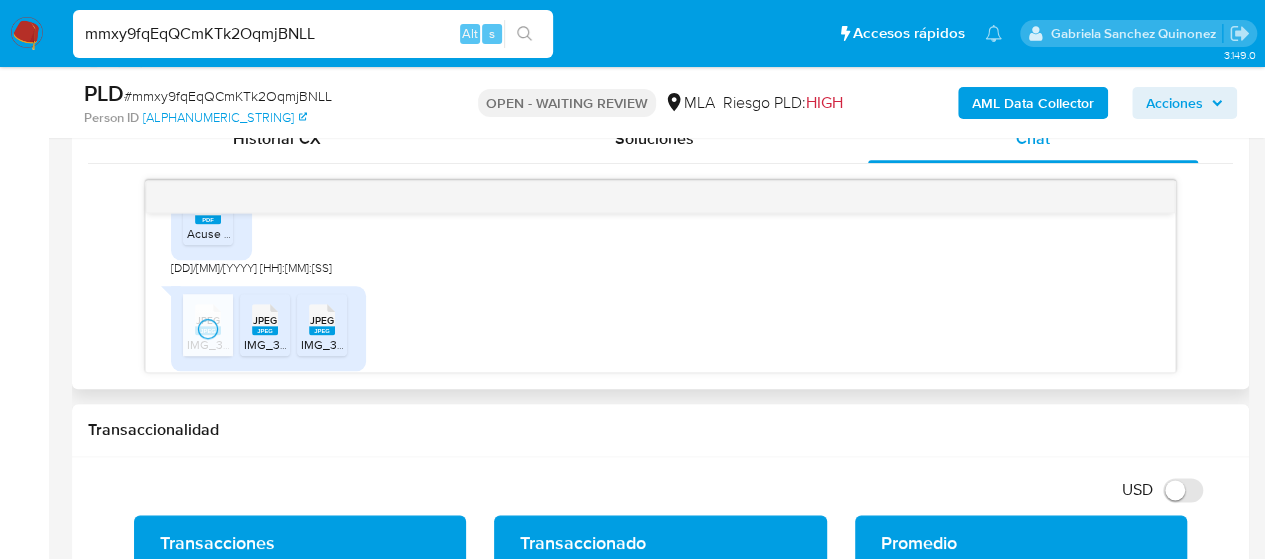 click on "JPEG" at bounding box center [265, 320] 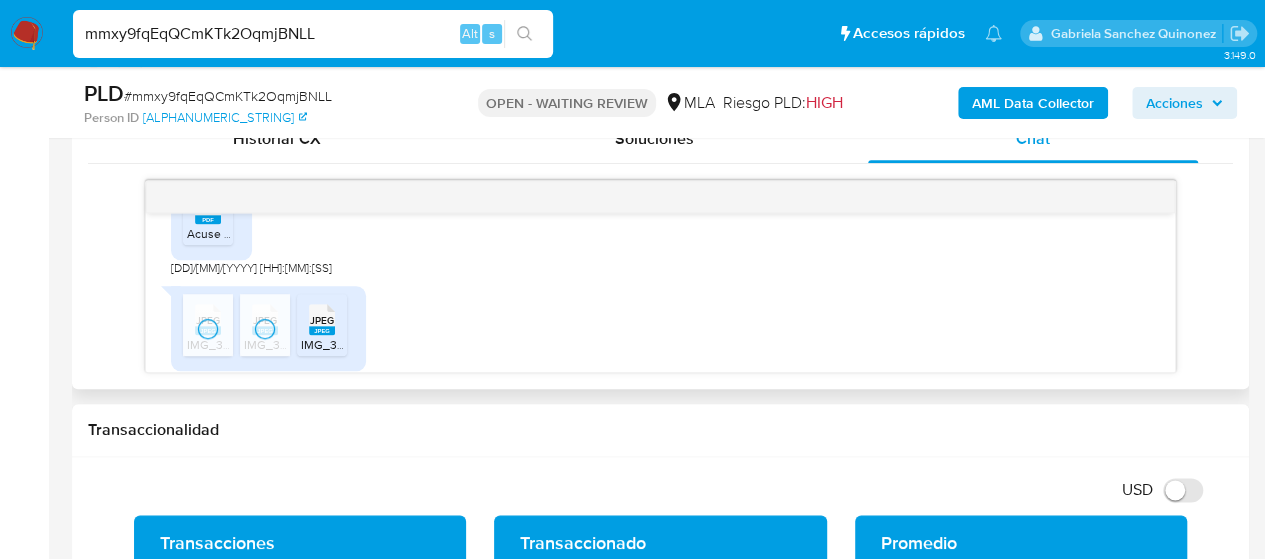 click on "JPEG" at bounding box center [322, 320] 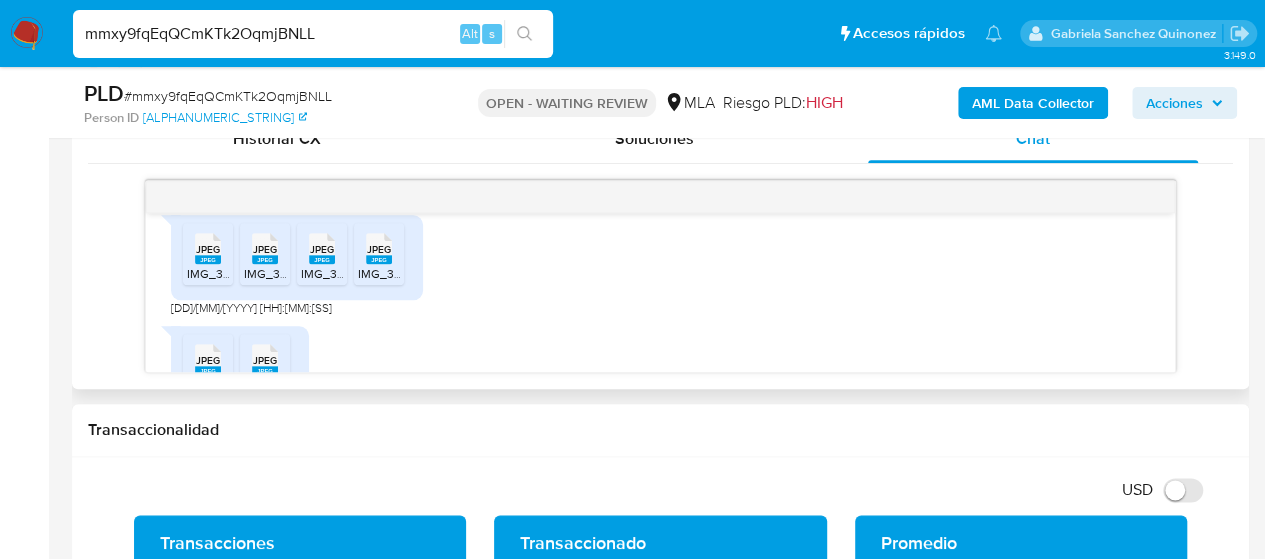 scroll, scrollTop: 902, scrollLeft: 0, axis: vertical 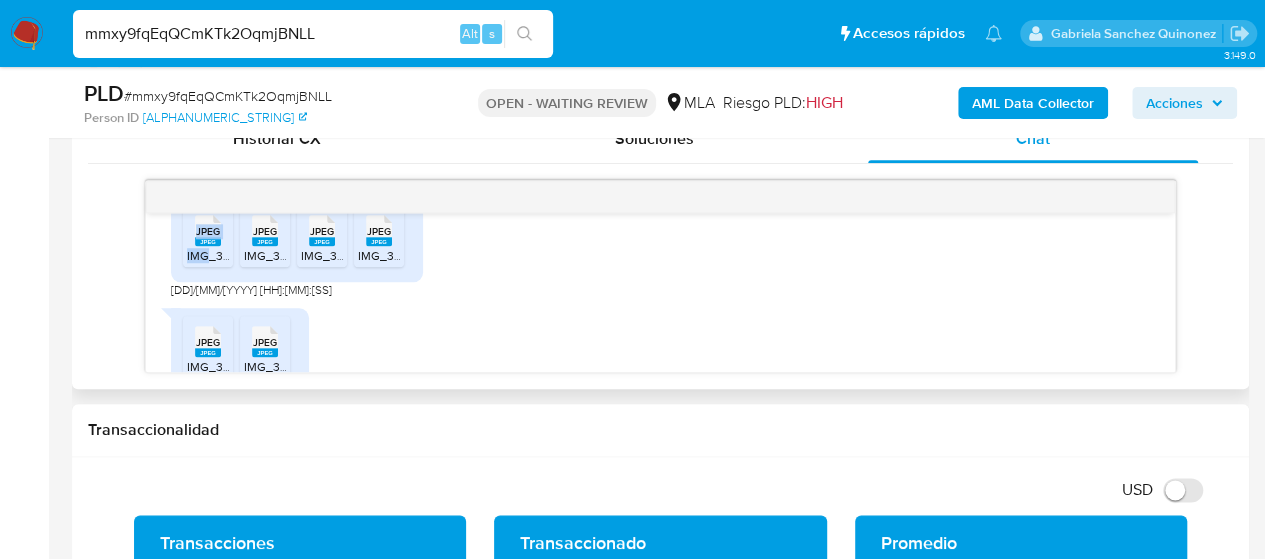 click on "JPEG JPEG IMG_3607.jpeg" at bounding box center (208, 236) 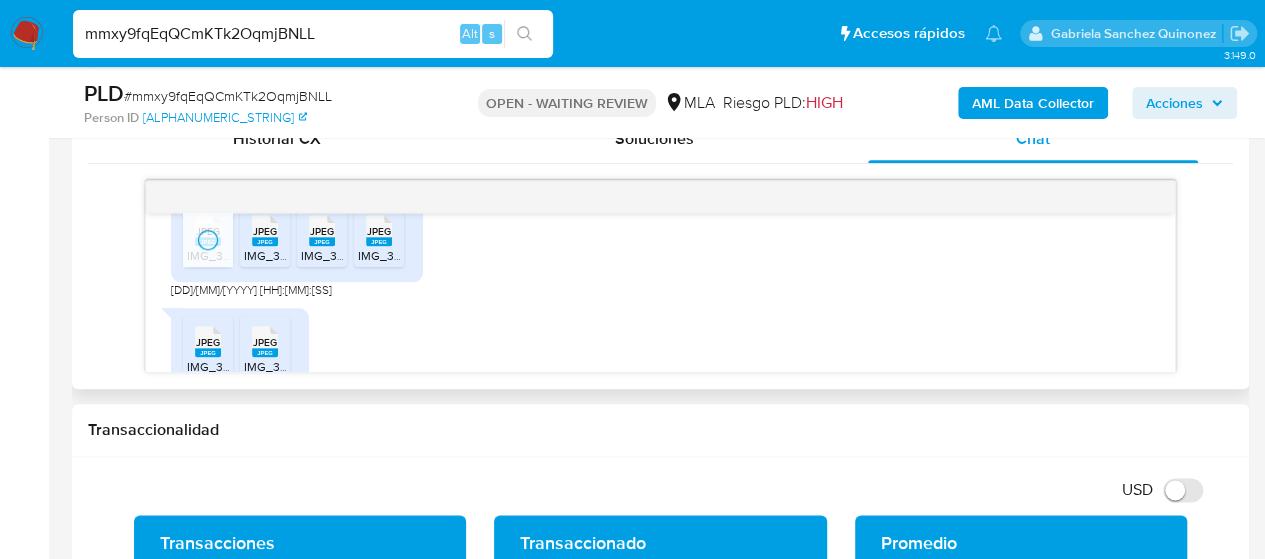 click on "IMG_3610.jpeg" at bounding box center [284, 255] 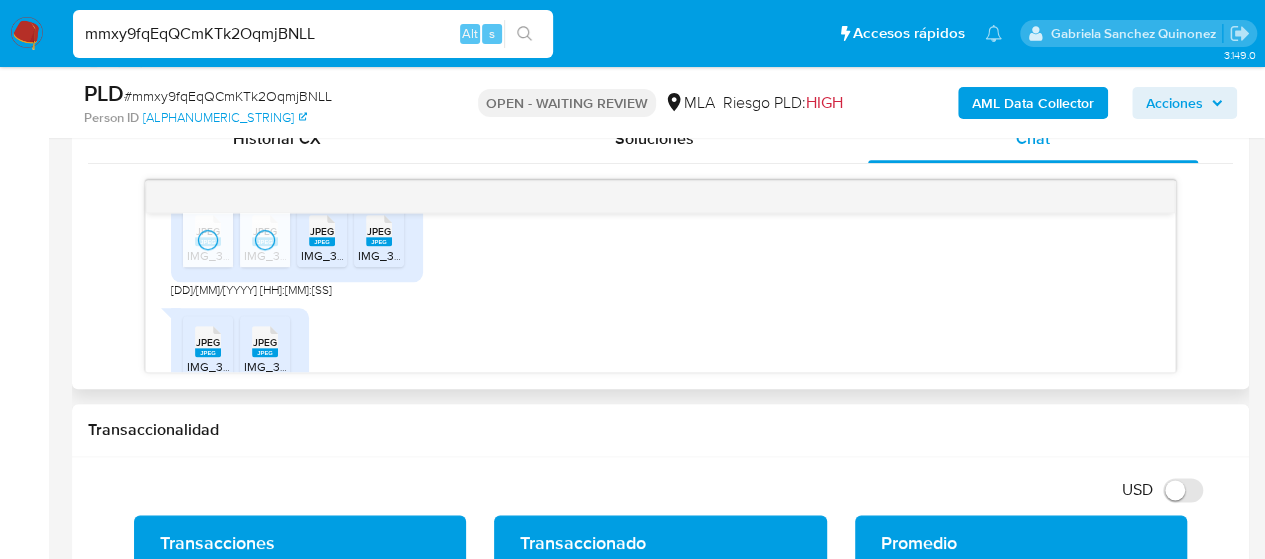 click on "JPEG" at bounding box center [322, 231] 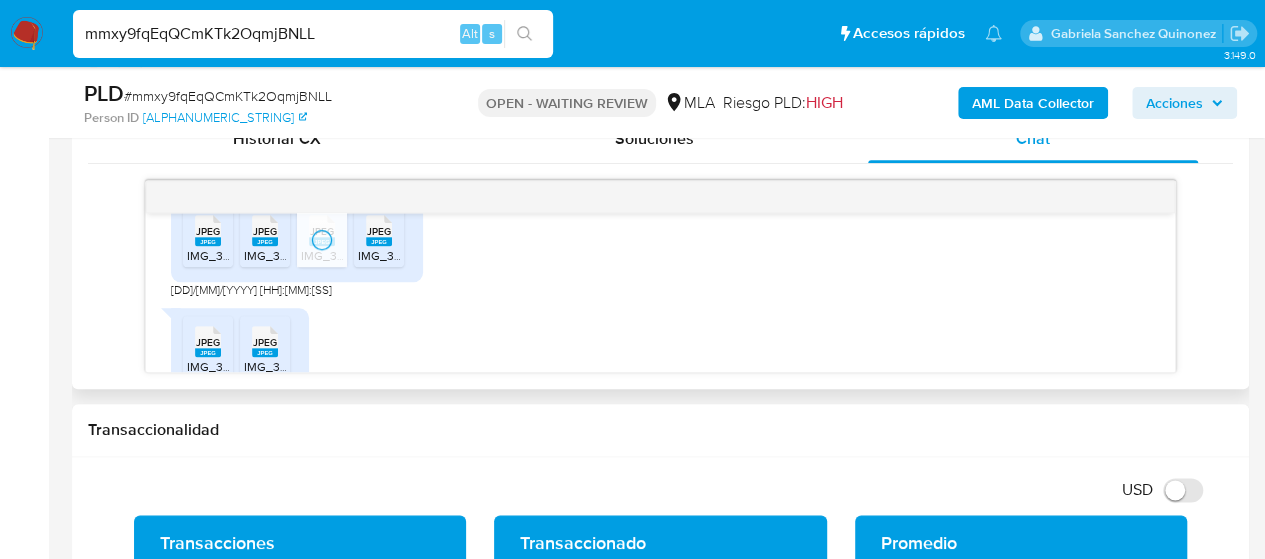 click on "JPEG" at bounding box center [379, 231] 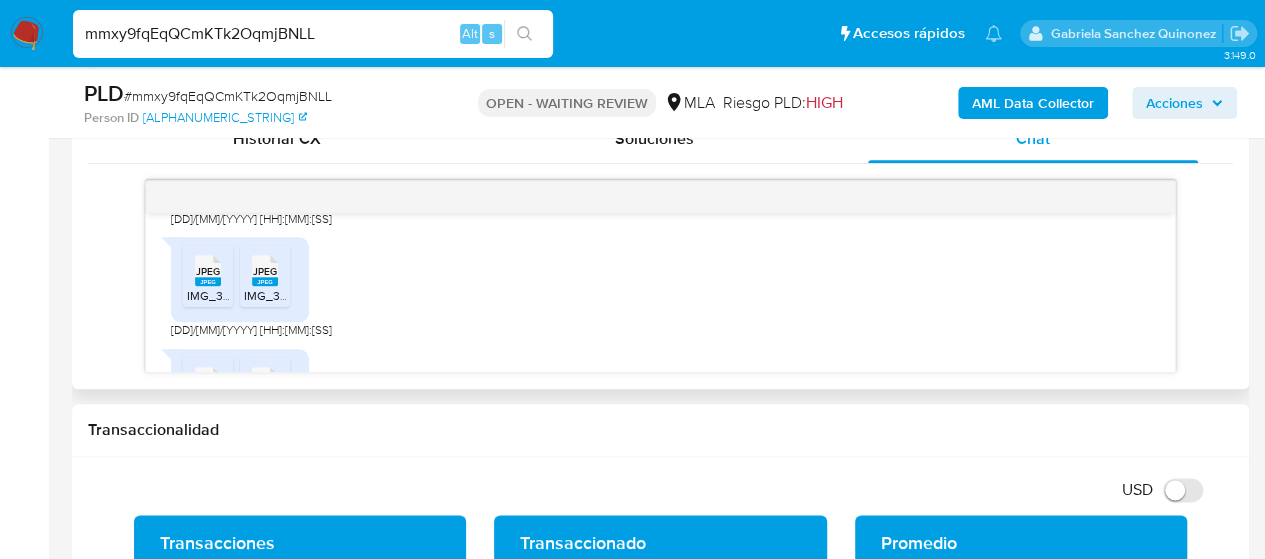 scroll, scrollTop: 1002, scrollLeft: 0, axis: vertical 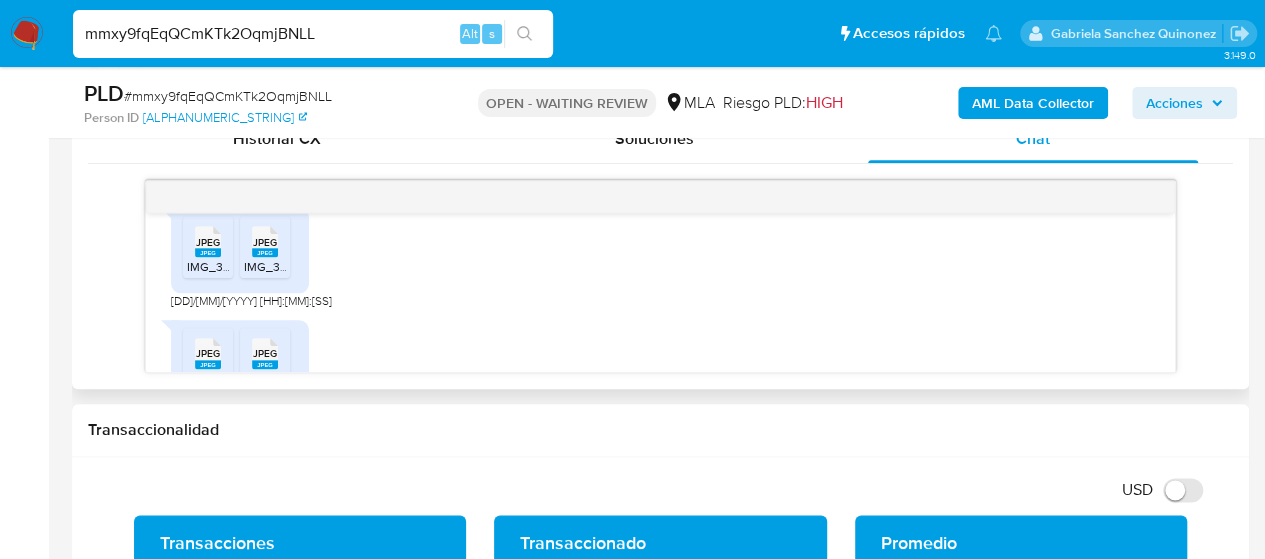 click on "JPEG JPEG" at bounding box center [208, 239] 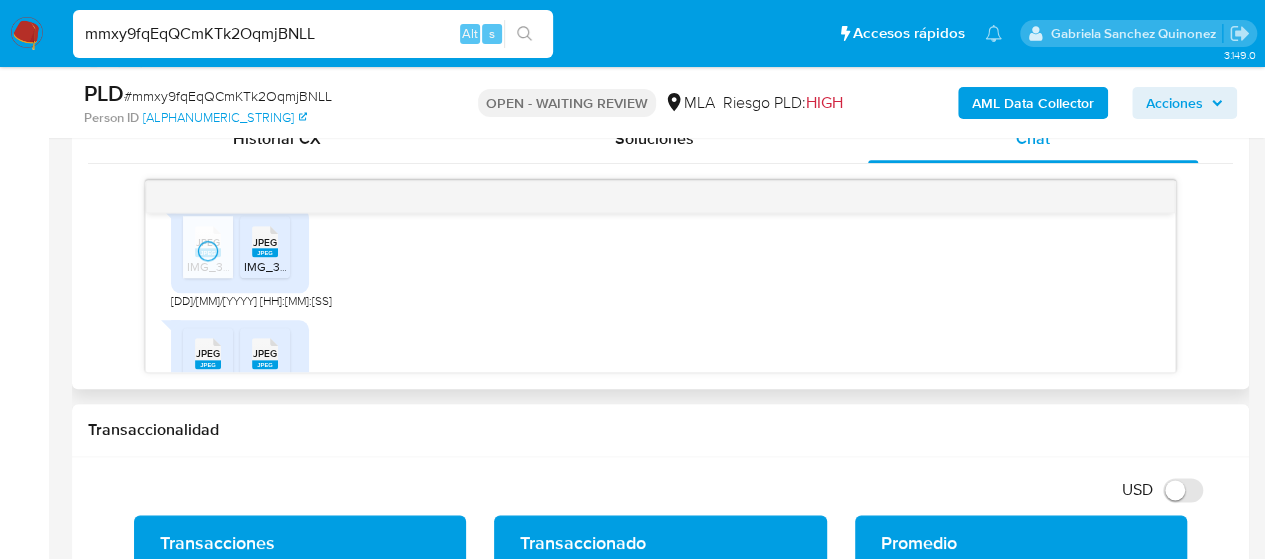 click on "JPEG JPEG IMG_3602.jpeg JPEG JPEG IMG_3604.jpeg" at bounding box center [240, 250] 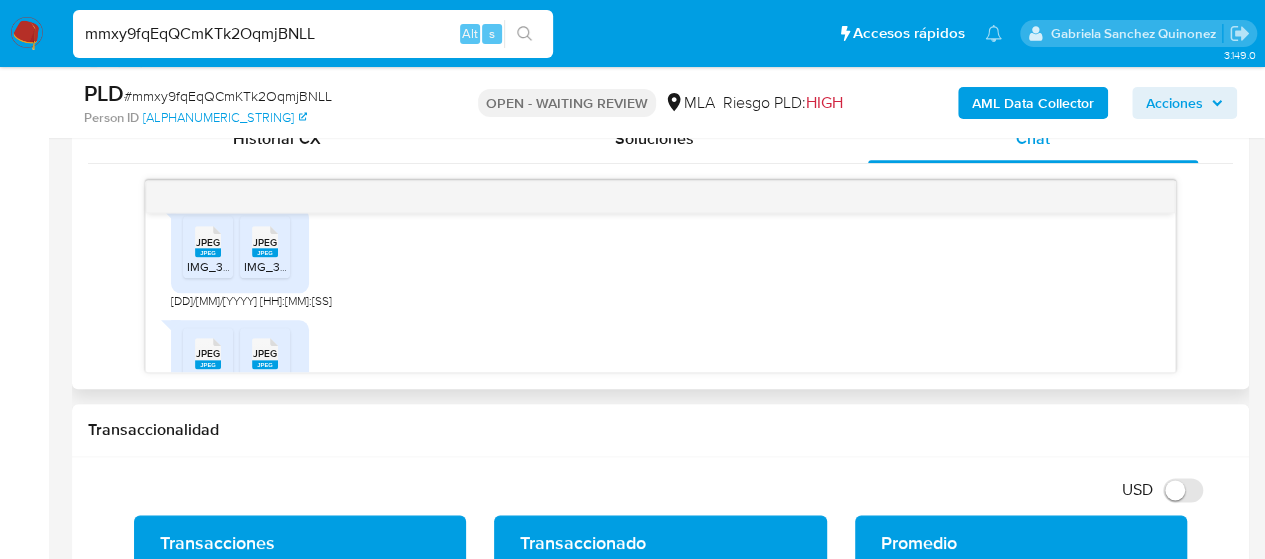 click on "JPEG JPEG" at bounding box center [265, 239] 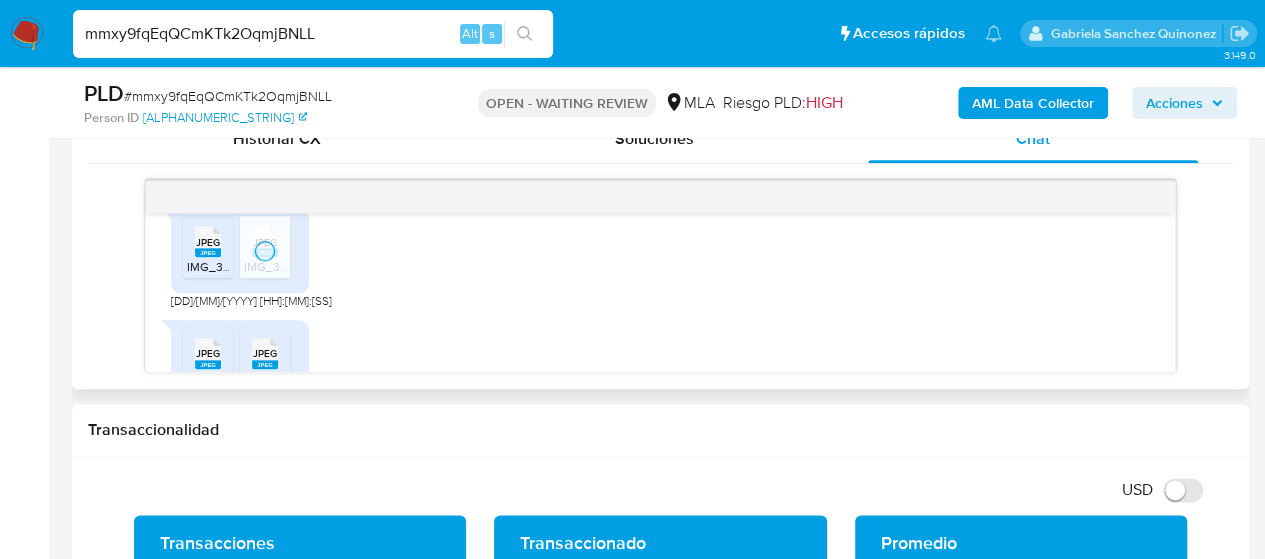 scroll, scrollTop: 1102, scrollLeft: 0, axis: vertical 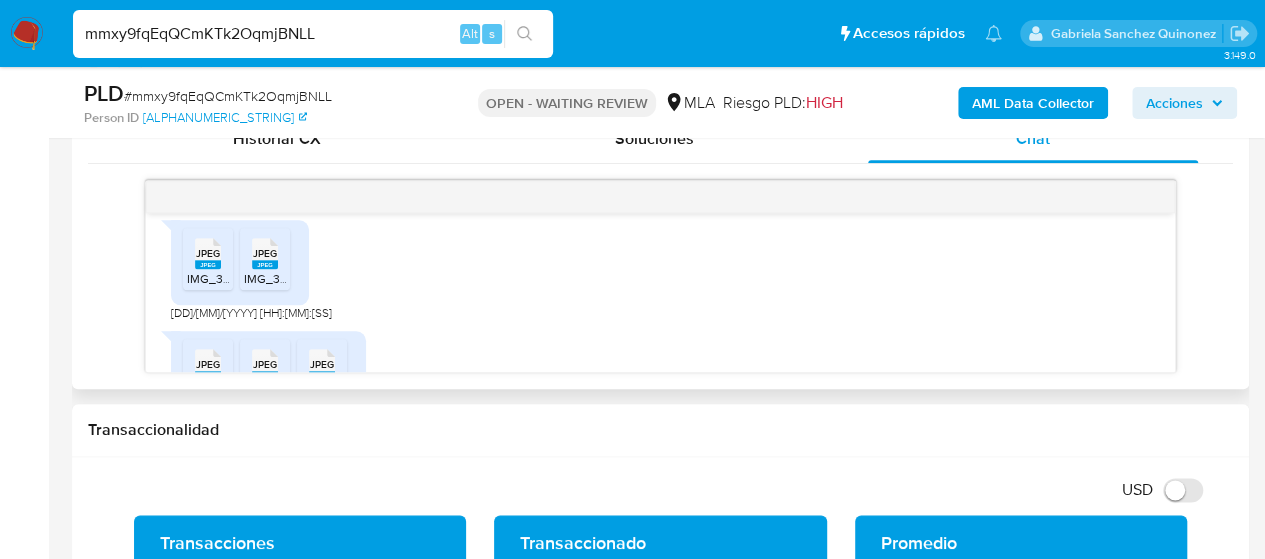 click on "JPEG" at bounding box center (208, 253) 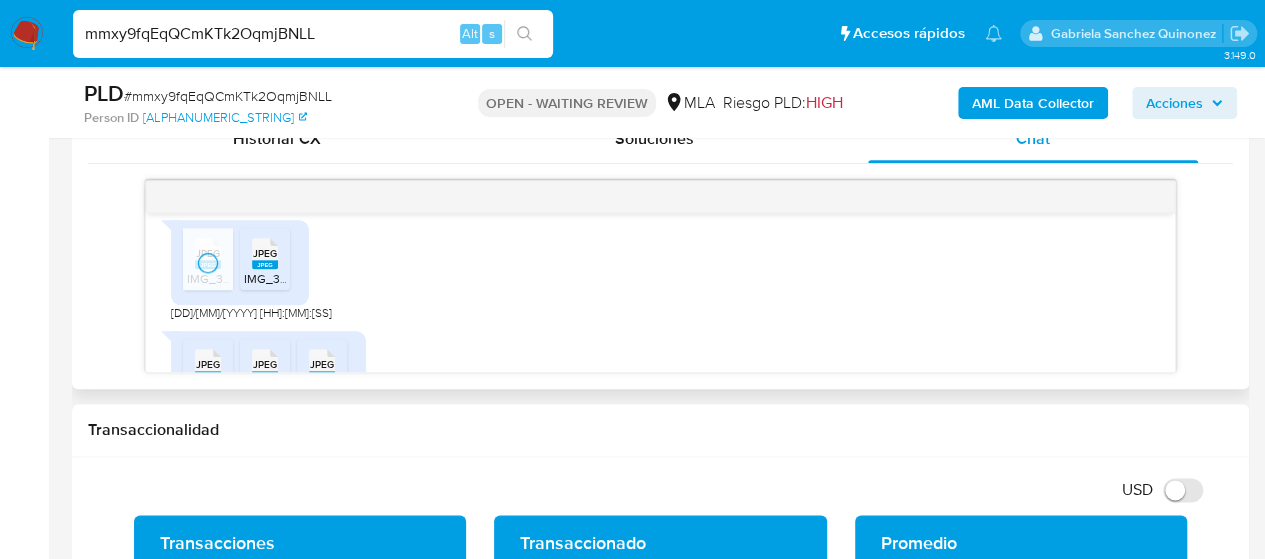 click on "JPEG" at bounding box center (265, 253) 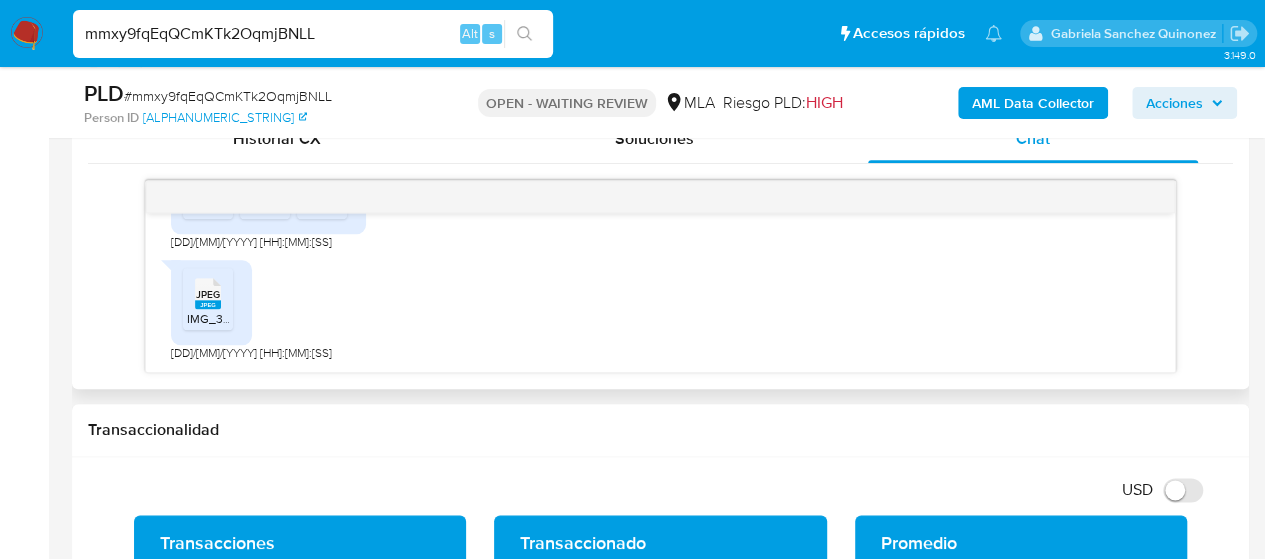 scroll, scrollTop: 1202, scrollLeft: 0, axis: vertical 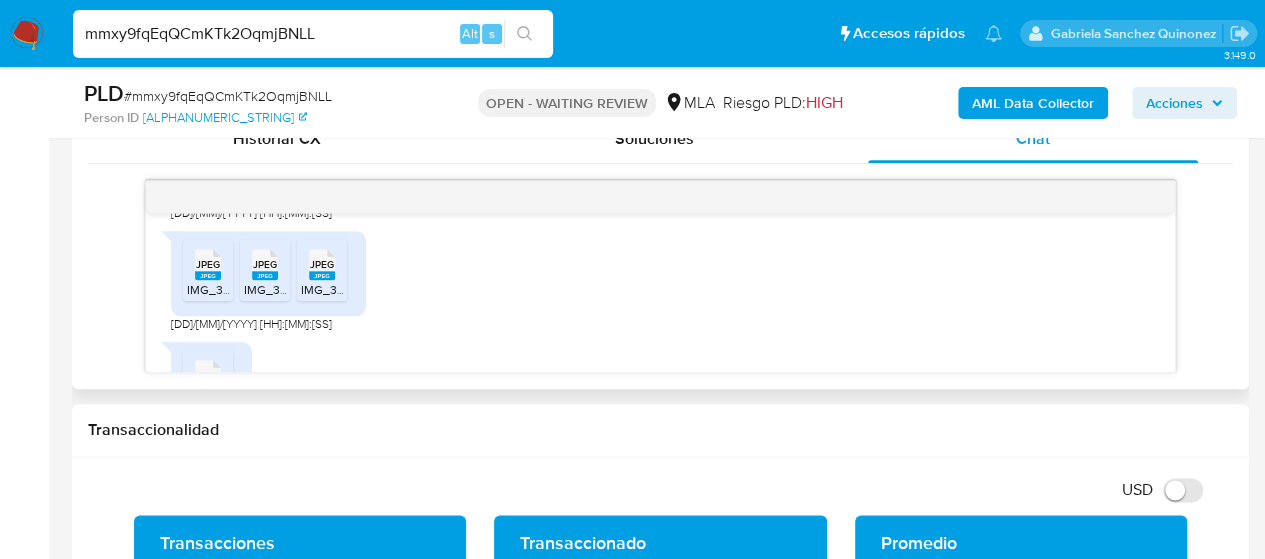 click on "IMG_3599.jpeg" at bounding box center [229, 289] 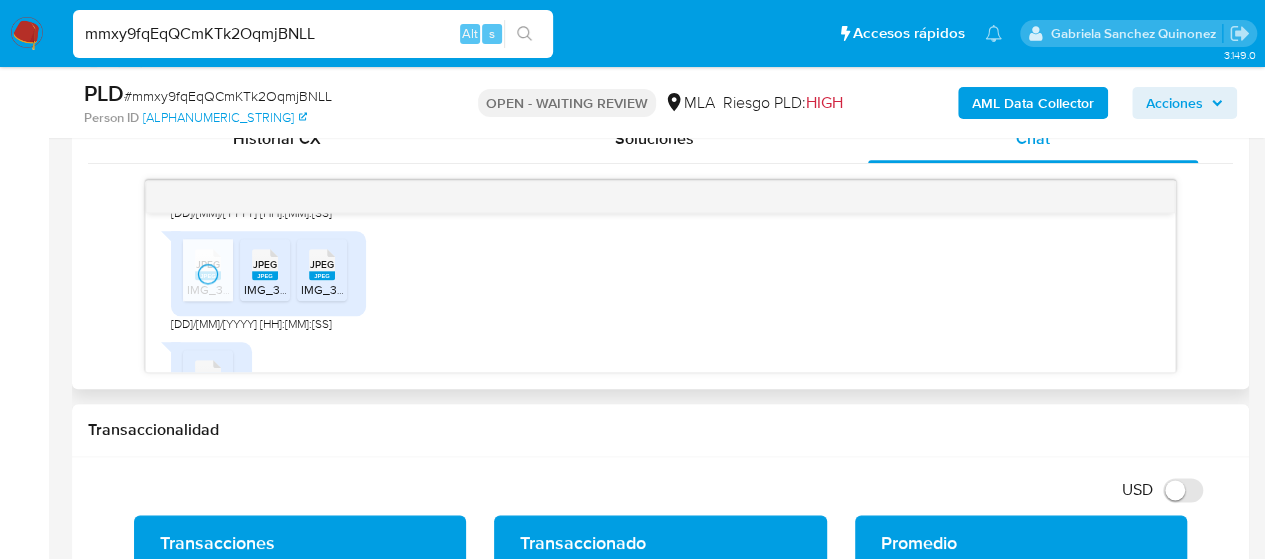 click on "IMG_3601.jpeg" at bounding box center [284, 289] 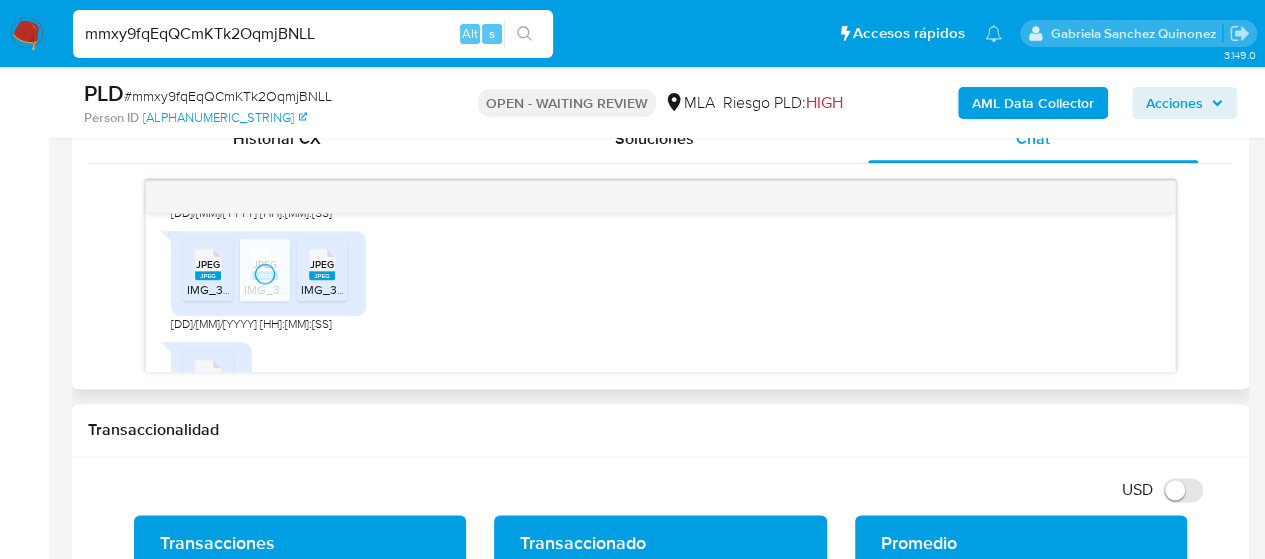click on "JPEG" at bounding box center (322, 264) 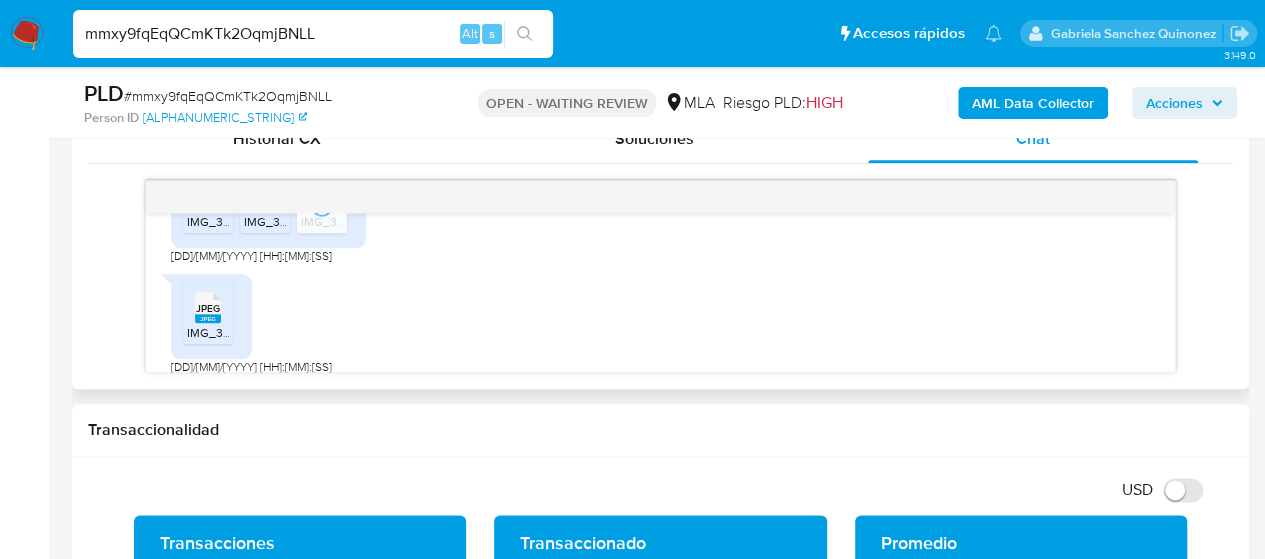 scroll, scrollTop: 1302, scrollLeft: 0, axis: vertical 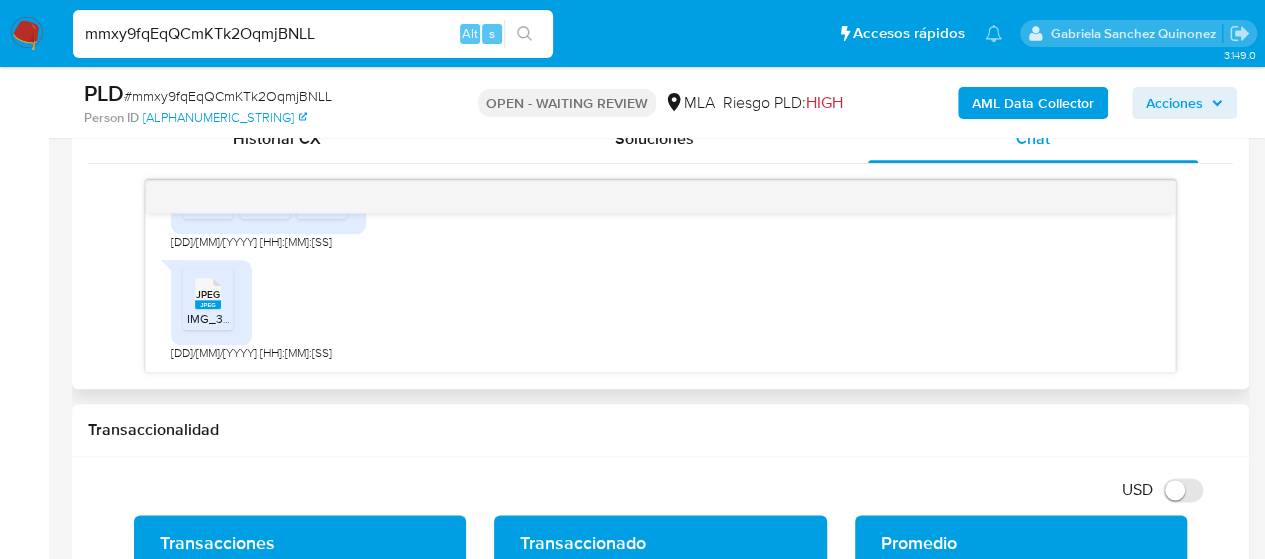 click on "JPEG JPEG" at bounding box center [208, 291] 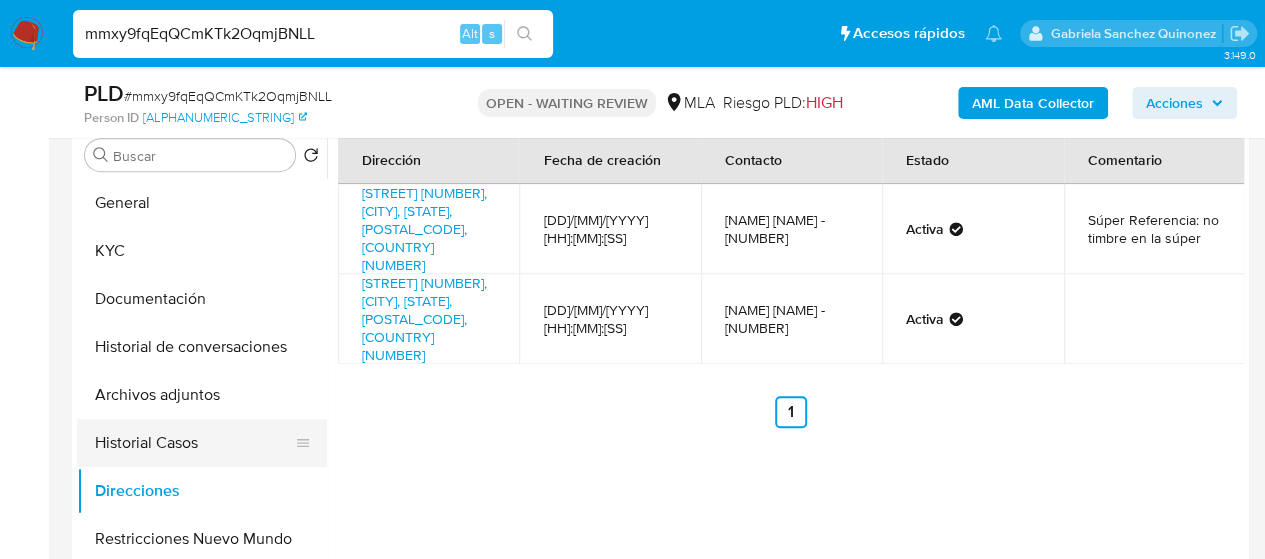 scroll, scrollTop: 400, scrollLeft: 0, axis: vertical 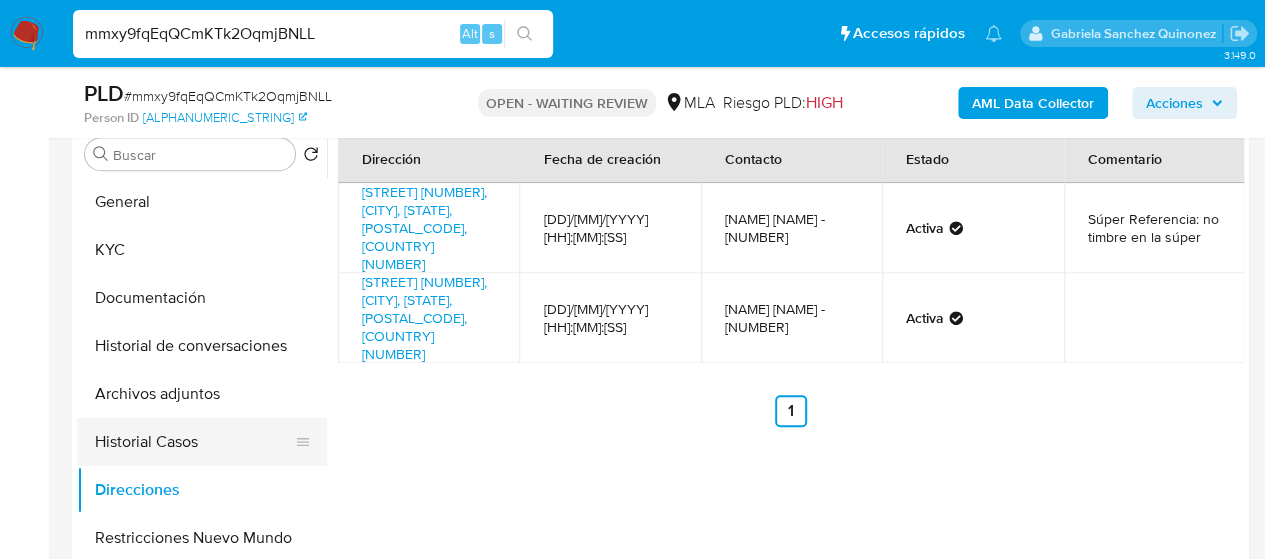 click on "Historial Casos" at bounding box center [194, 442] 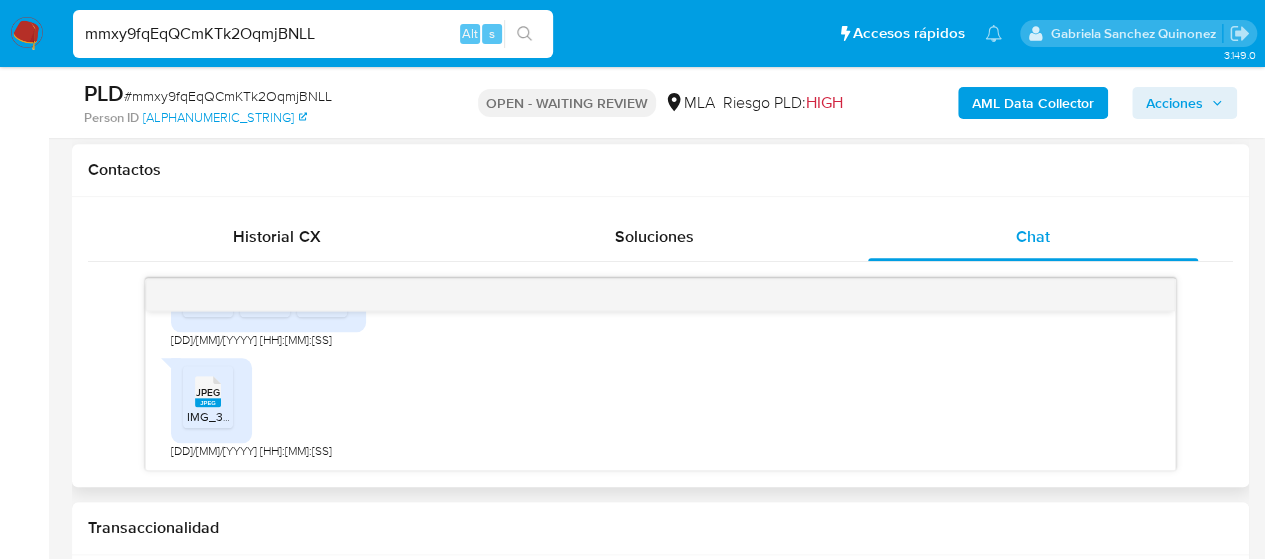 scroll, scrollTop: 900, scrollLeft: 0, axis: vertical 